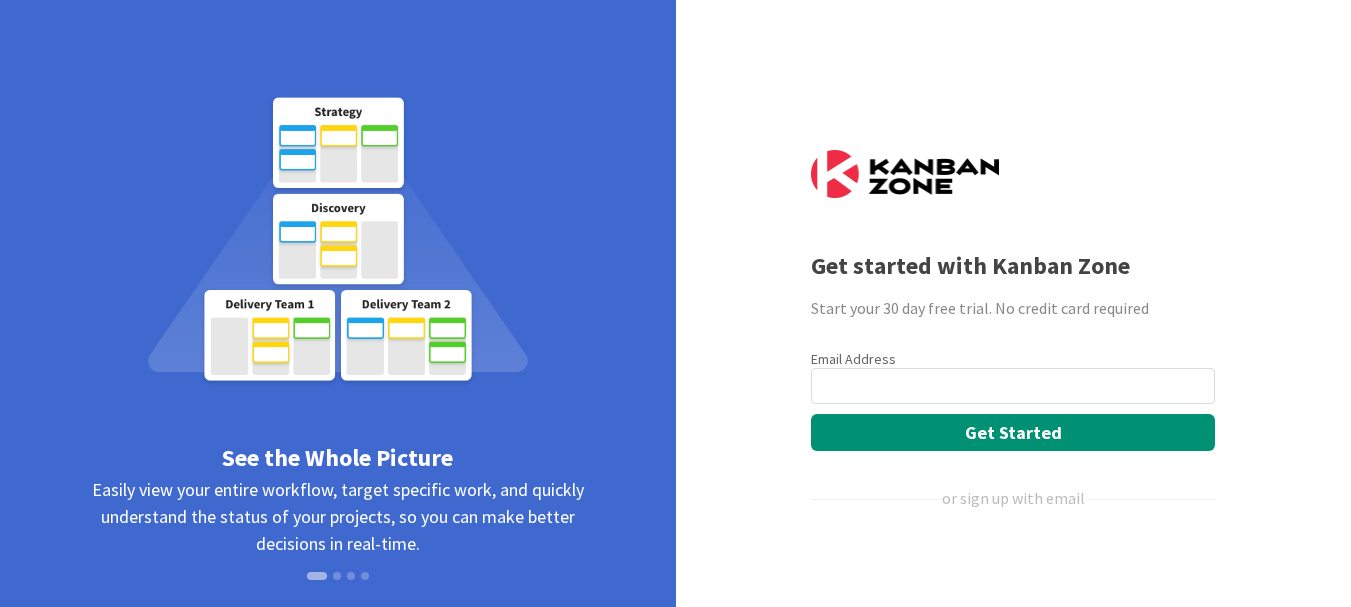 scroll, scrollTop: 0, scrollLeft: 0, axis: both 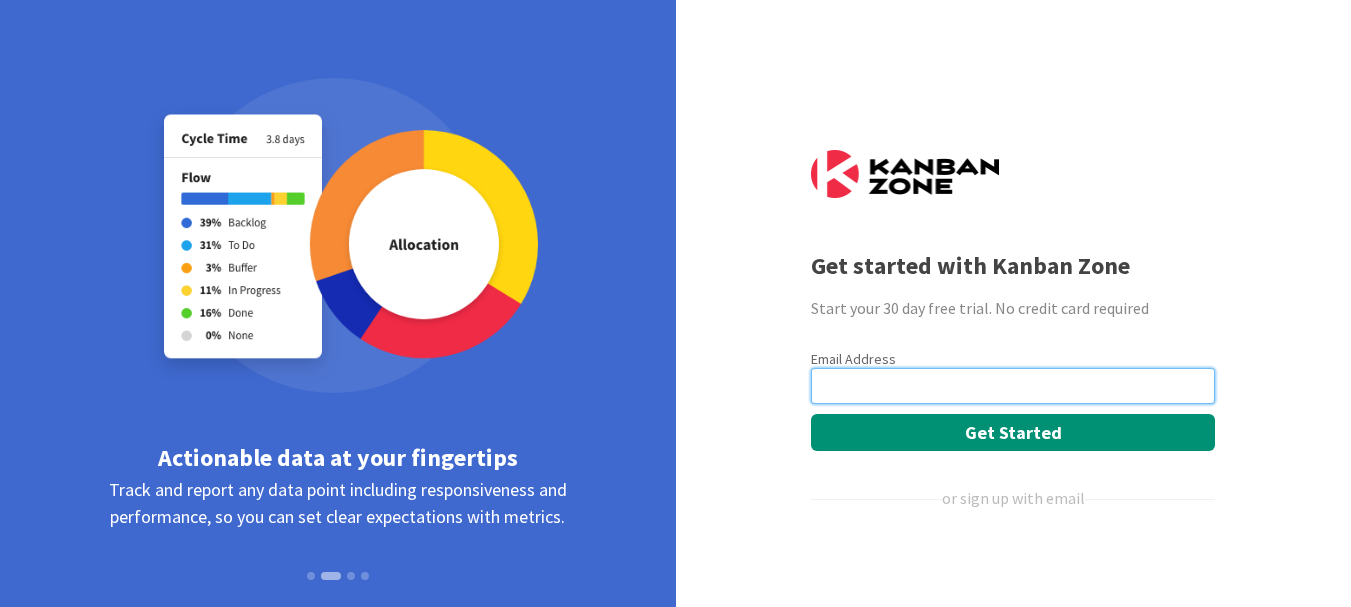 click at bounding box center (1013, 386) 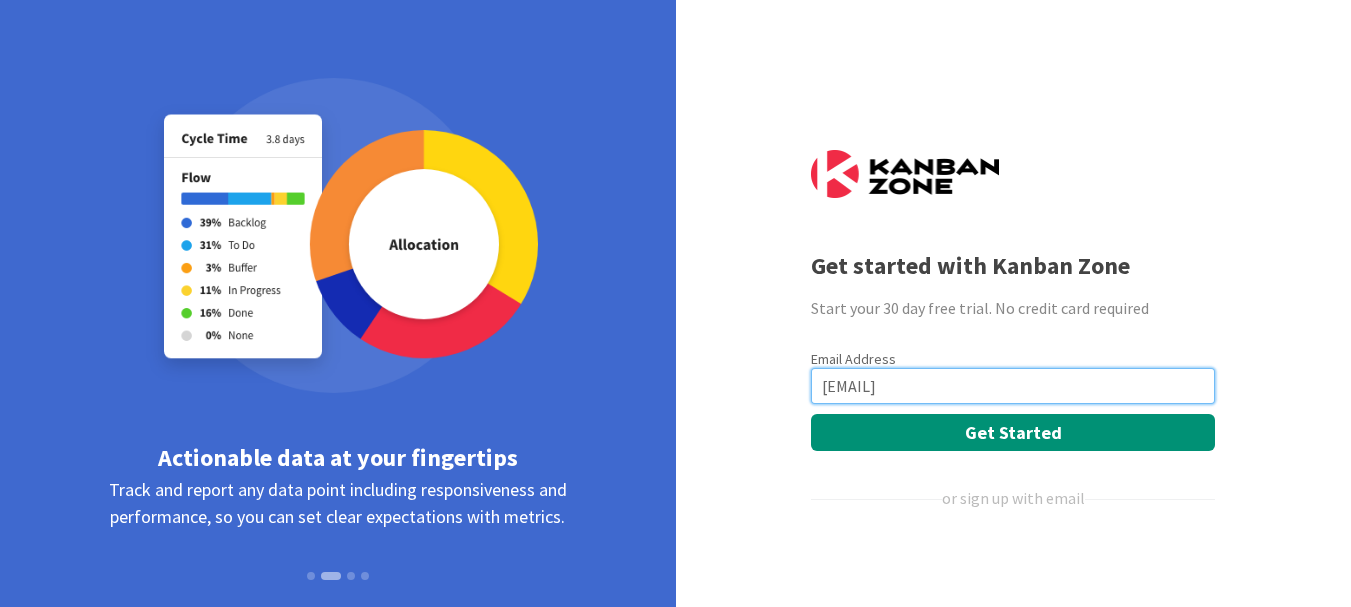 click on "[EMAIL]" at bounding box center [1013, 386] 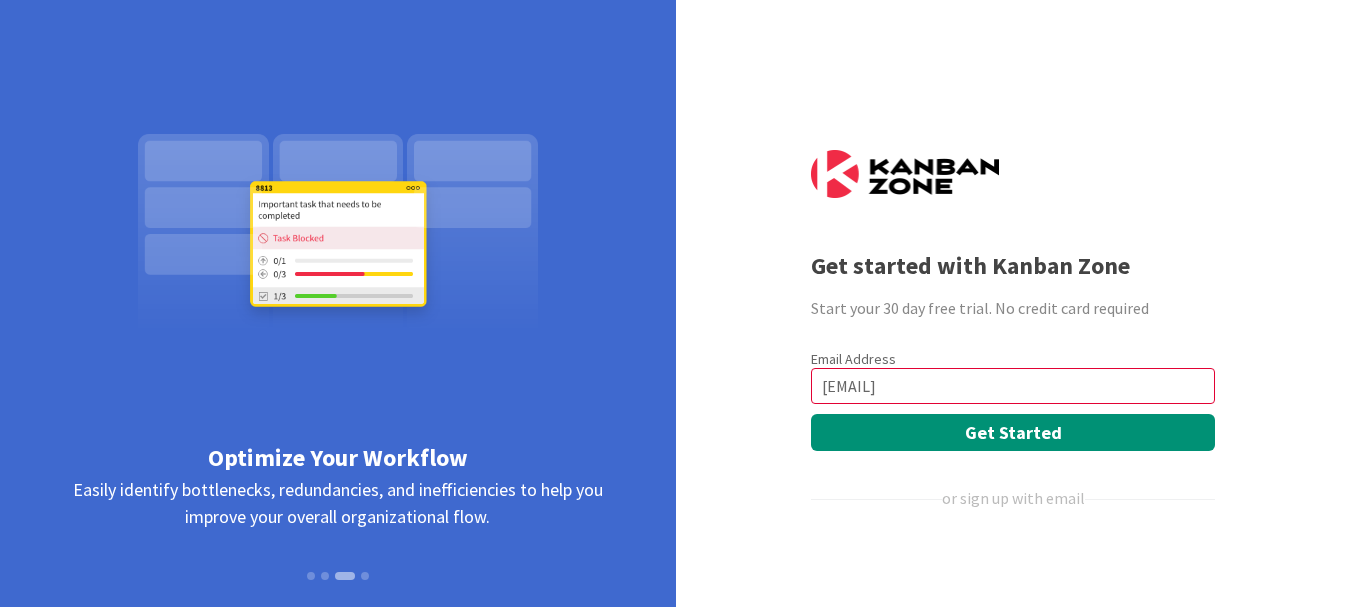 click on "Get started with Kanban Zone Start your 30 day free trial. No credit card required Email Address [EMAIL] Get Started or sign up with email Already have an account?  Log in" at bounding box center (1013, 446) 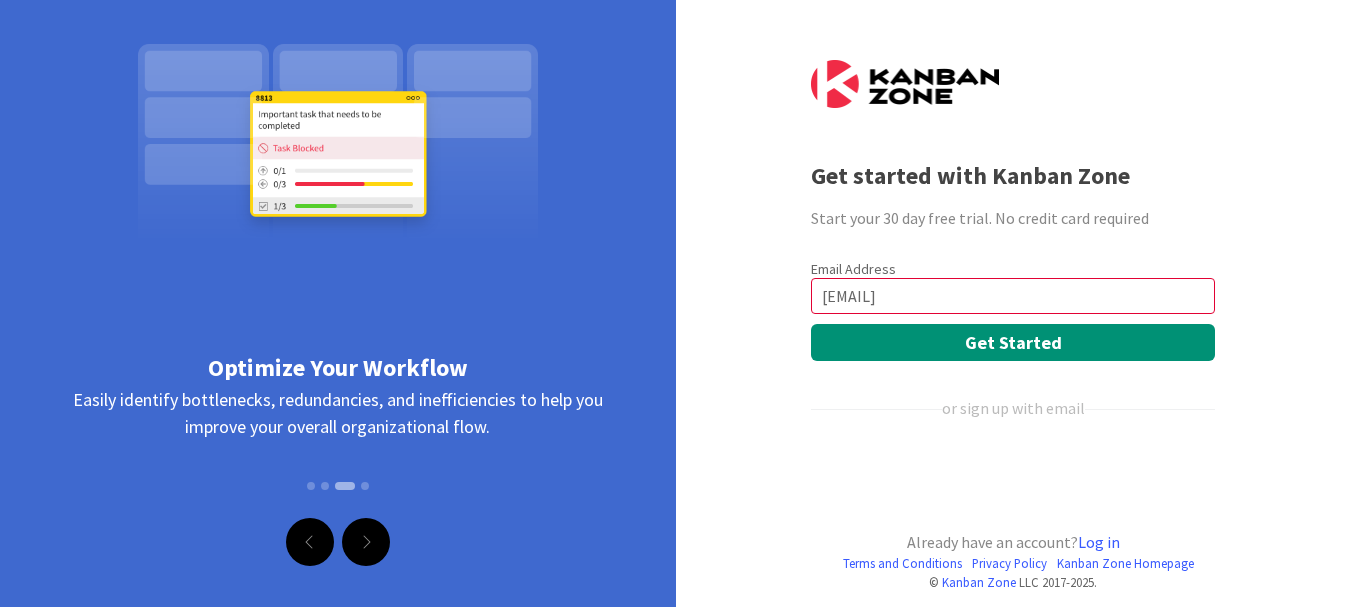 scroll, scrollTop: 105, scrollLeft: 0, axis: vertical 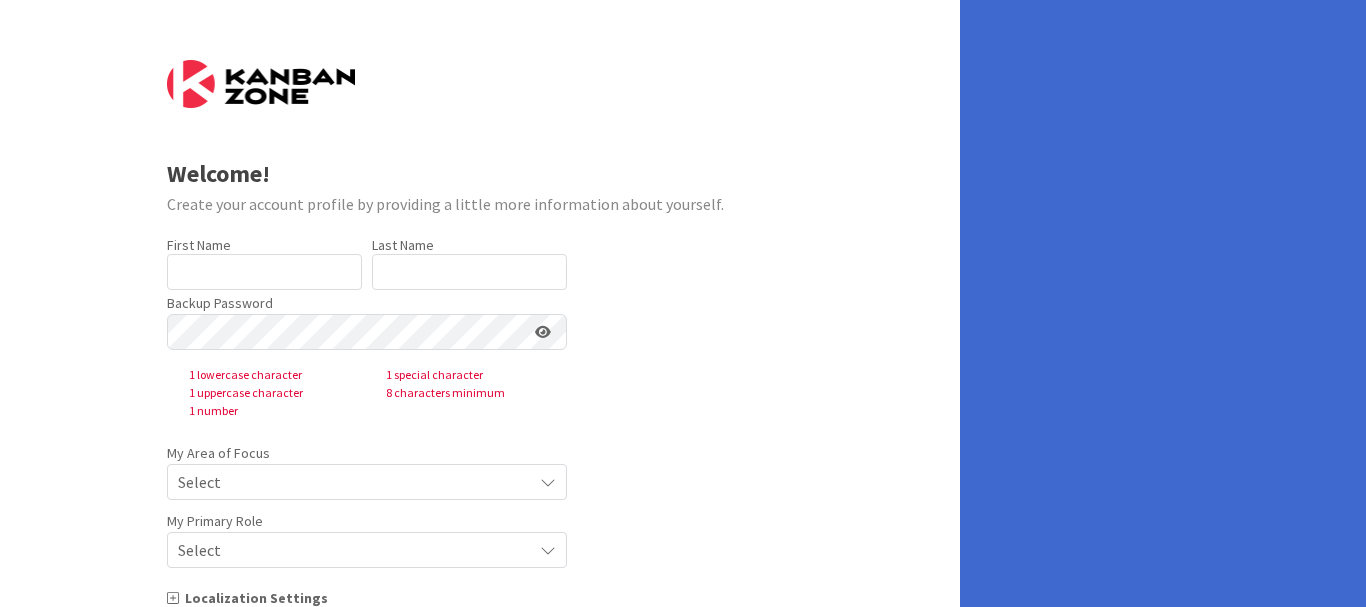 type on "[FIRST]" 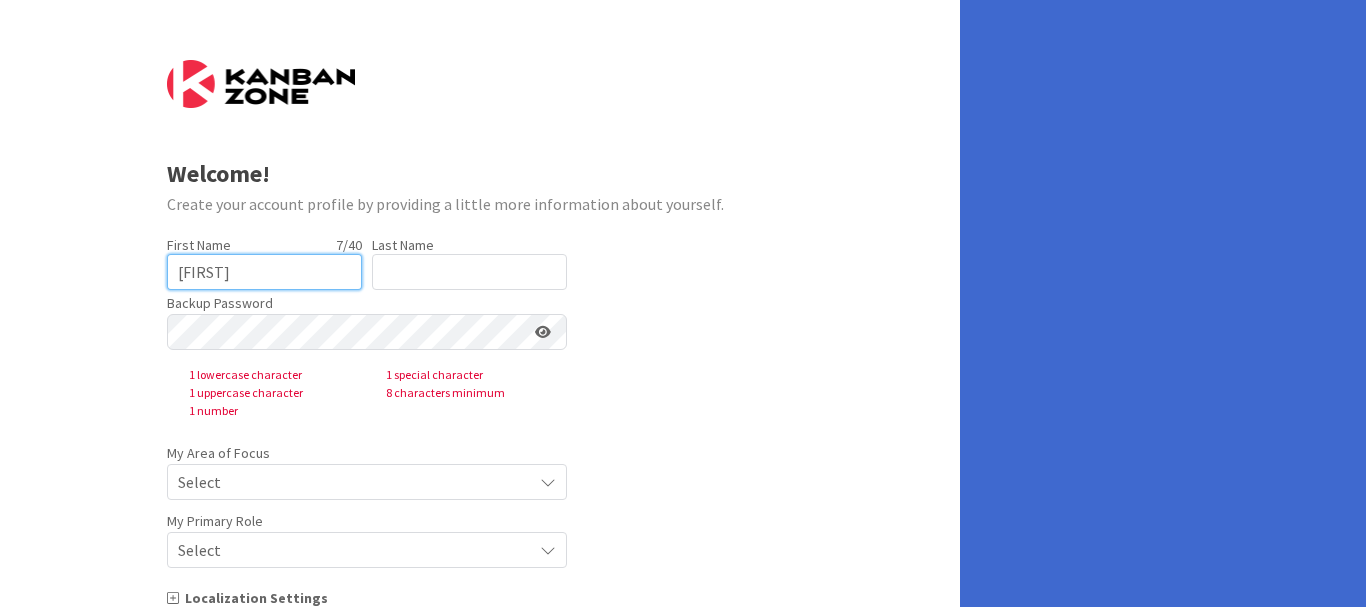 click on "[FIRST]" at bounding box center [264, 272] 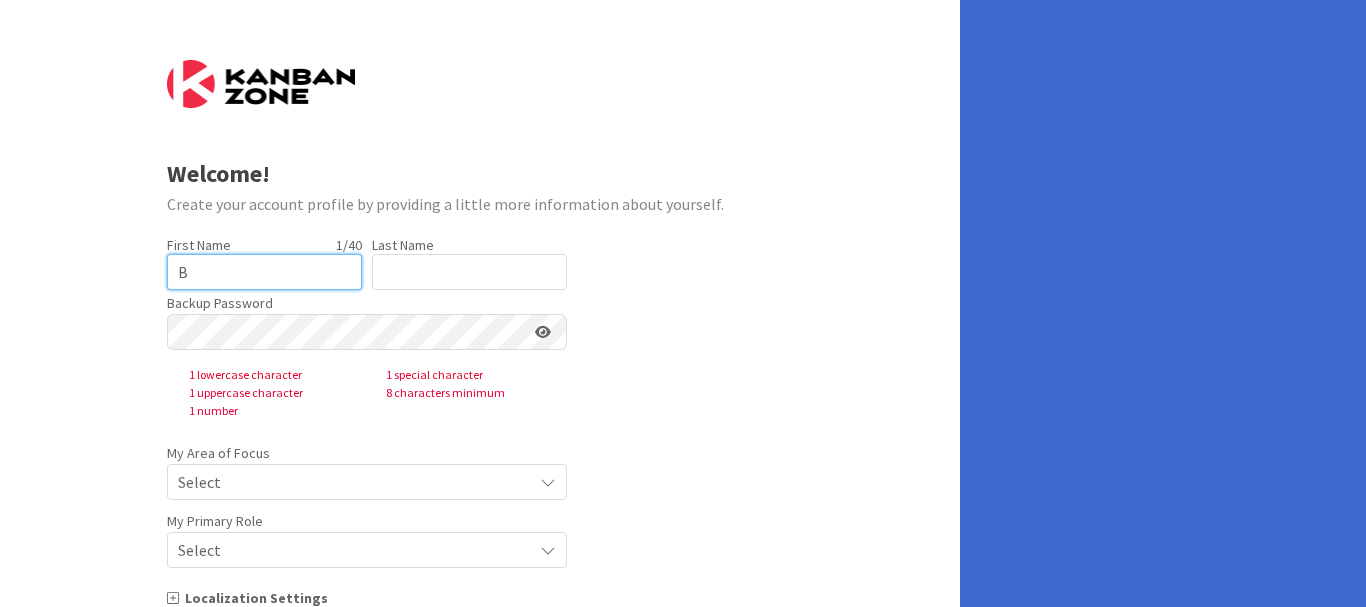 type on "Bayerische" 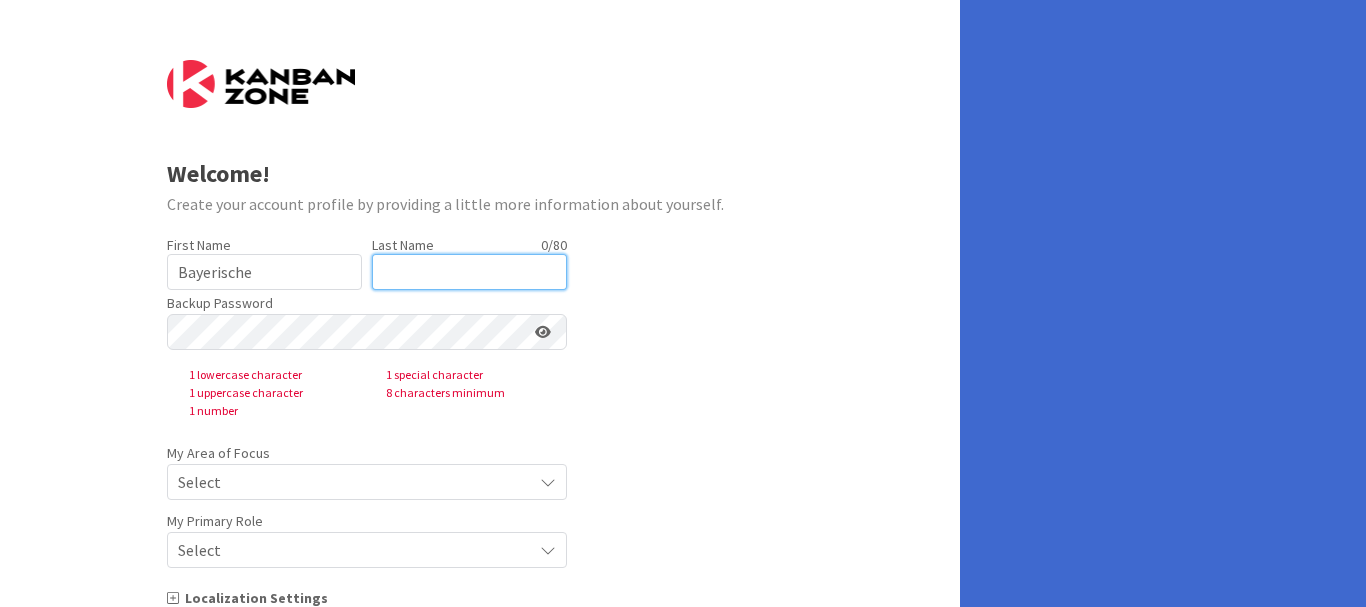click at bounding box center [469, 272] 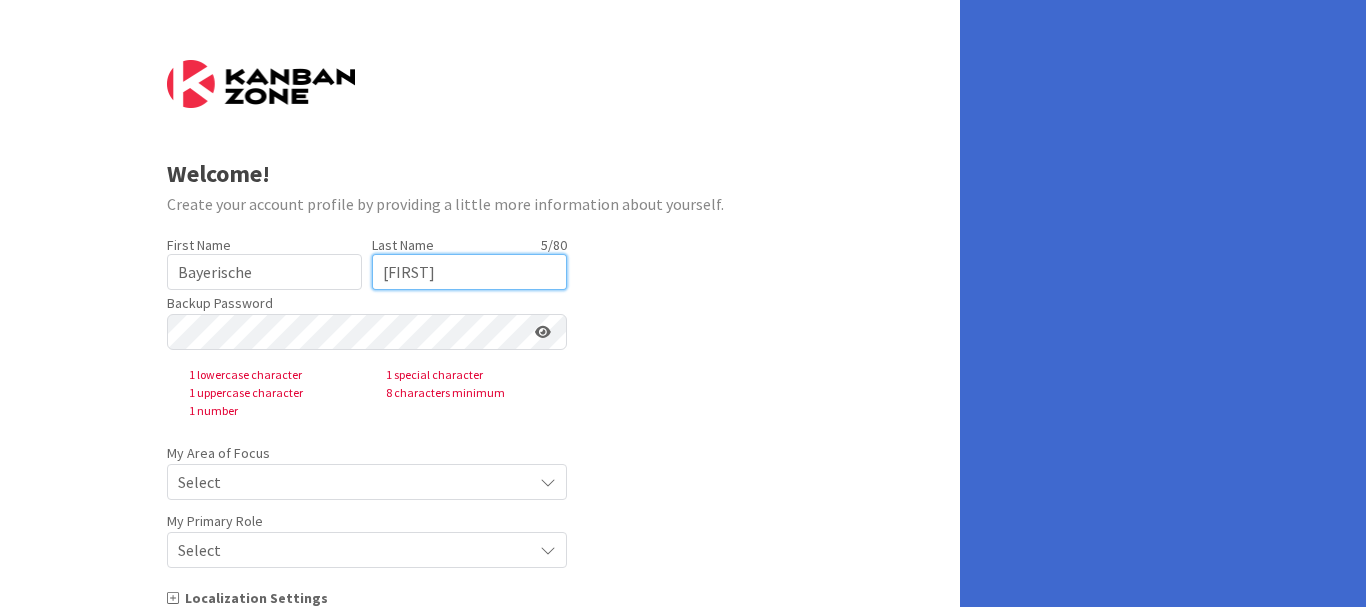type on "[FIRST]" 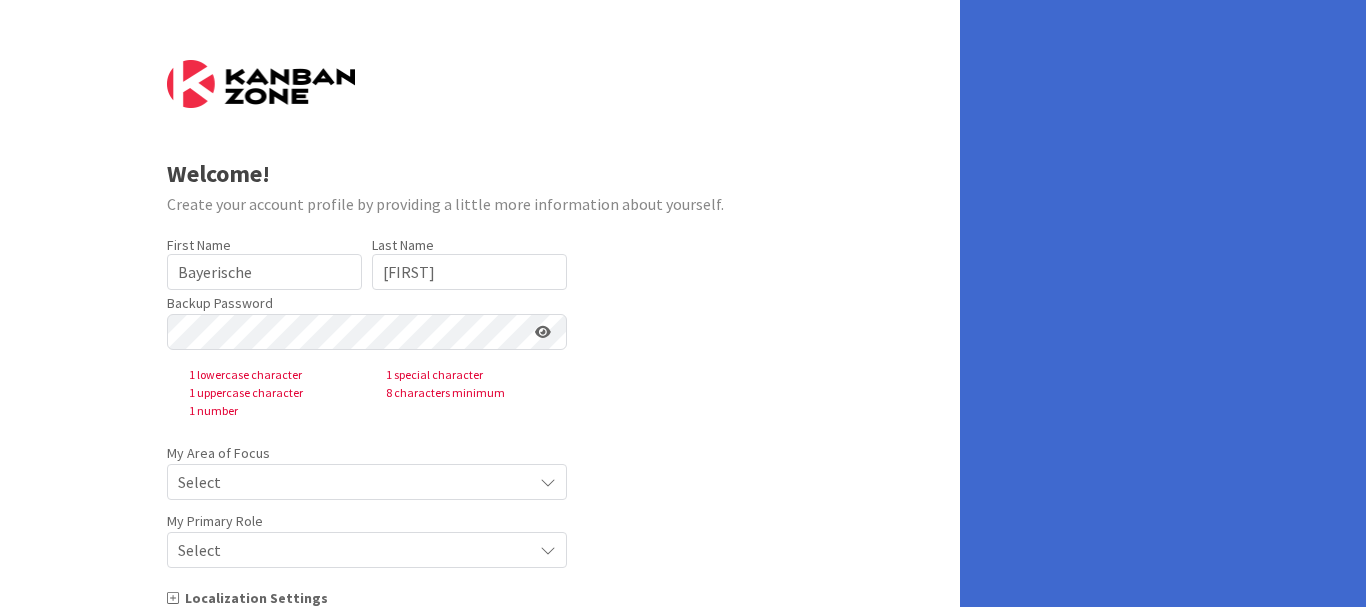 scroll, scrollTop: 161, scrollLeft: 0, axis: vertical 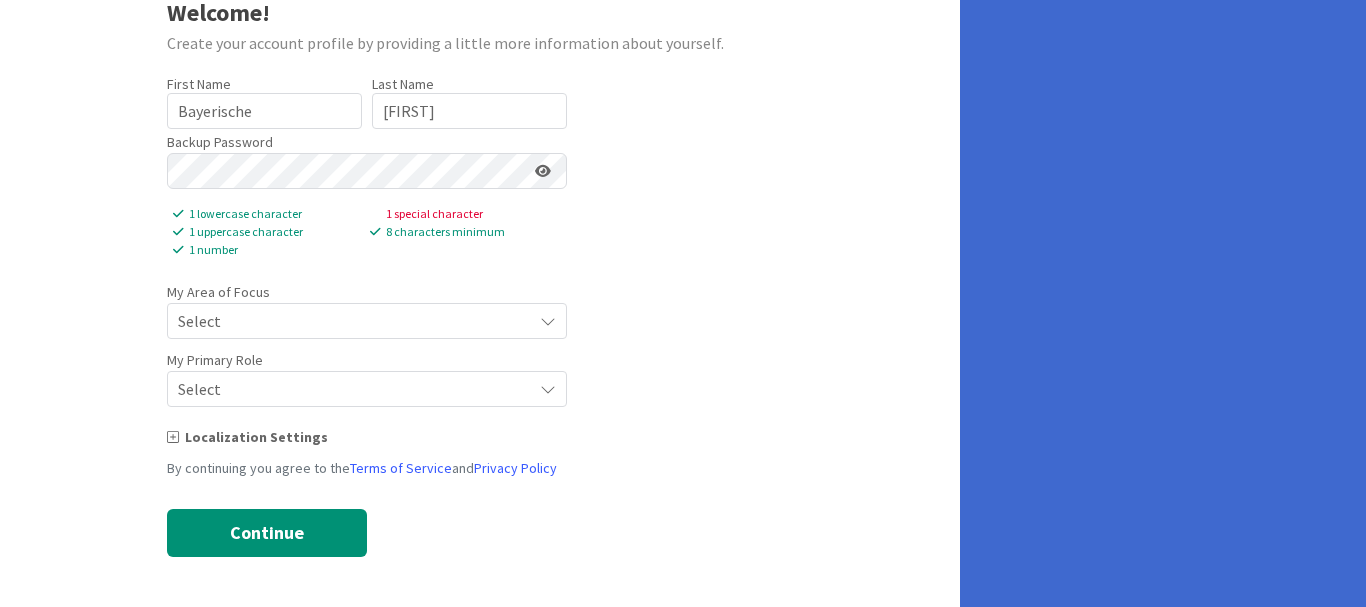 click on "Select" at bounding box center (350, 321) 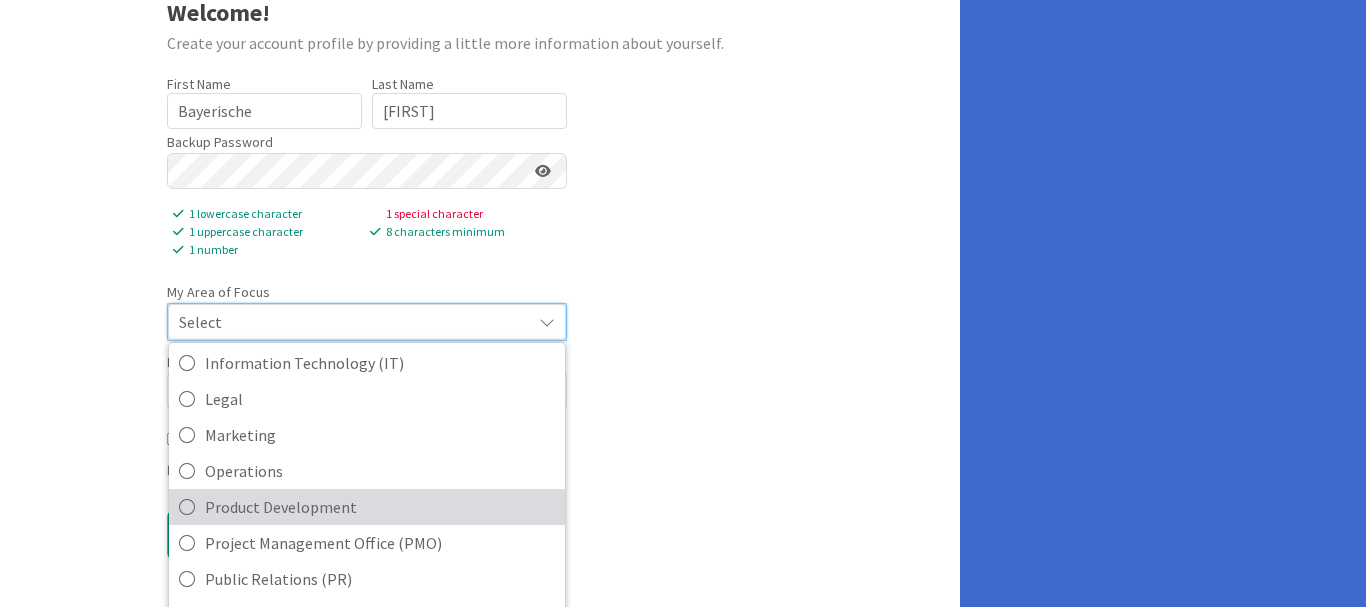scroll, scrollTop: 333, scrollLeft: 0, axis: vertical 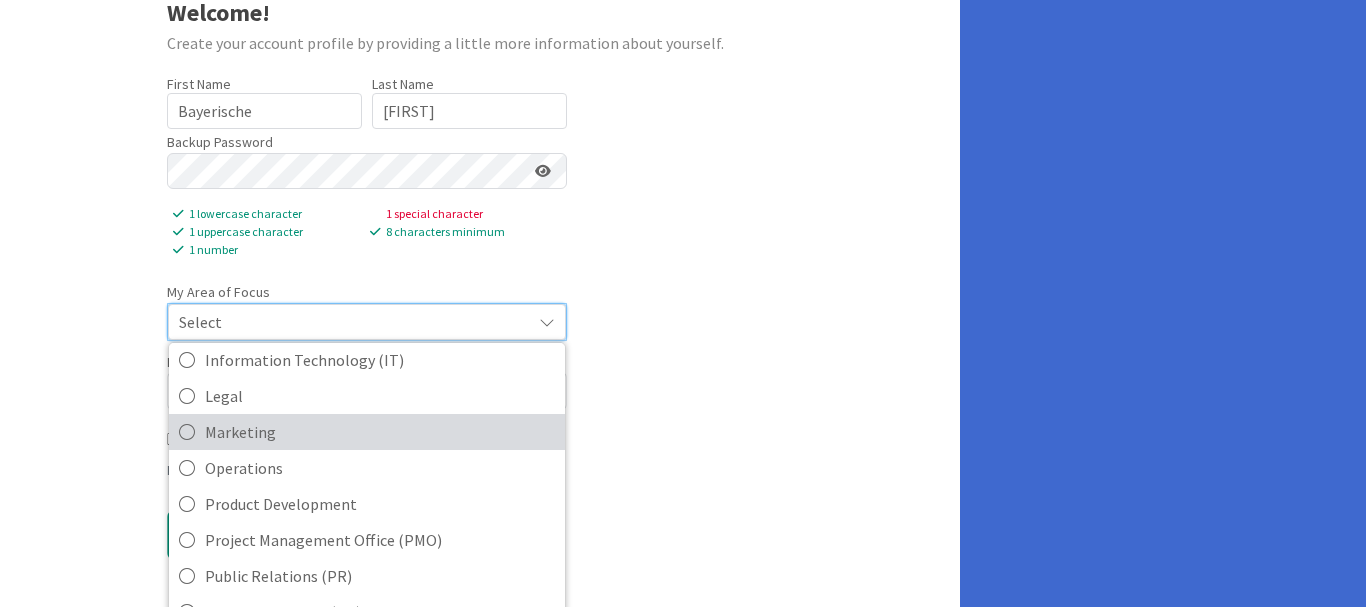 click on "Marketing" at bounding box center [380, 432] 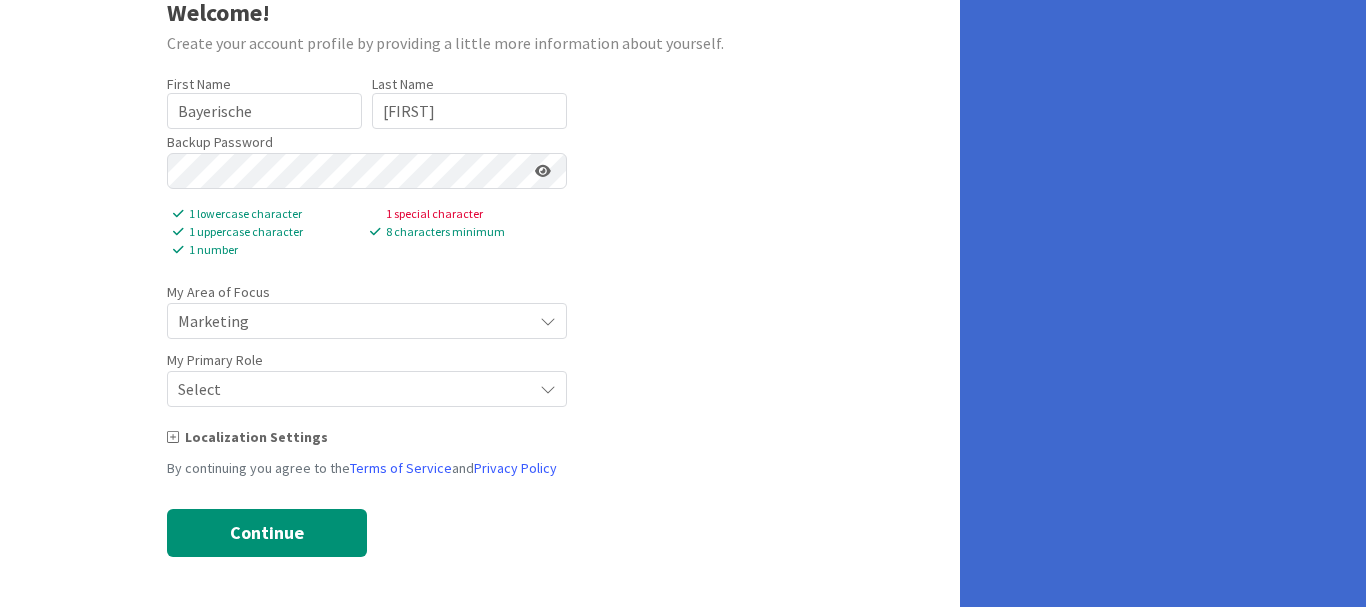 click on "Select" at bounding box center [350, 321] 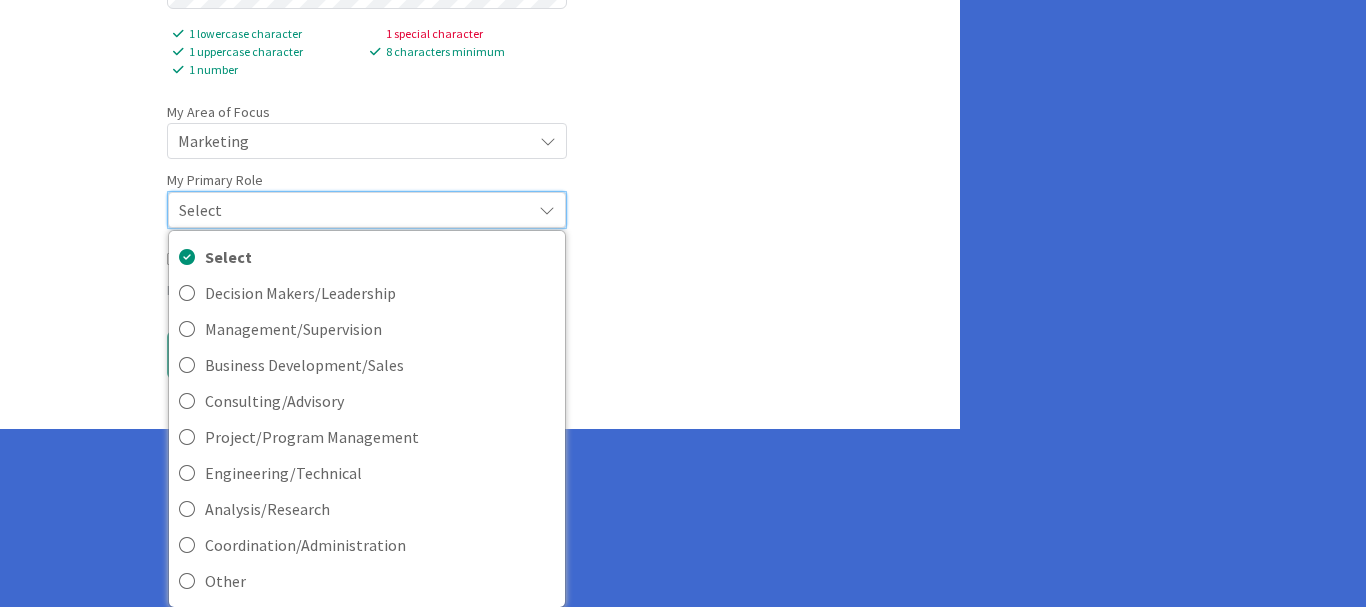 scroll, scrollTop: 342, scrollLeft: 0, axis: vertical 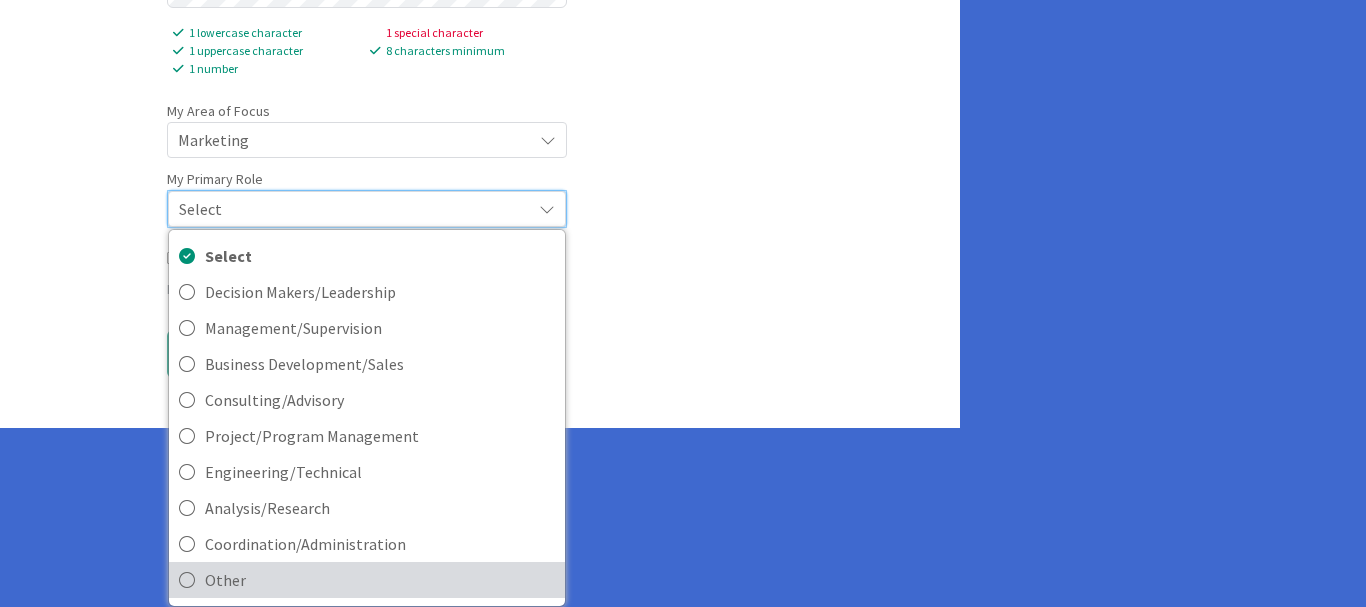 click on "Other" at bounding box center [380, 580] 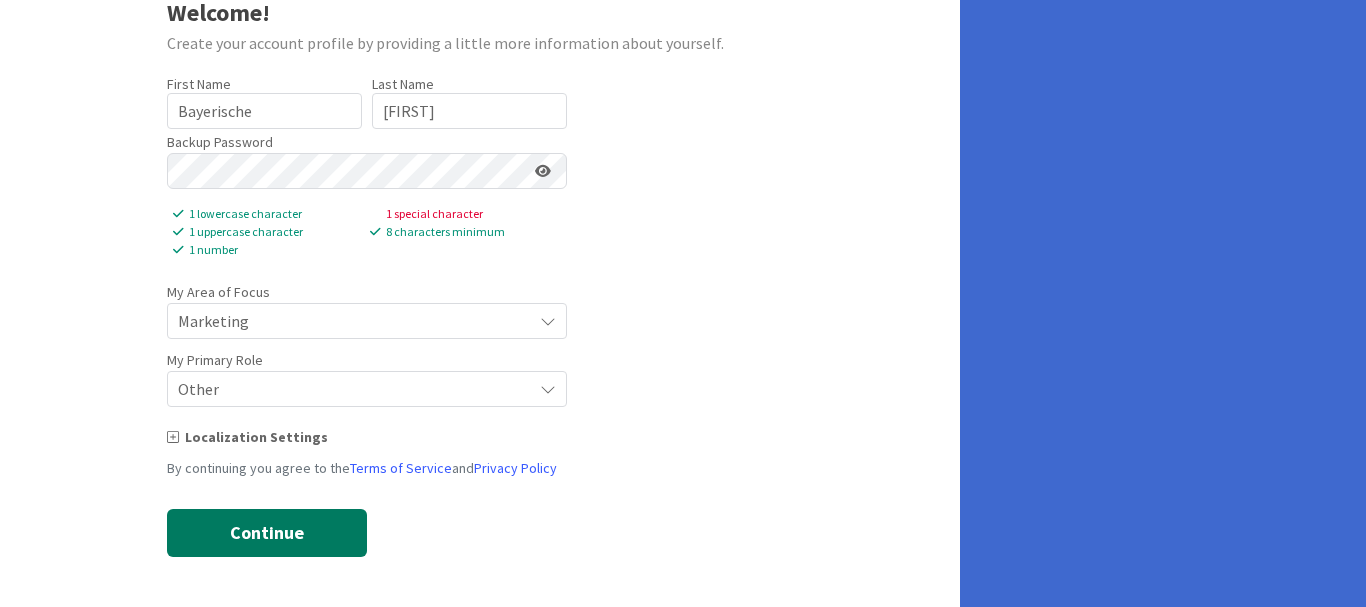 click on "Continue" at bounding box center [267, 533] 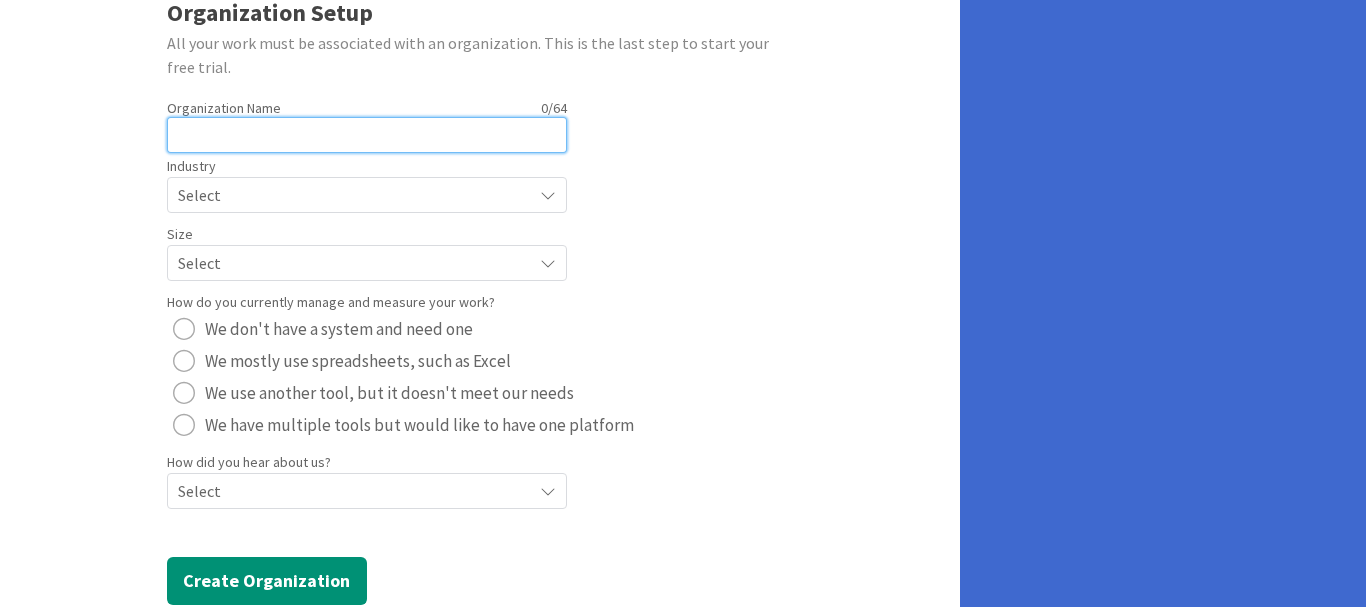 click at bounding box center (367, 135) 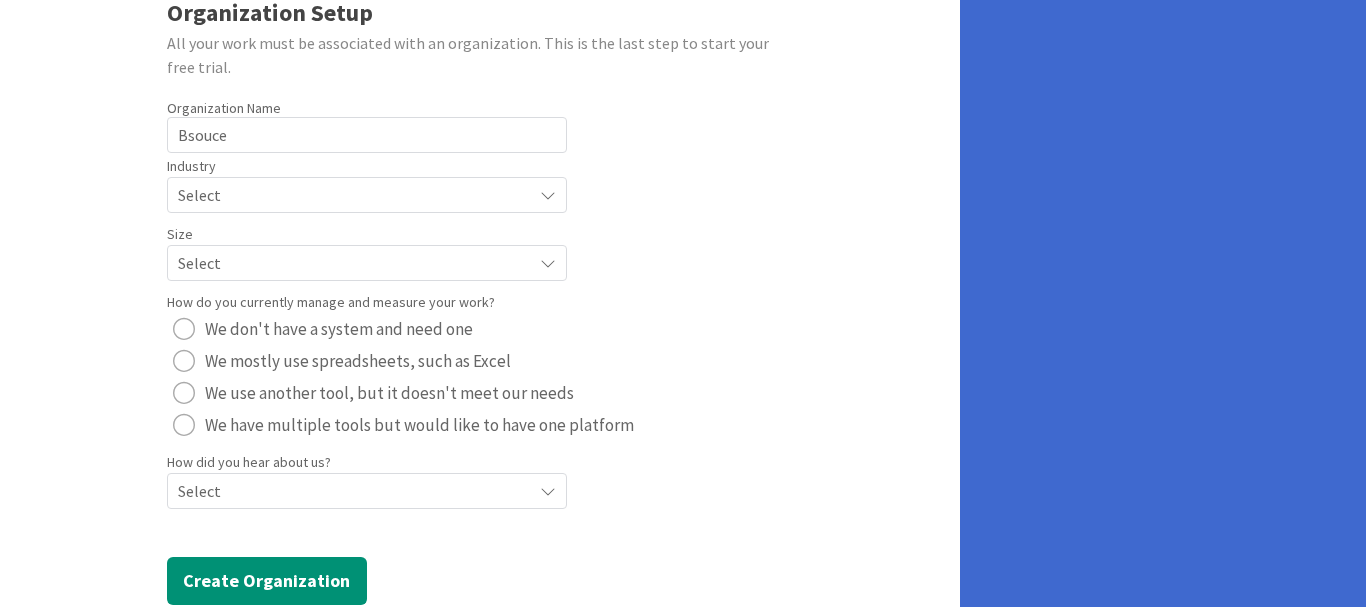 click on "Select" at bounding box center (350, 195) 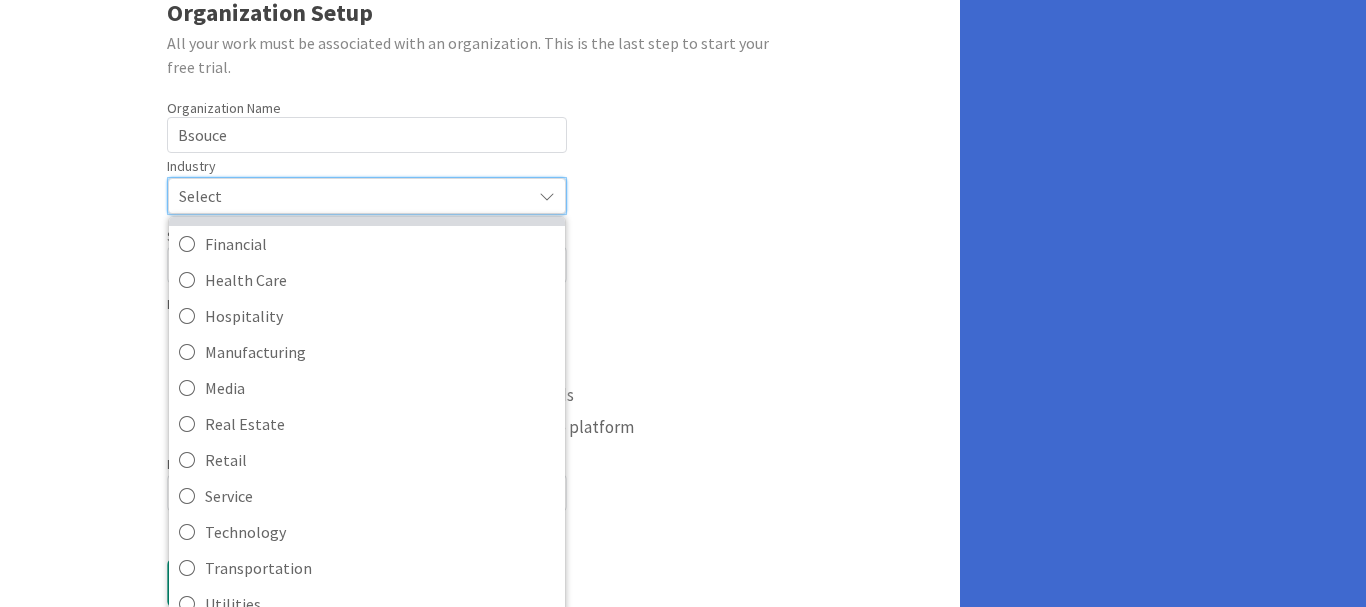 scroll, scrollTop: 194, scrollLeft: 0, axis: vertical 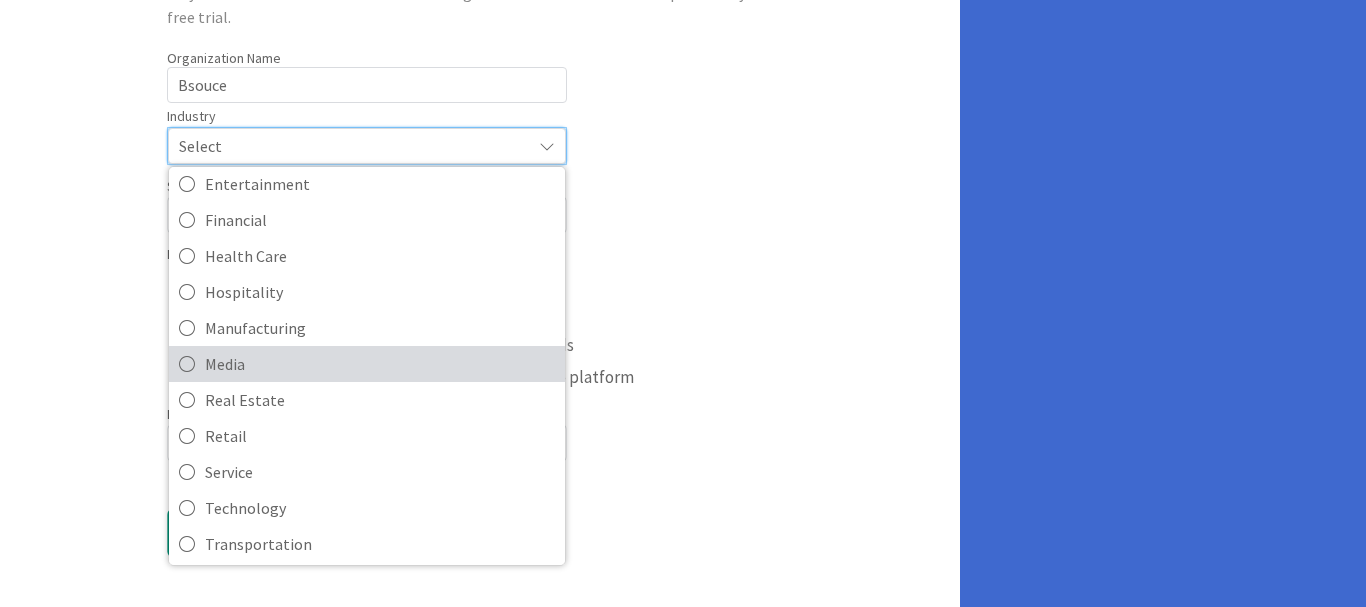 click on "Media" at bounding box center (380, 364) 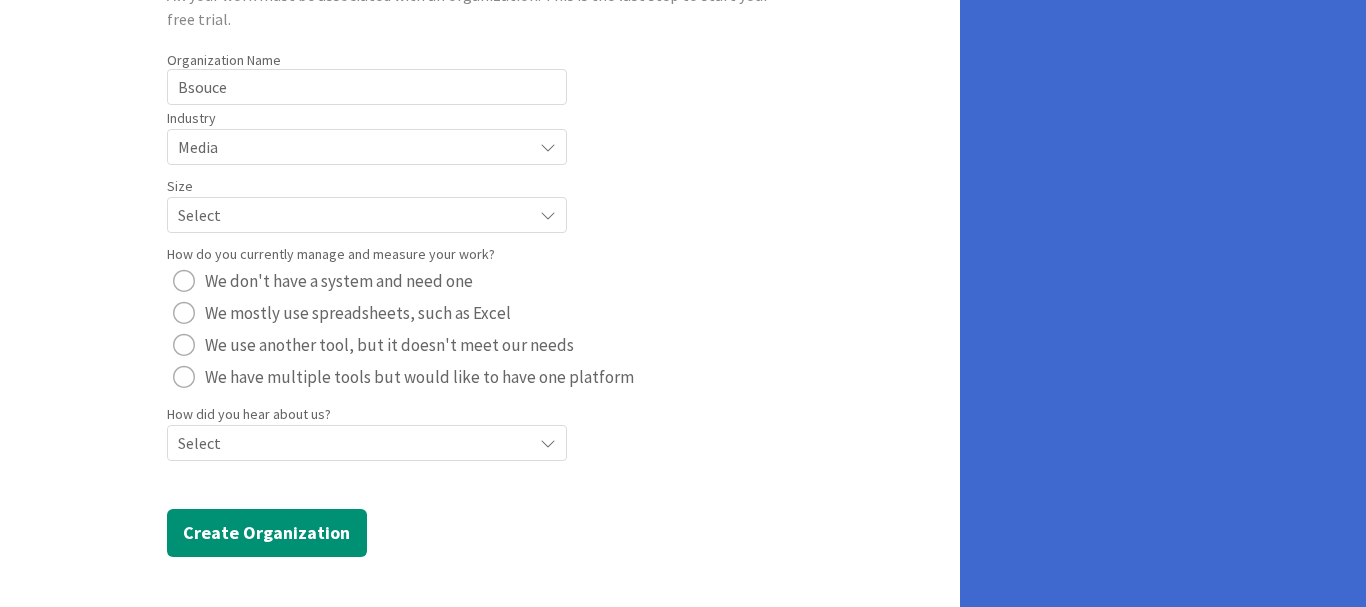 click on "Select" at bounding box center (350, 147) 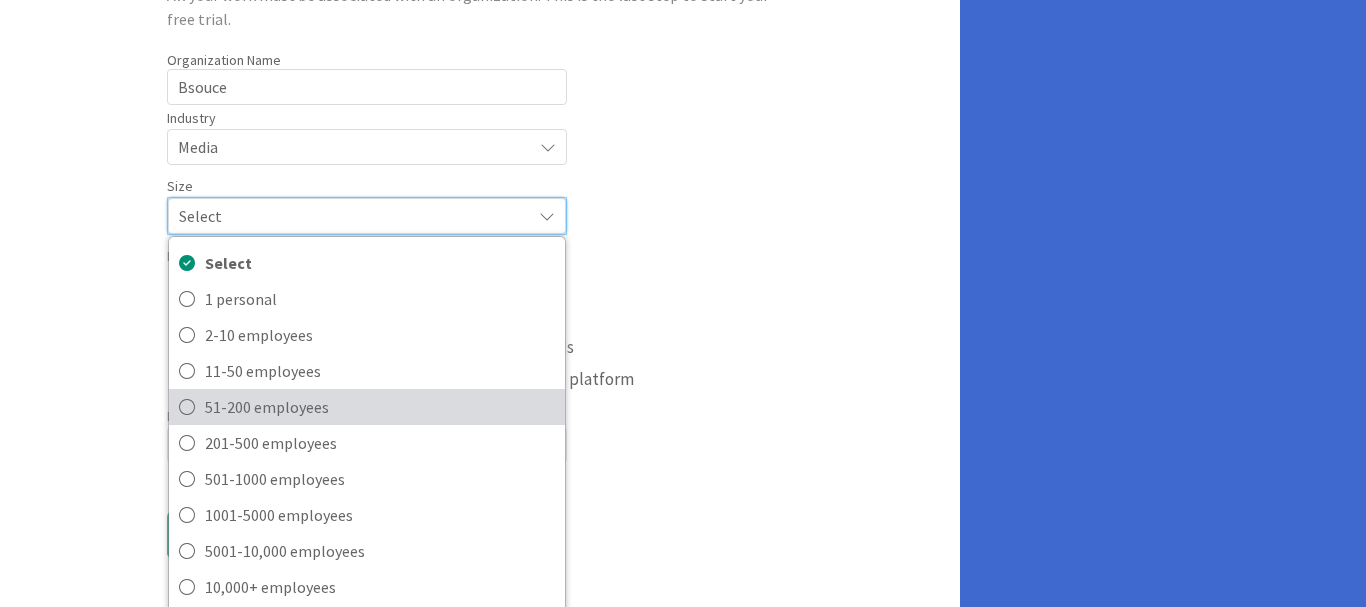 click on "51-200 employees" at bounding box center [380, 407] 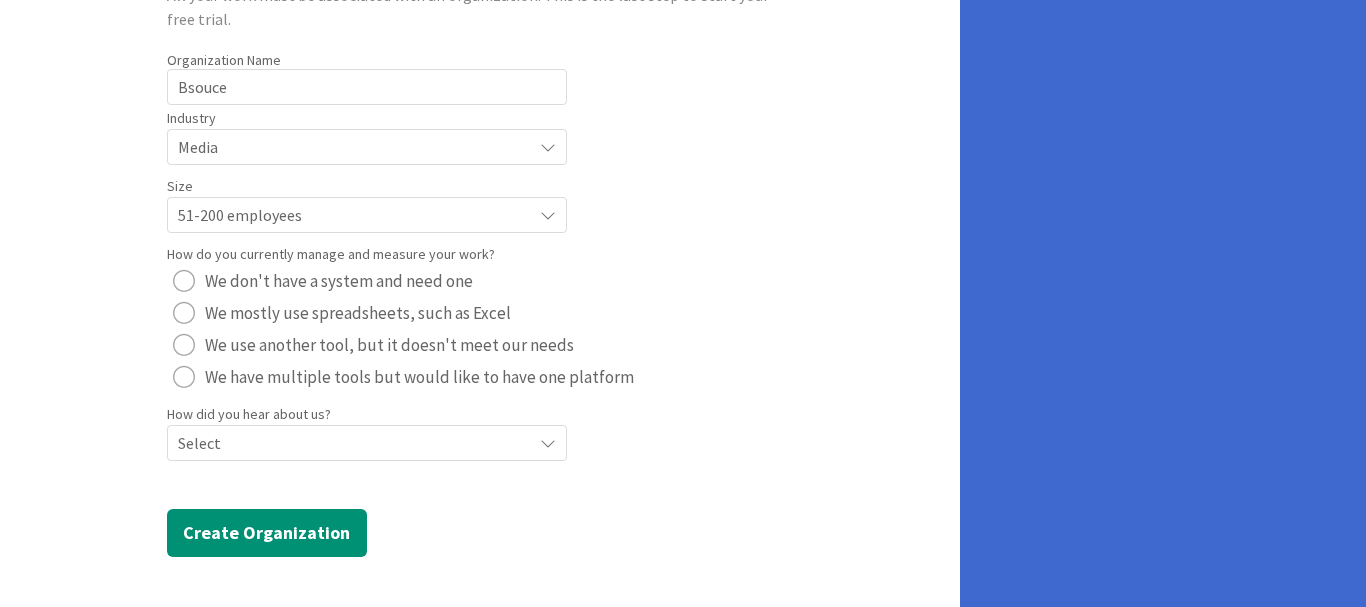 click on "Select" at bounding box center [350, 147] 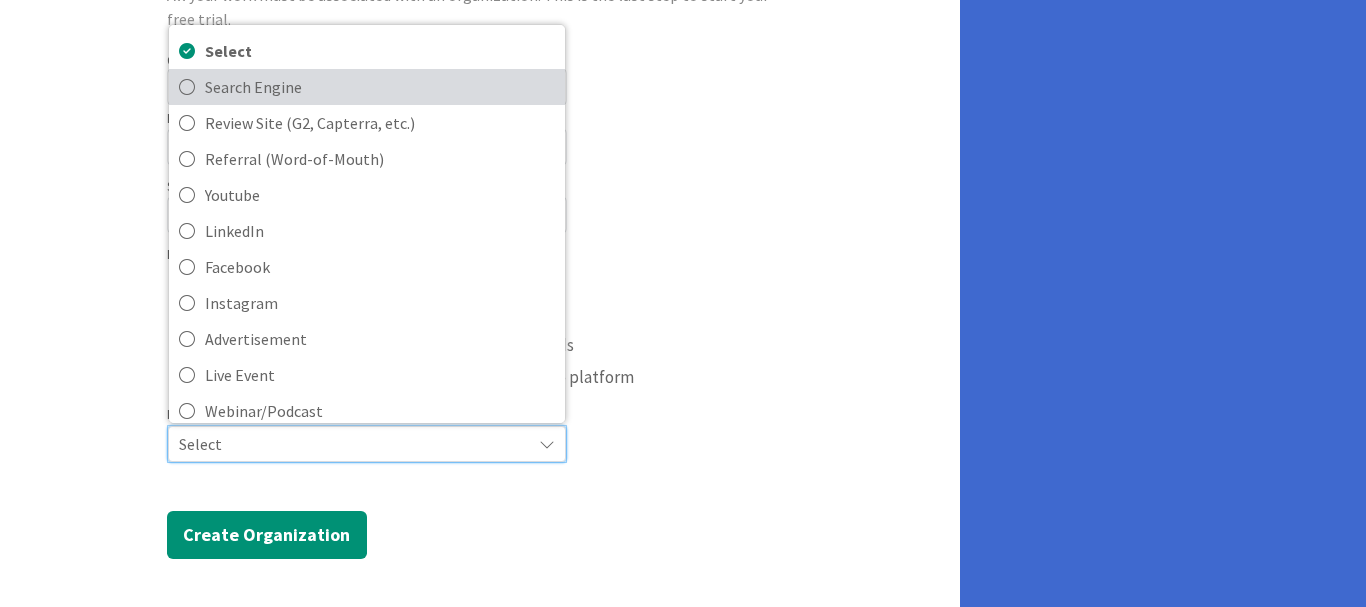 click on "Search Engine" at bounding box center (380, 87) 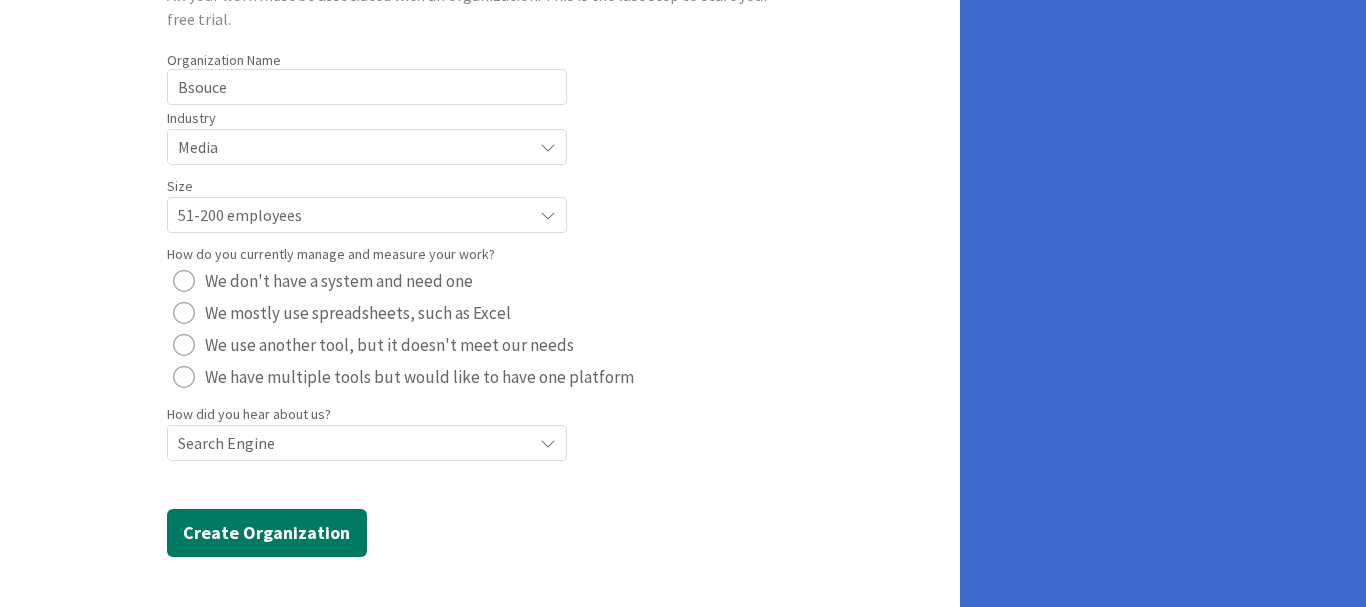 click on "Create Organization" at bounding box center (267, 533) 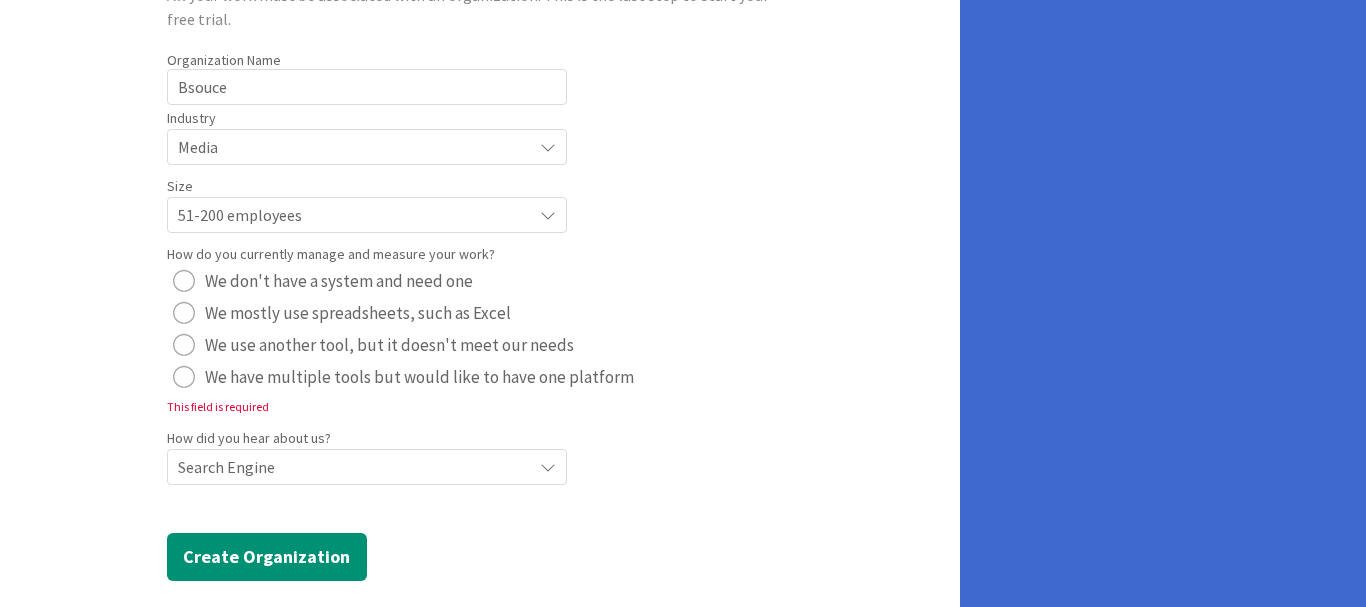 click at bounding box center [184, 281] 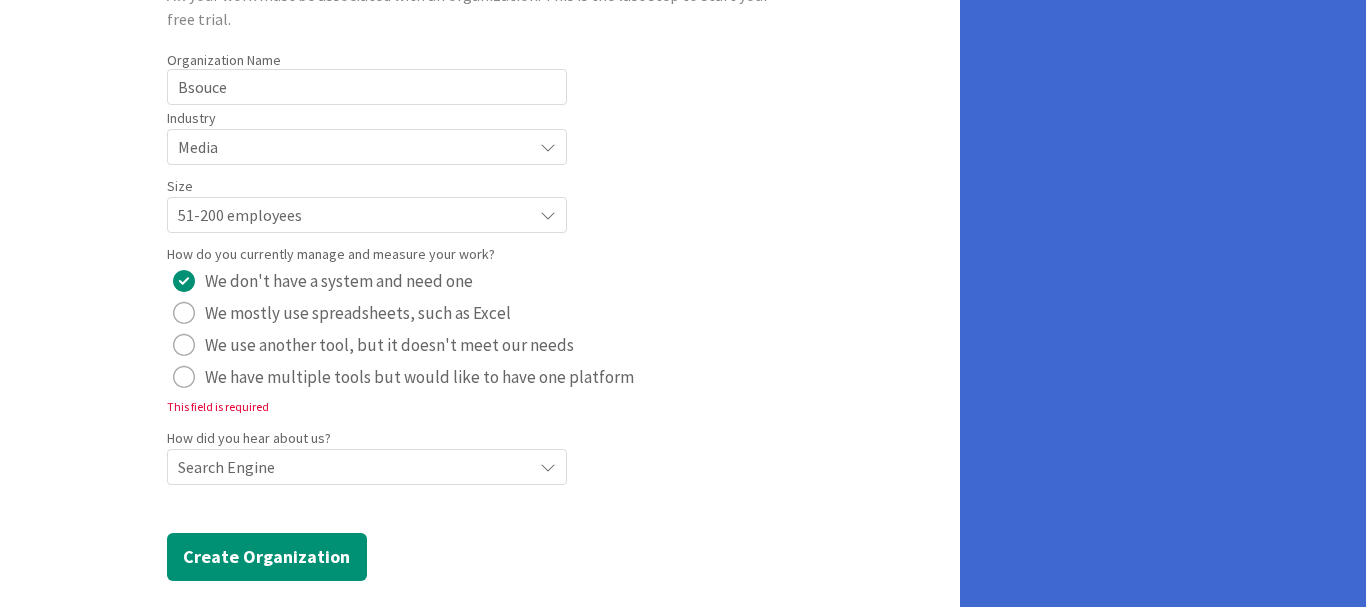 click at bounding box center (184, 313) 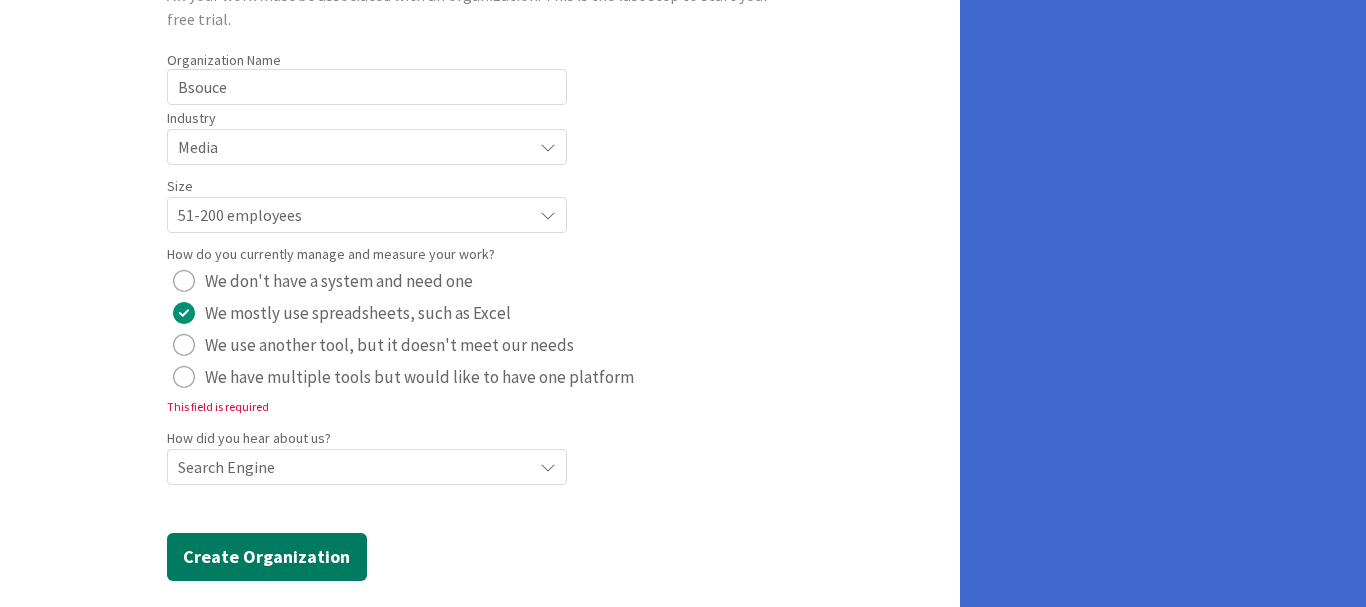 click on "Create Organization" at bounding box center (267, 557) 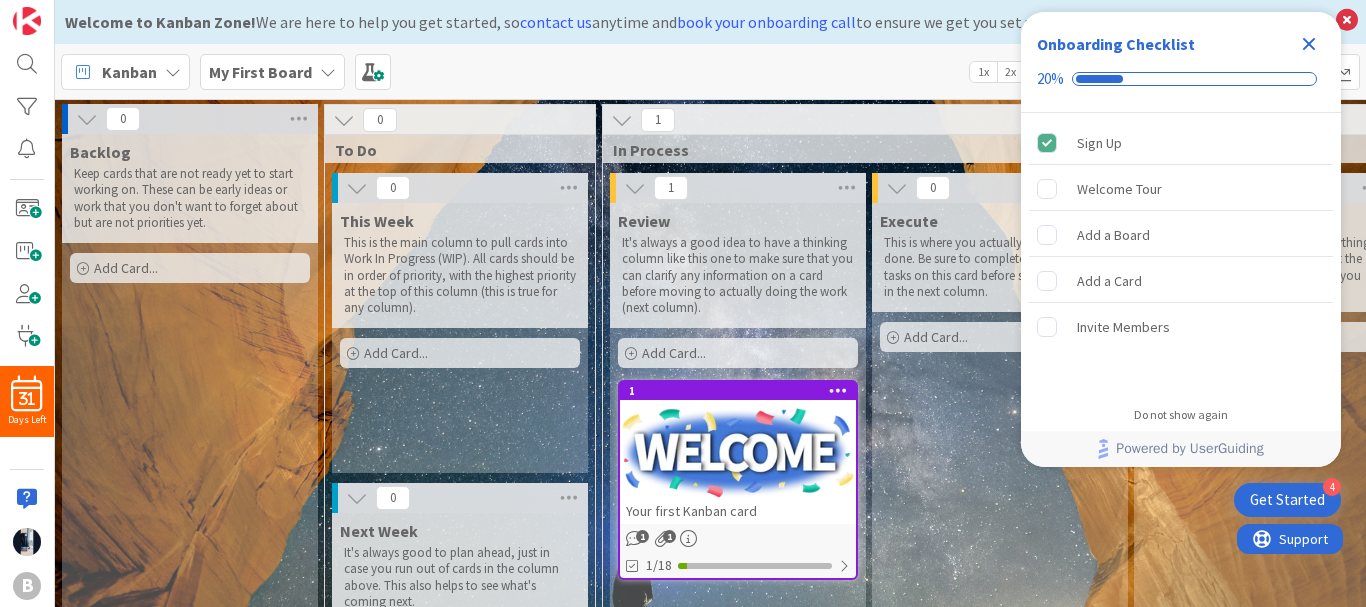 scroll, scrollTop: 0, scrollLeft: 0, axis: both 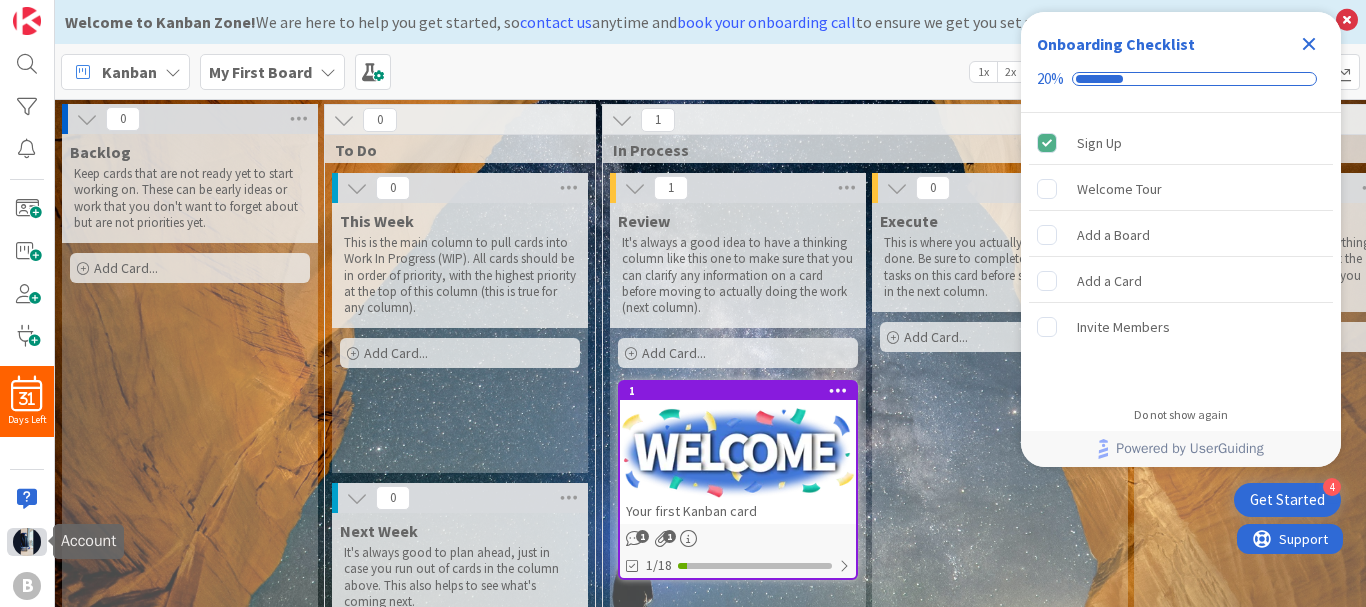 click at bounding box center (27, 542) 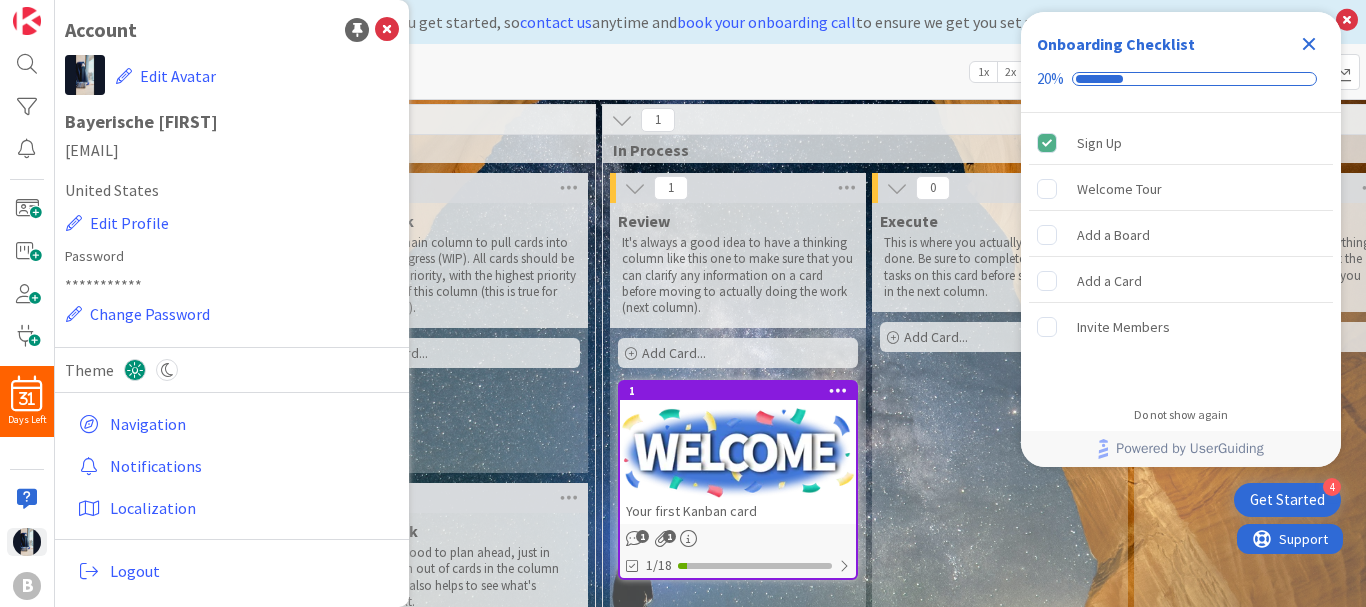 scroll, scrollTop: 0, scrollLeft: 0, axis: both 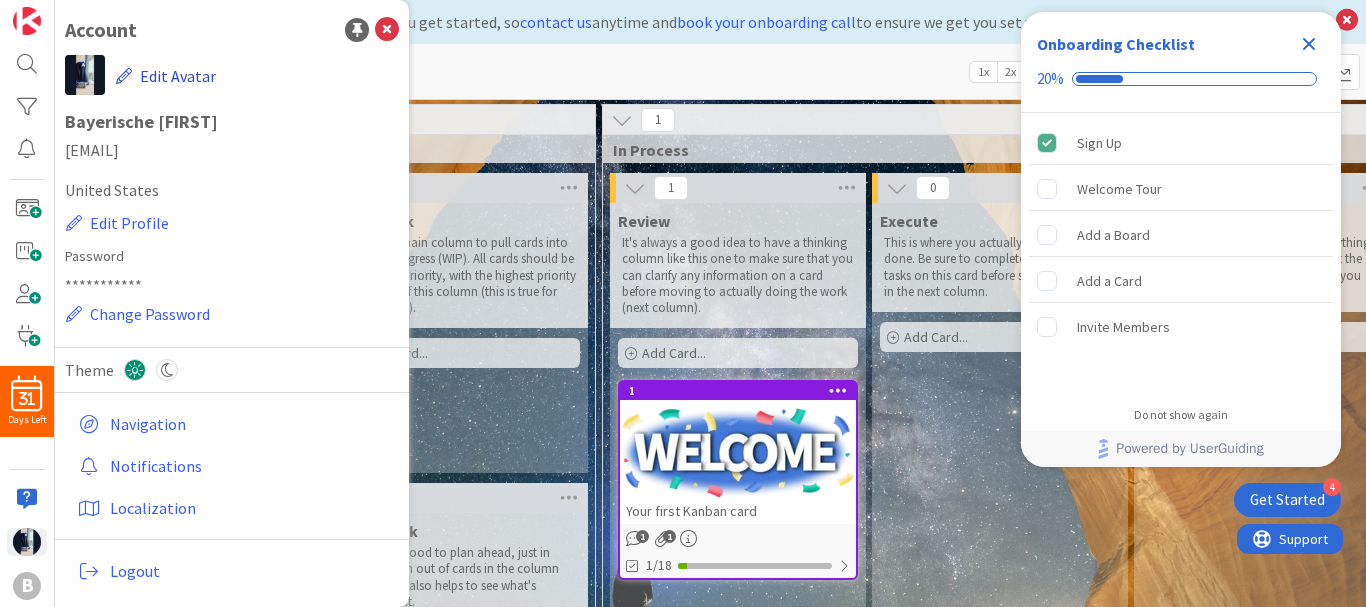 click on "Edit Avatar" at bounding box center (166, 76) 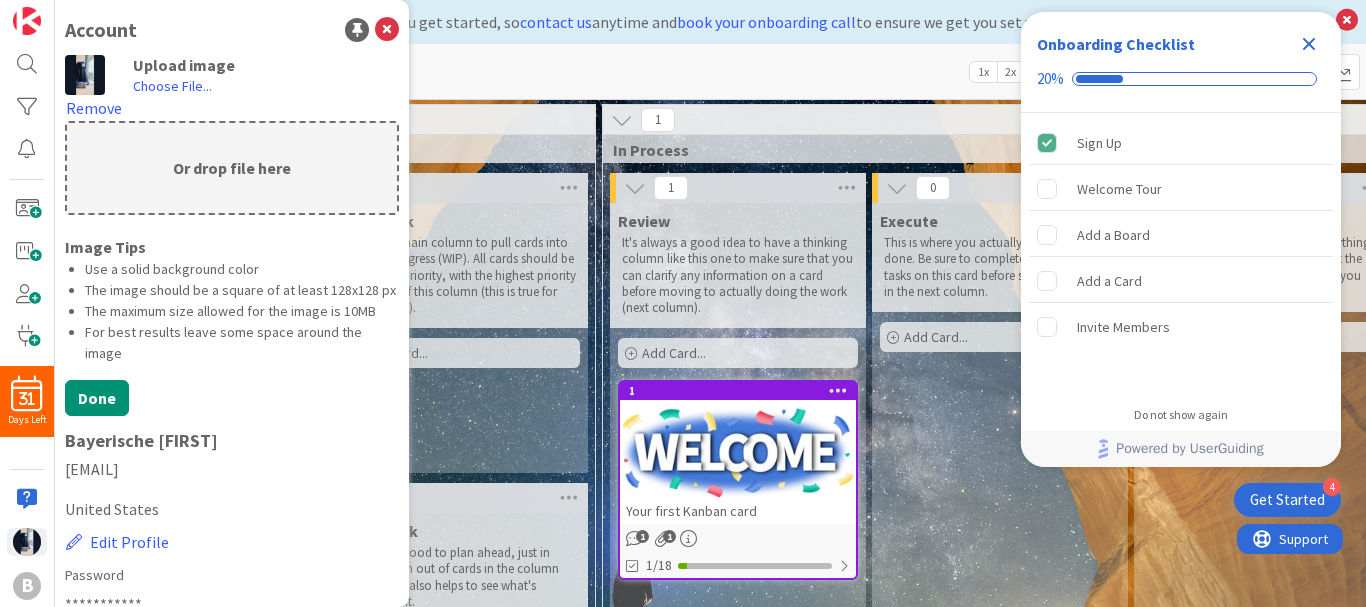click on "Or drop file here" at bounding box center [232, 168] 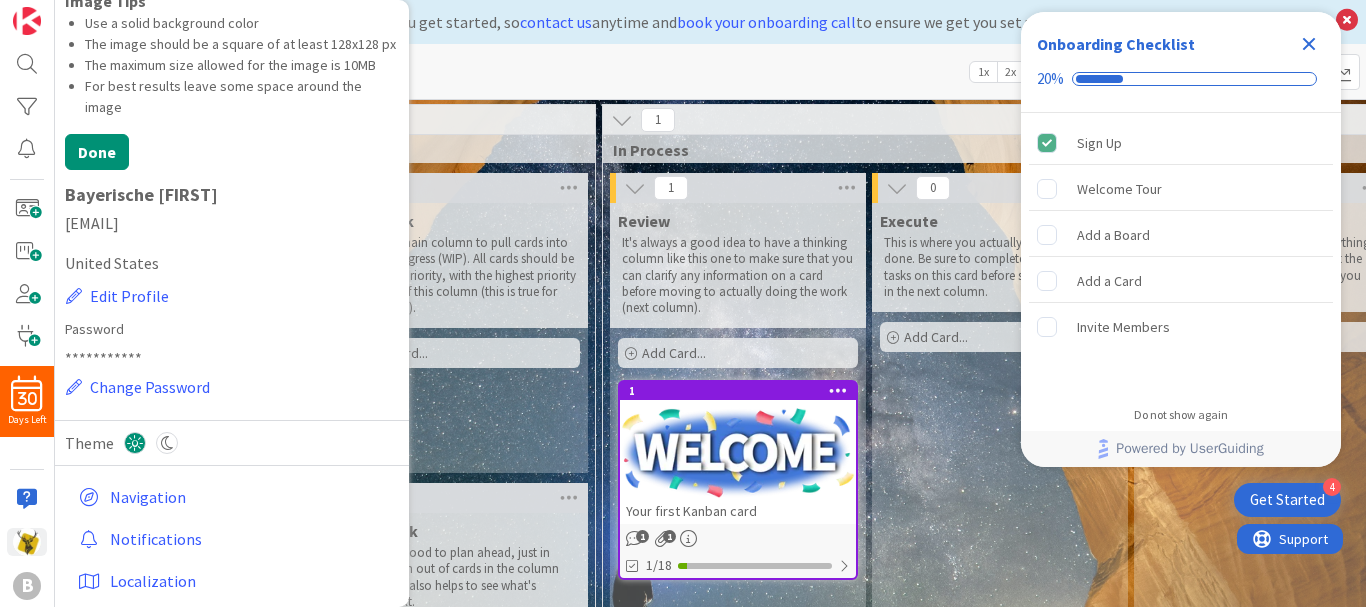 scroll, scrollTop: 340, scrollLeft: 0, axis: vertical 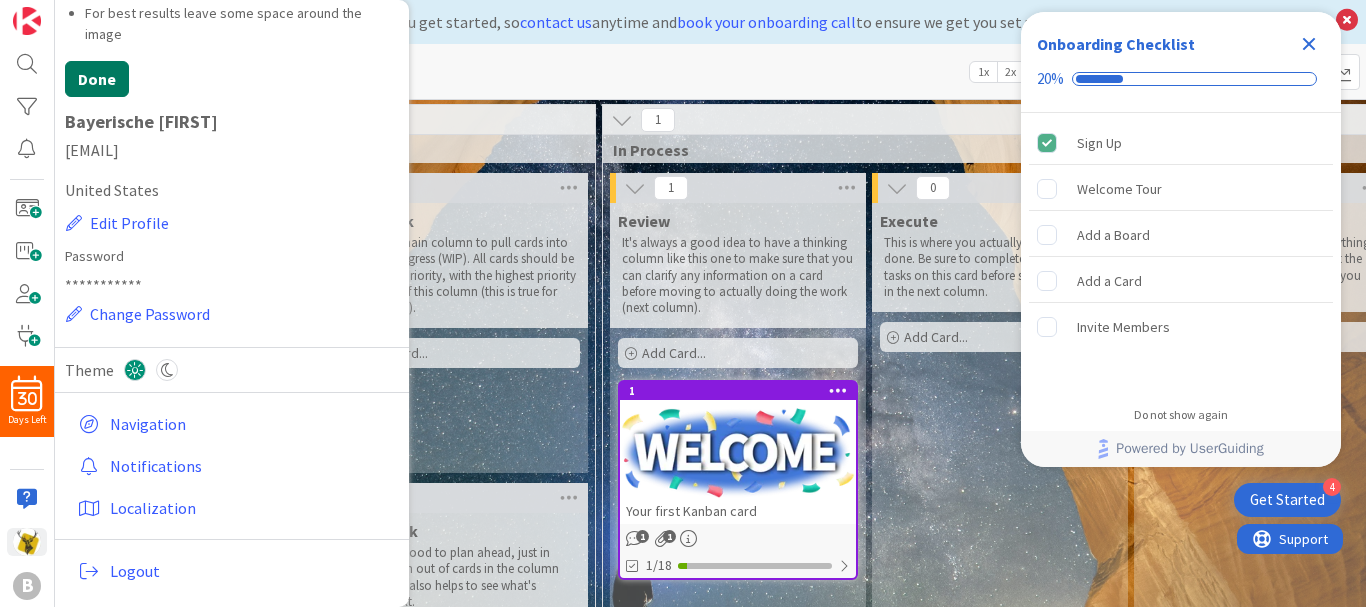 click on "Done" at bounding box center (97, 79) 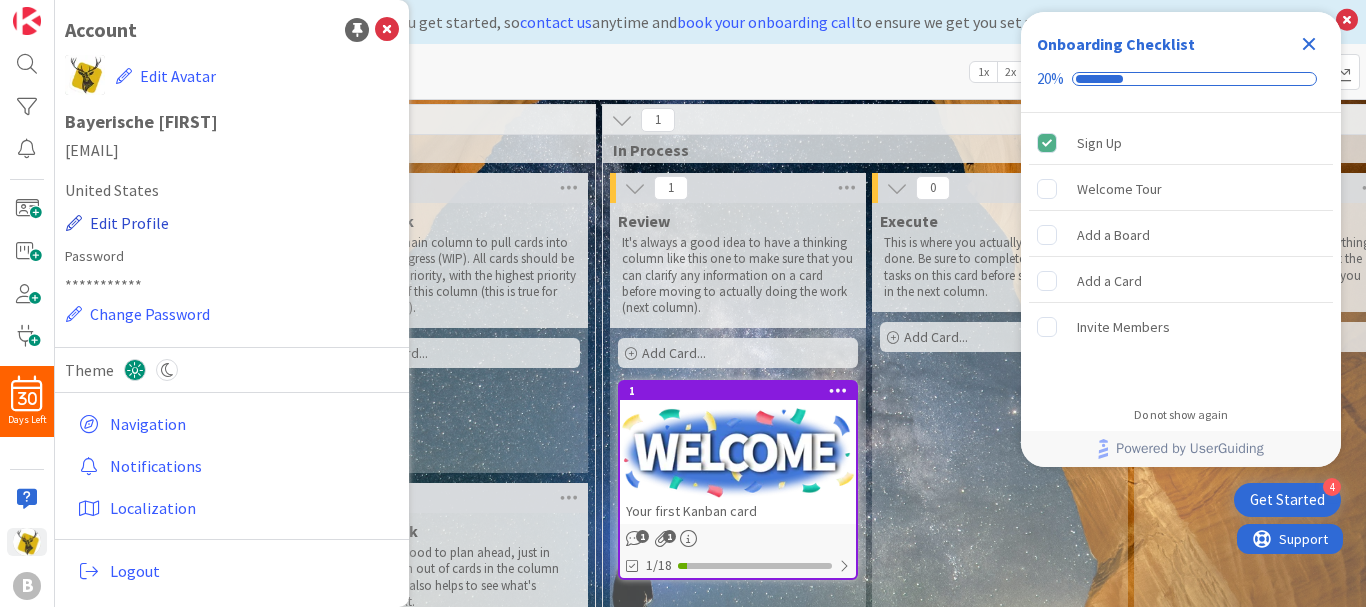 click on "Edit Profile" at bounding box center [117, 223] 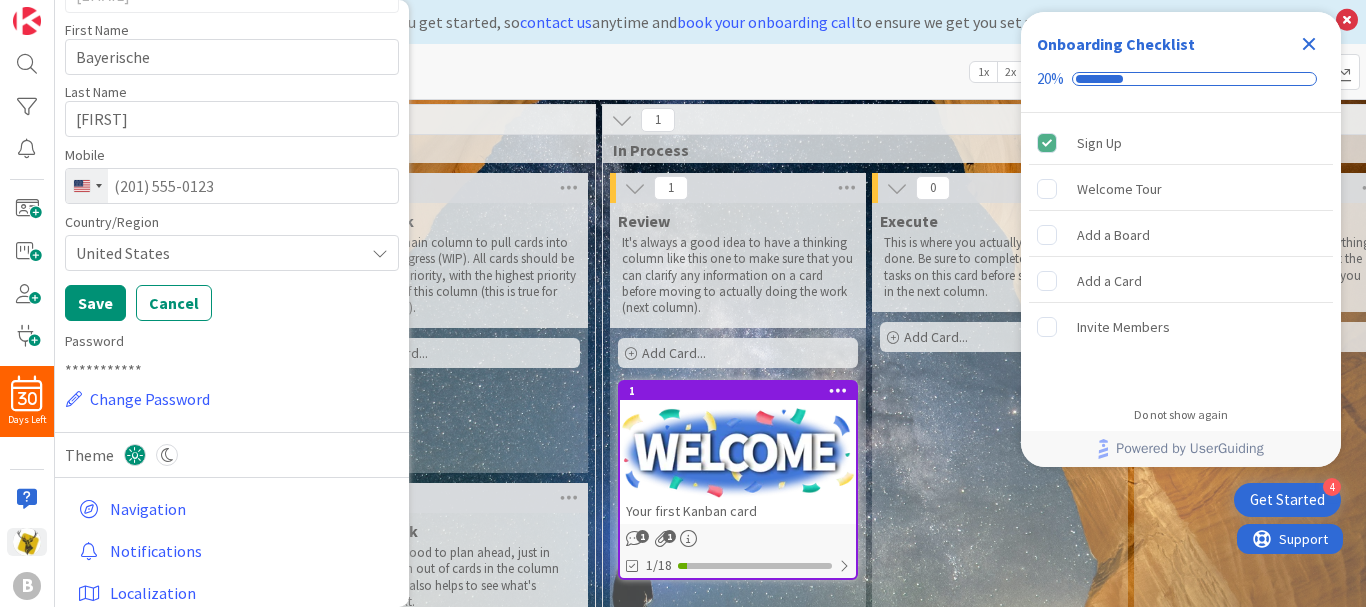 scroll, scrollTop: 180, scrollLeft: 0, axis: vertical 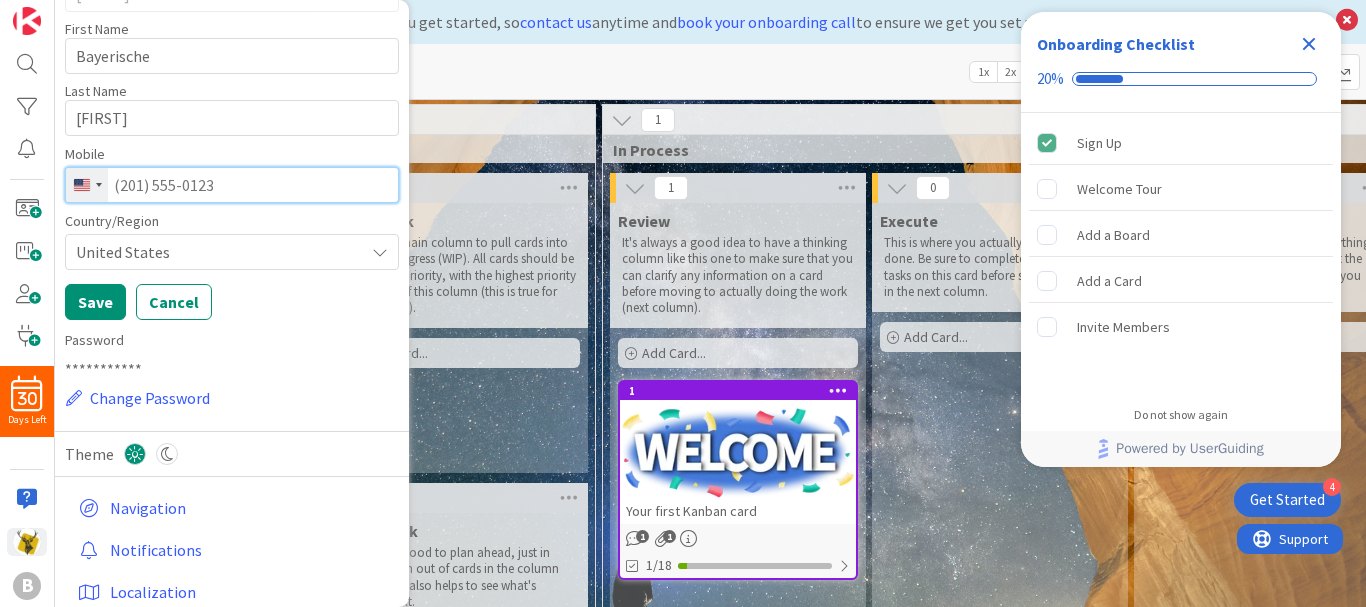 click at bounding box center (232, 185) 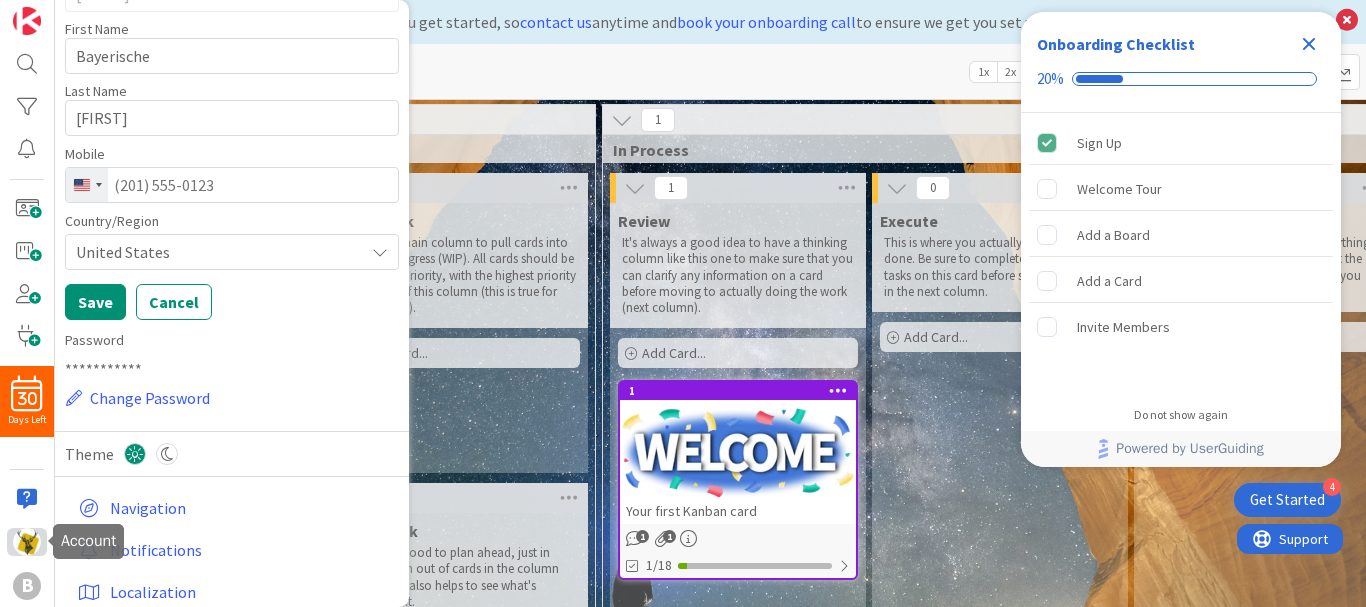 click at bounding box center (27, 542) 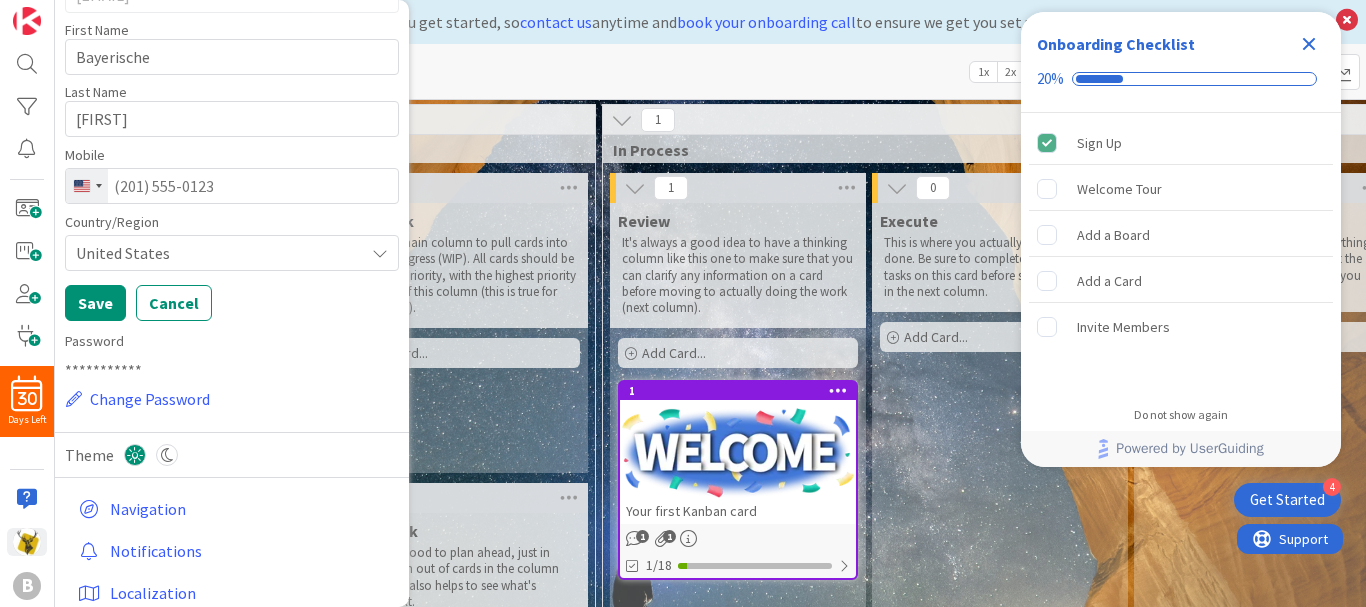 scroll, scrollTop: 0, scrollLeft: 0, axis: both 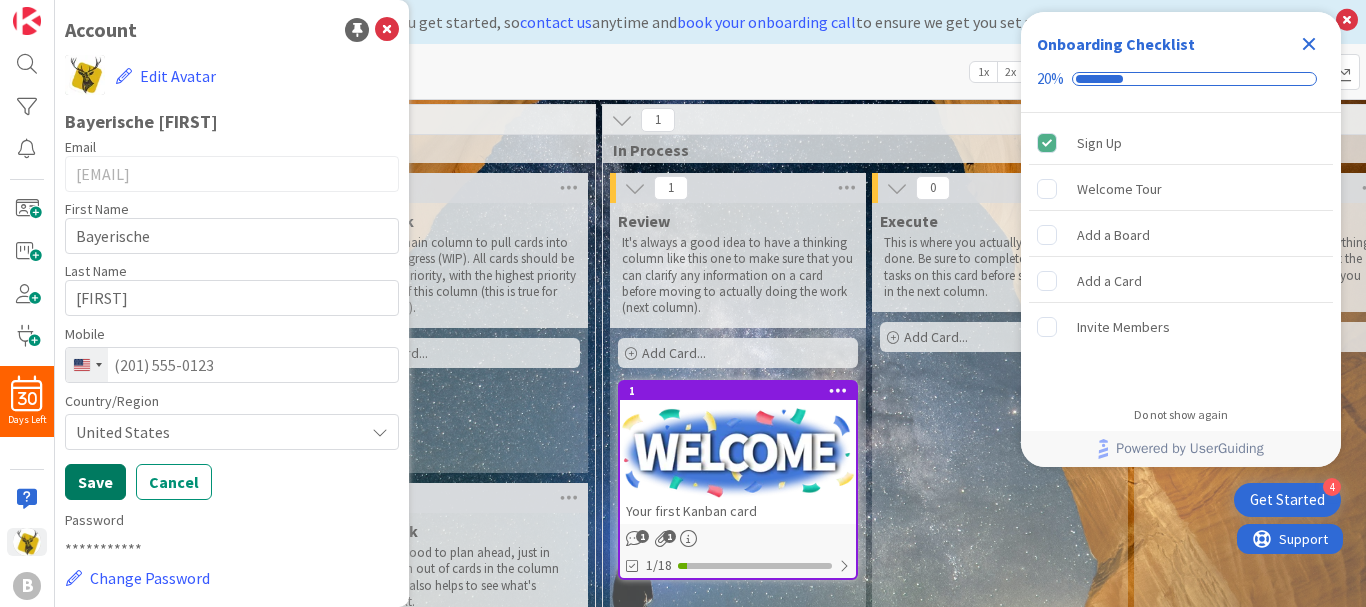 click on "Save" at bounding box center [95, 482] 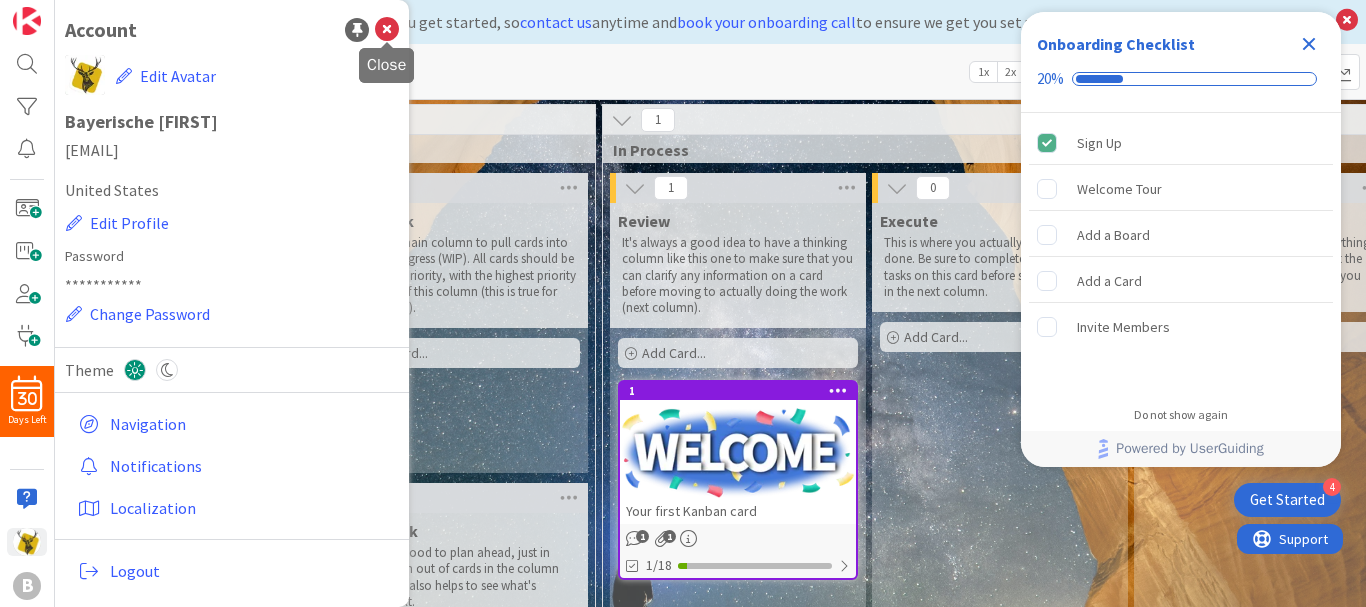 click at bounding box center [387, 30] 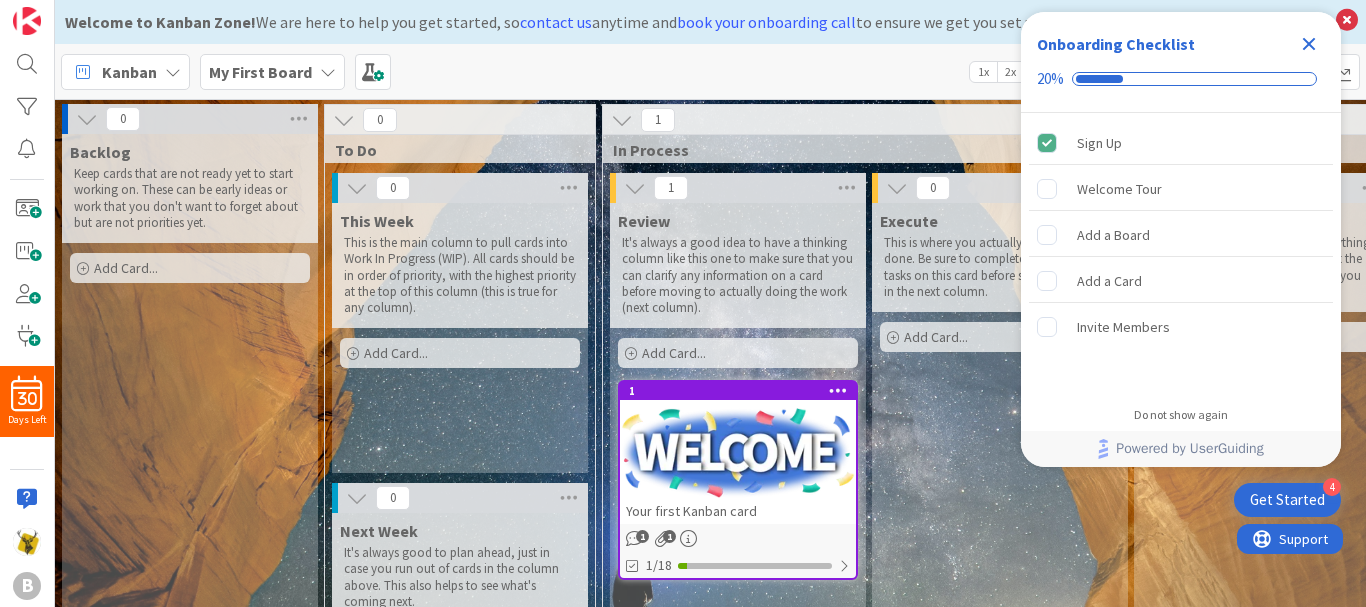 click 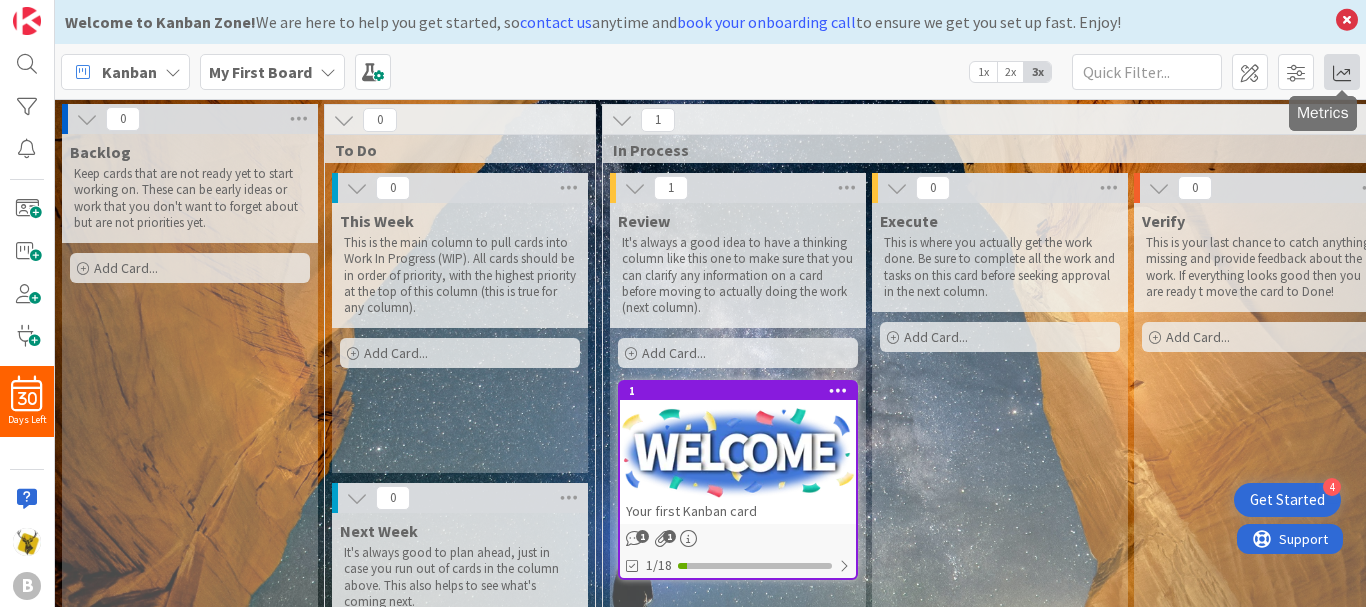 scroll, scrollTop: 0, scrollLeft: 0, axis: both 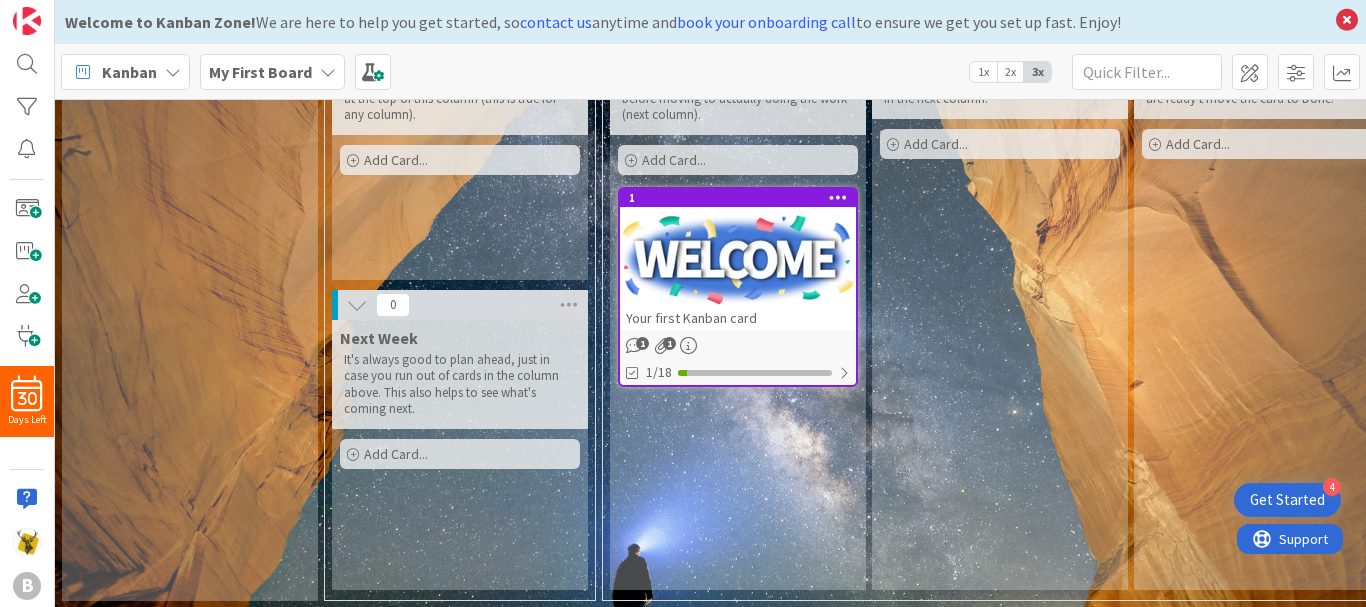 click on "Add Card..." at bounding box center [460, 454] 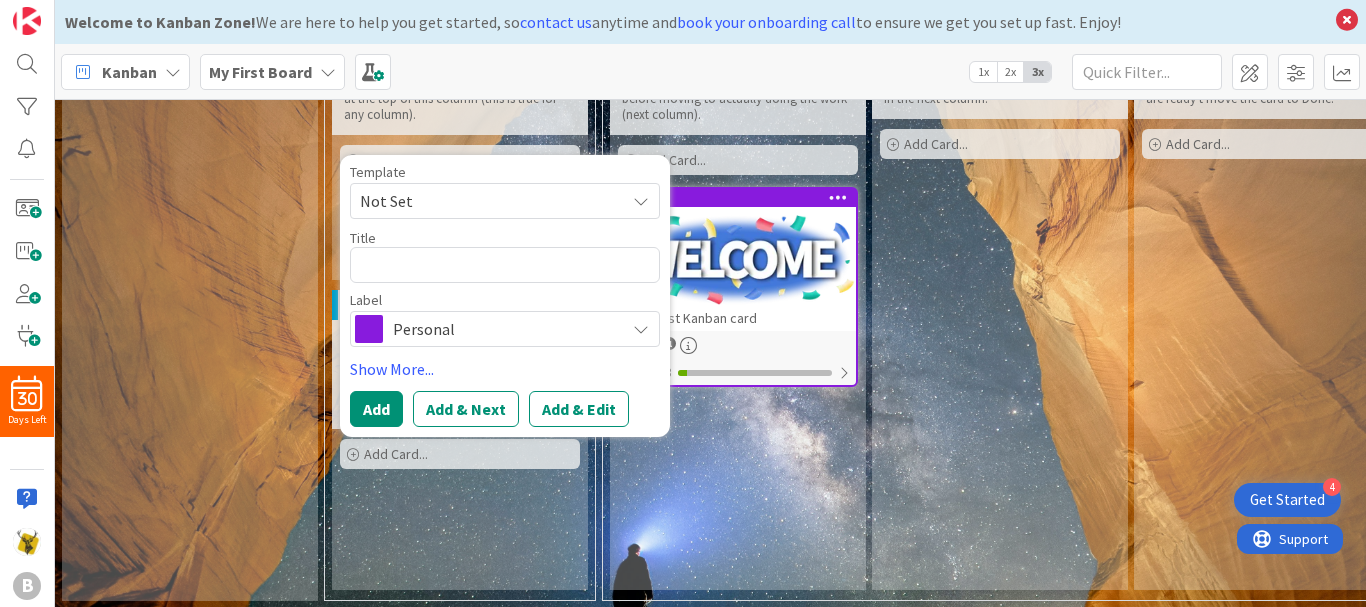 click on "Personal" at bounding box center (504, 329) 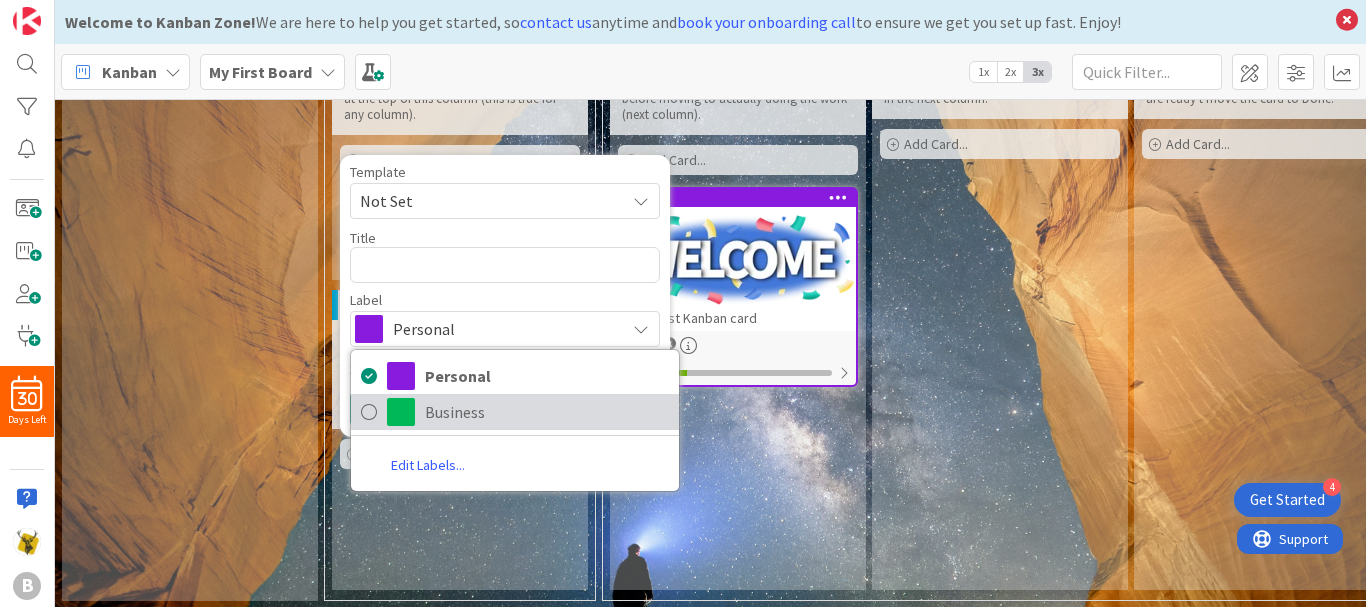 click on "Business" at bounding box center (547, 412) 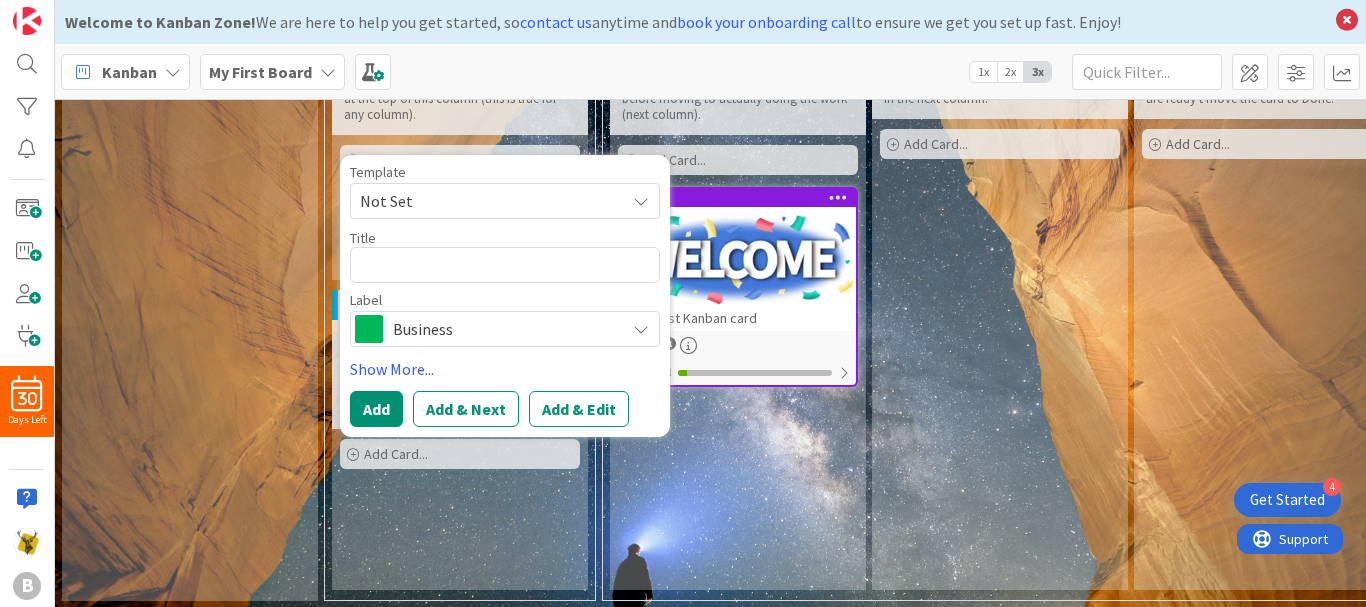 click on "Not Set" at bounding box center (485, 201) 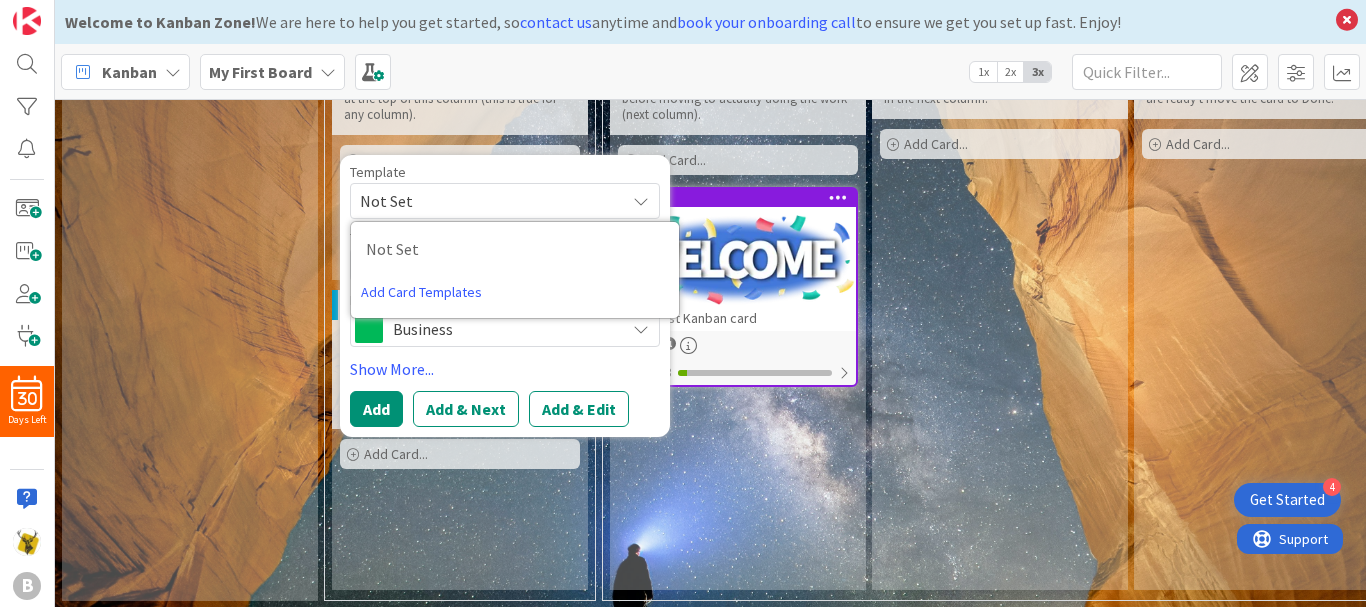 click on "Not Set Add Card Templates" at bounding box center (515, 270) 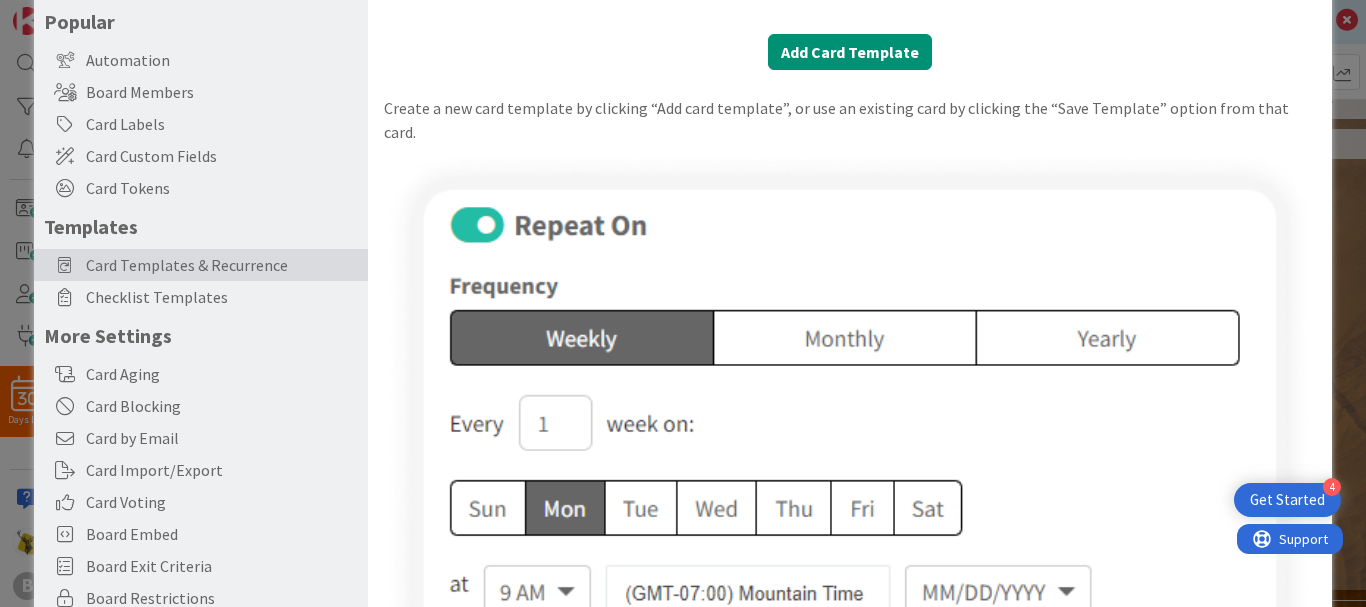 scroll, scrollTop: 0, scrollLeft: 0, axis: both 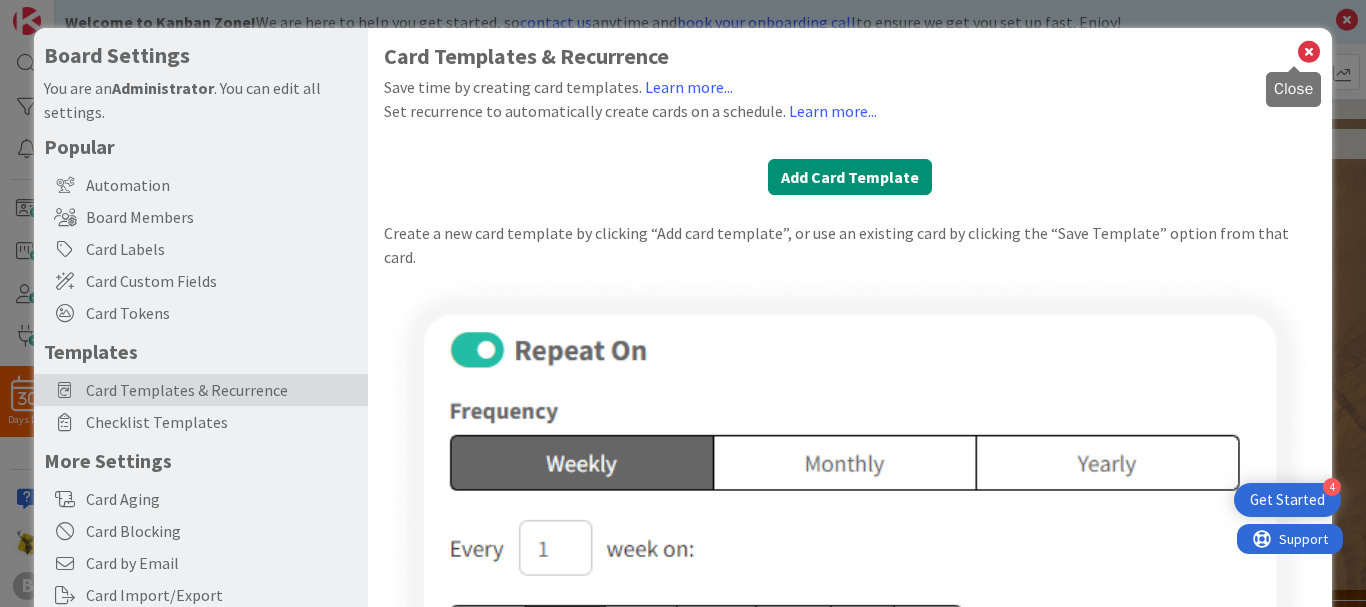 click at bounding box center (1309, 52) 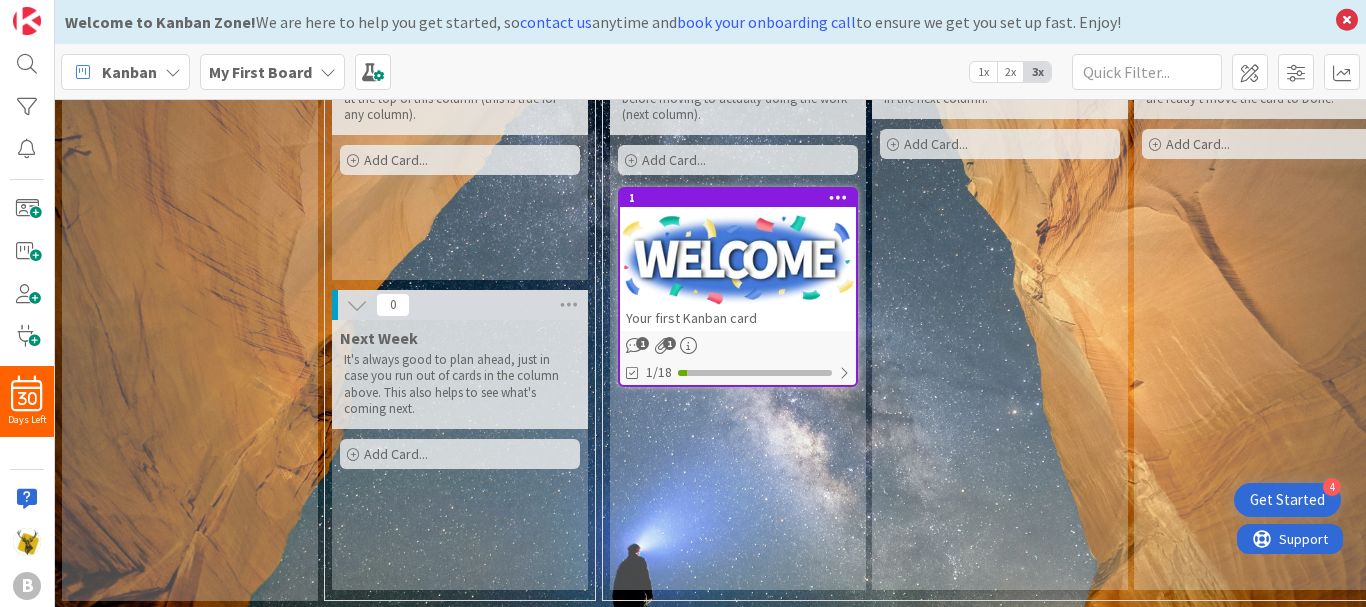 click on "Add Card..." at bounding box center [396, 454] 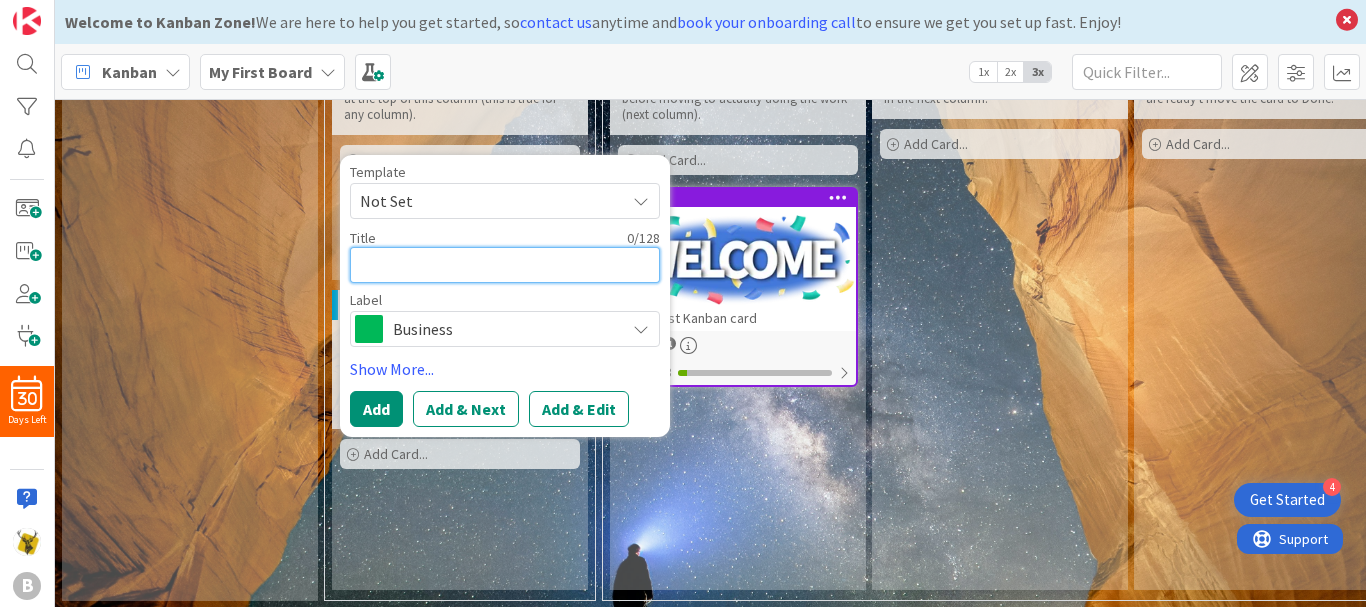 click at bounding box center (505, 265) 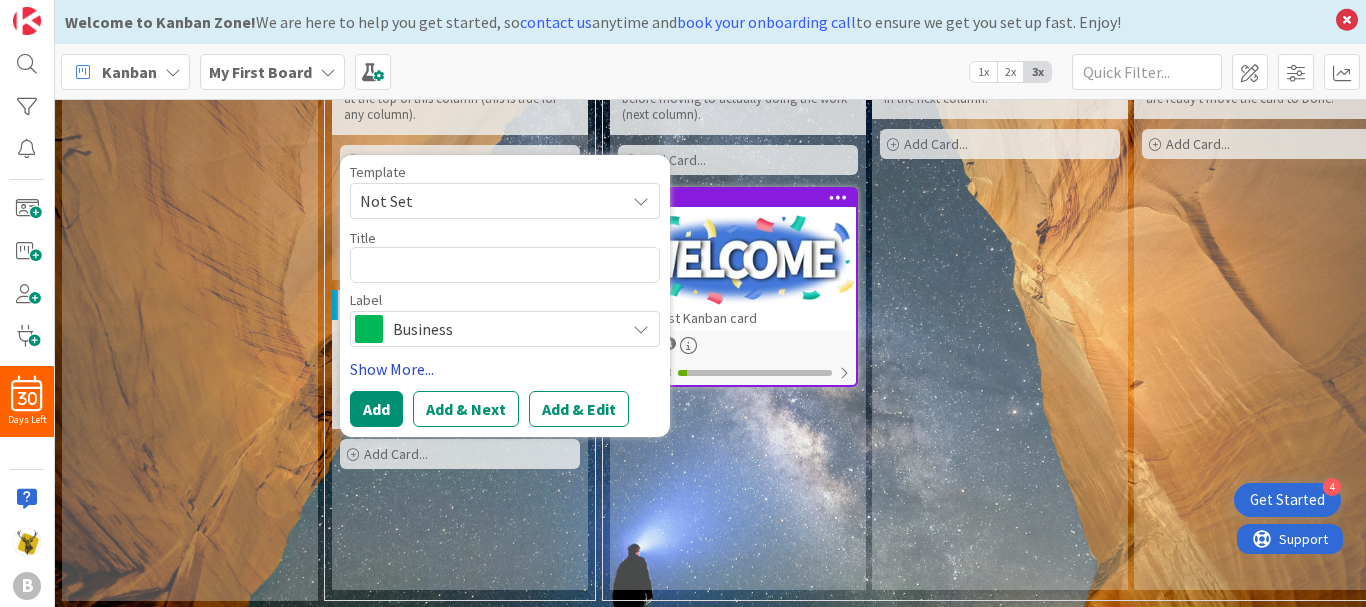 click on "Show More..." at bounding box center [505, 369] 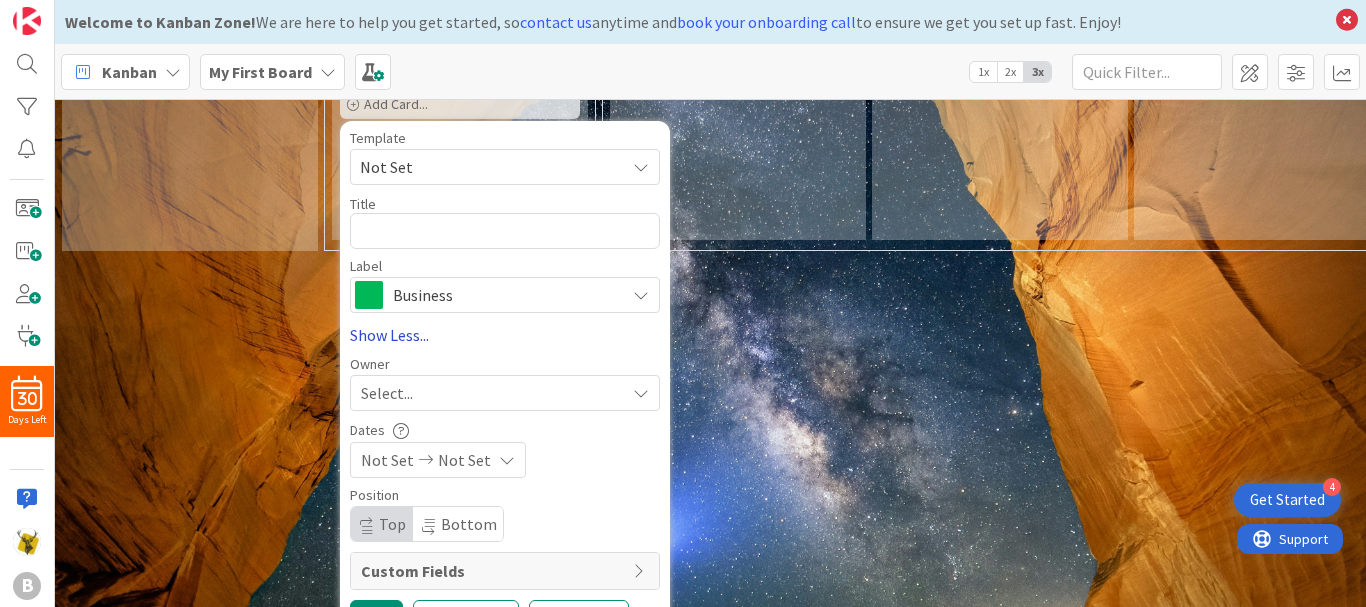 scroll, scrollTop: 581, scrollLeft: 0, axis: vertical 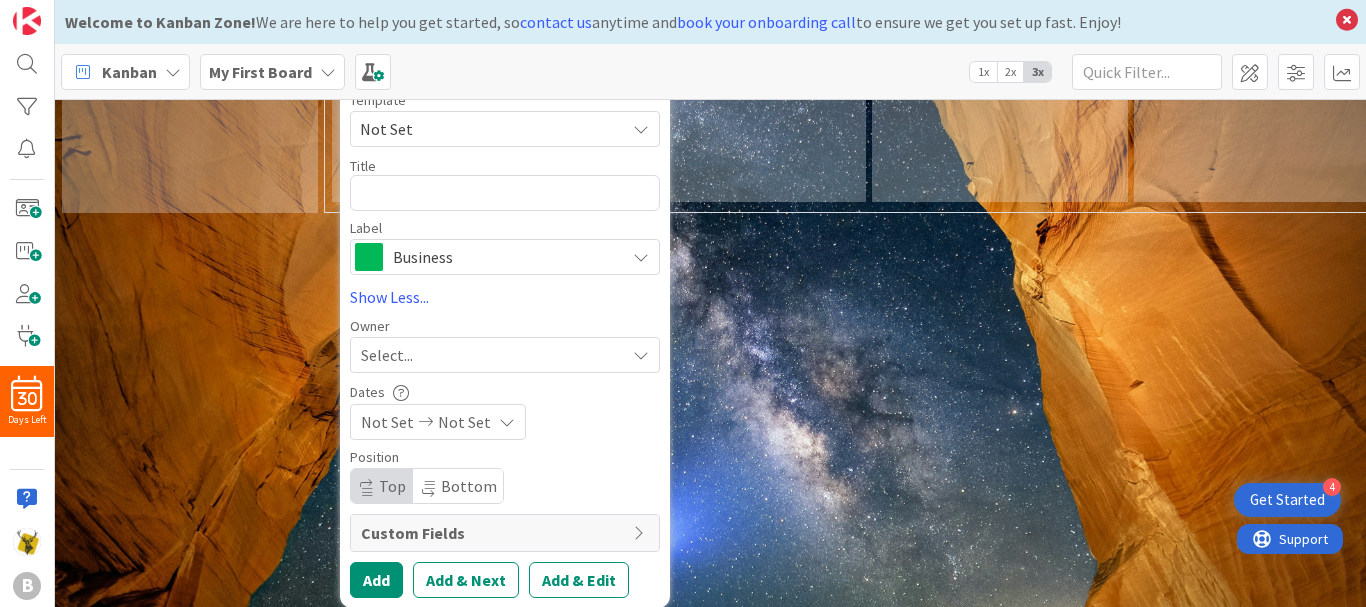 click on "Select..." at bounding box center (387, 355) 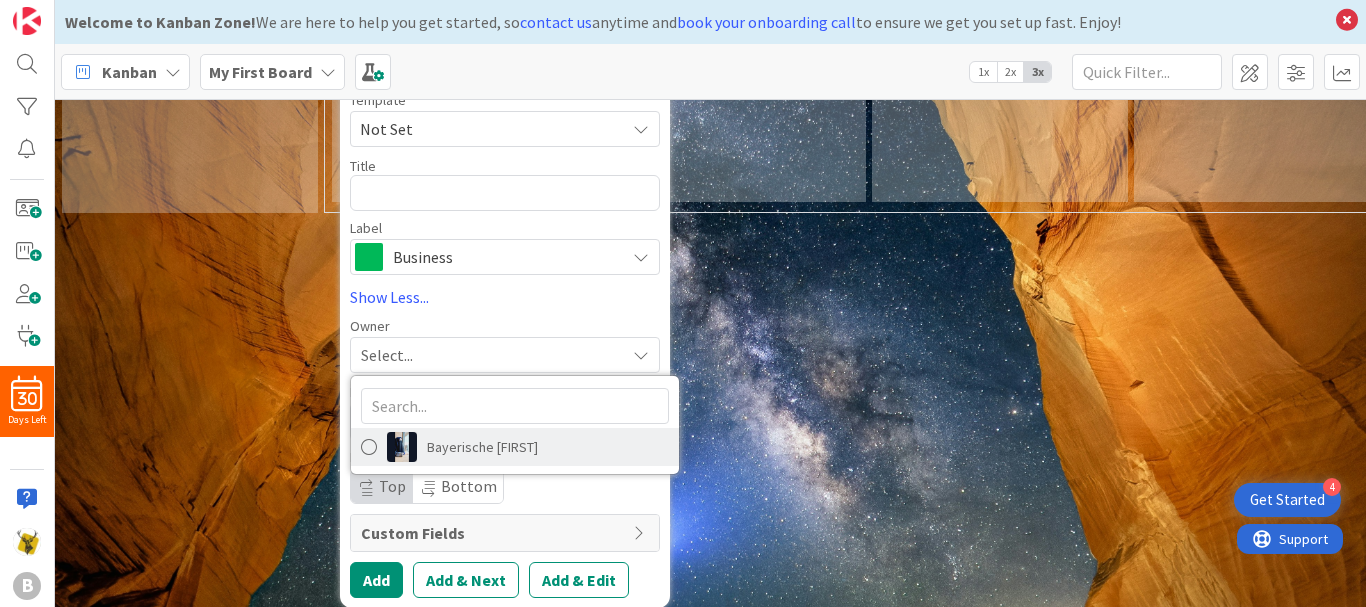 click on "Bayerische [FIRST]" at bounding box center [482, 447] 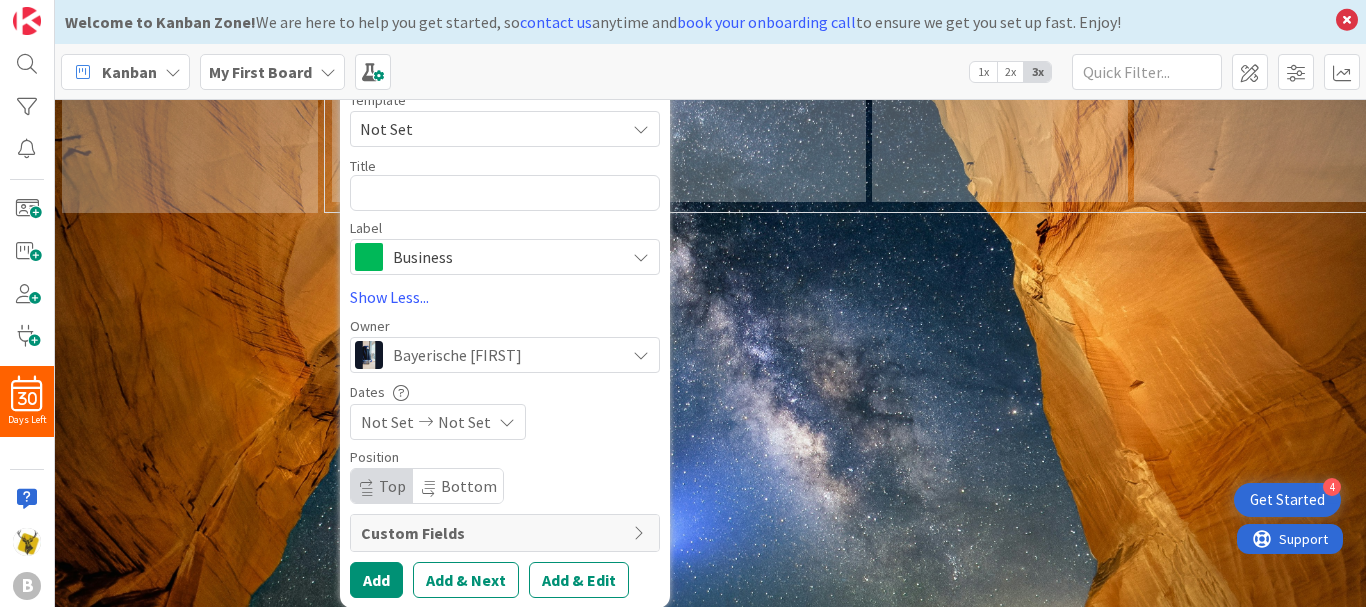 click on "Custom Fields" at bounding box center [505, 533] 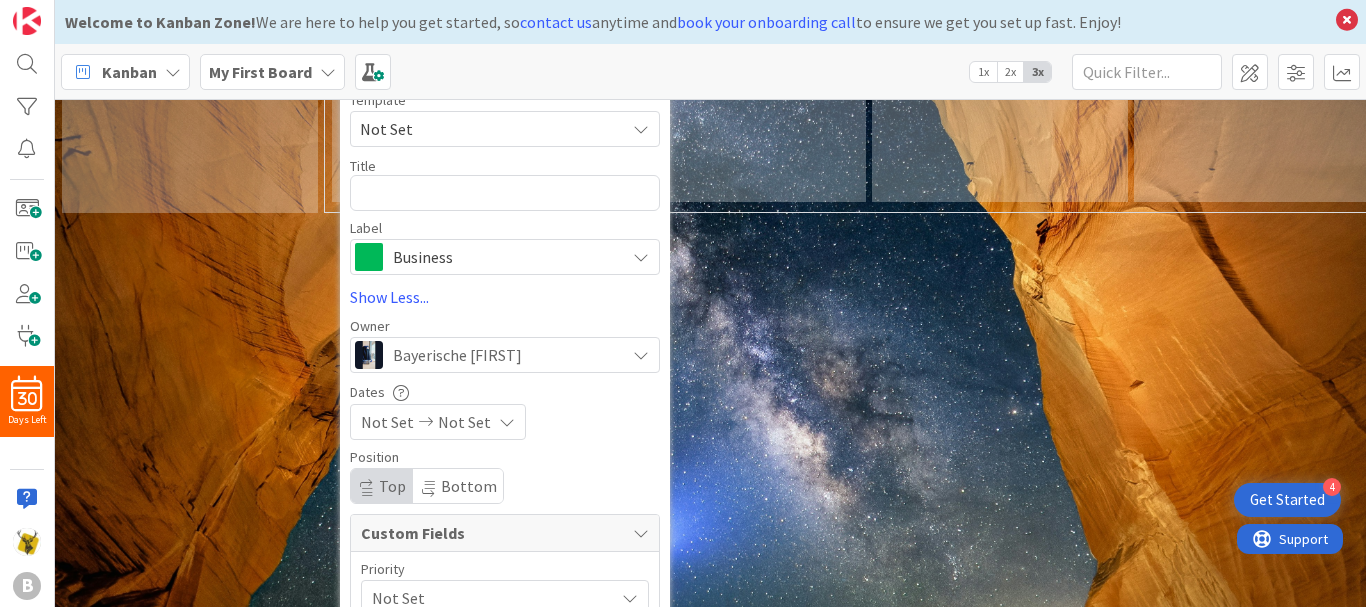 scroll, scrollTop: 720, scrollLeft: 0, axis: vertical 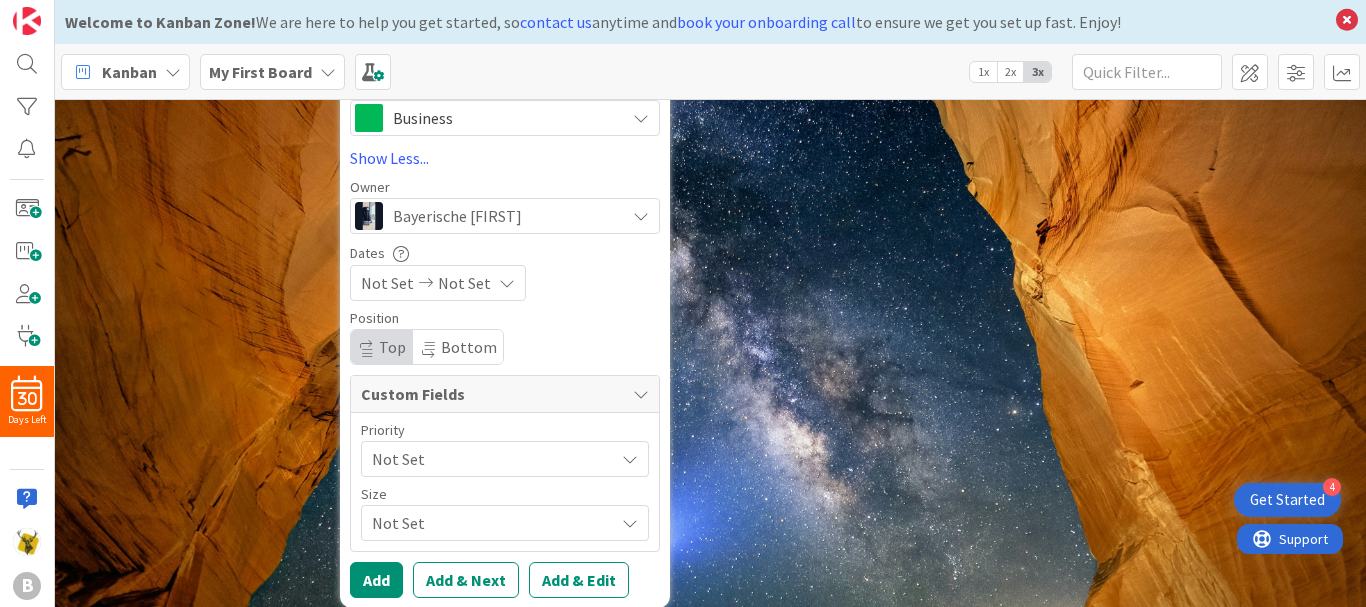 click on "Not Set" at bounding box center (488, 459) 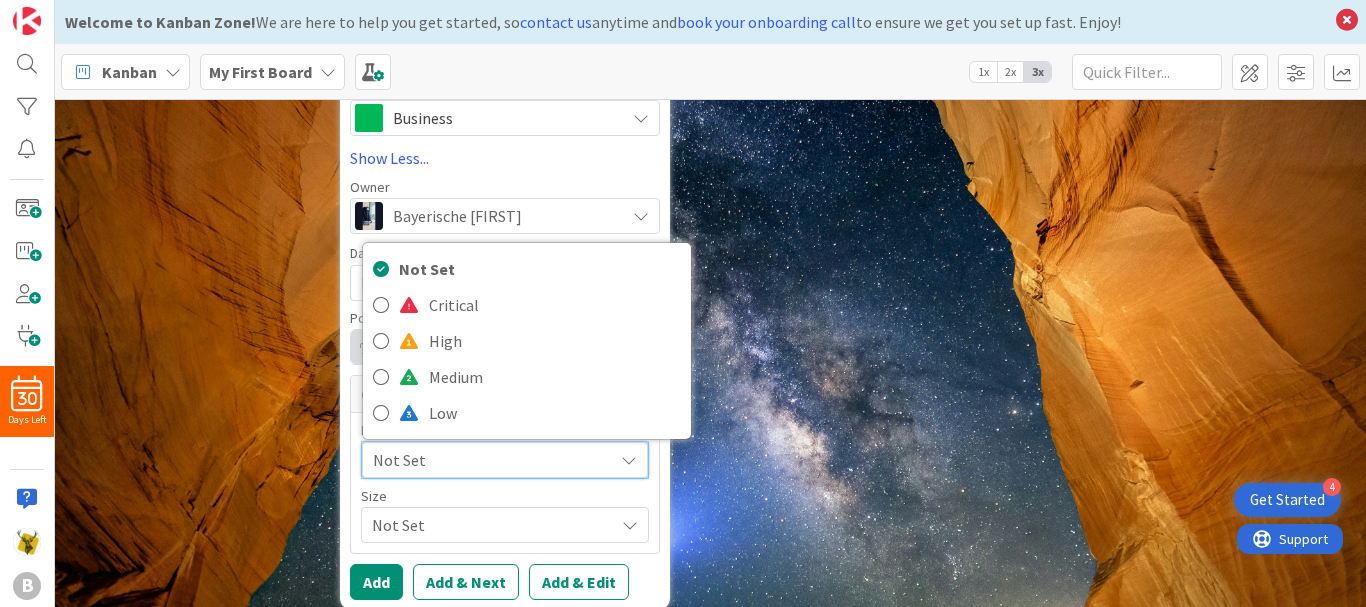 click on "Not Set" at bounding box center [488, 460] 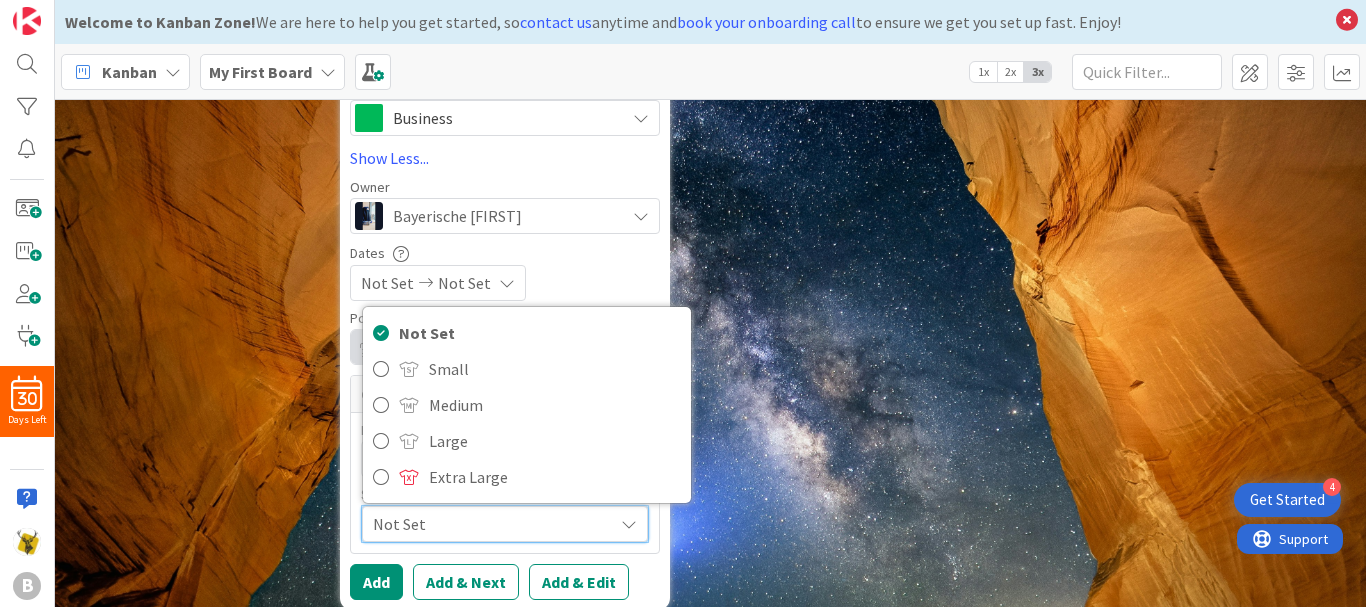 click on "Not Set" at bounding box center [488, 524] 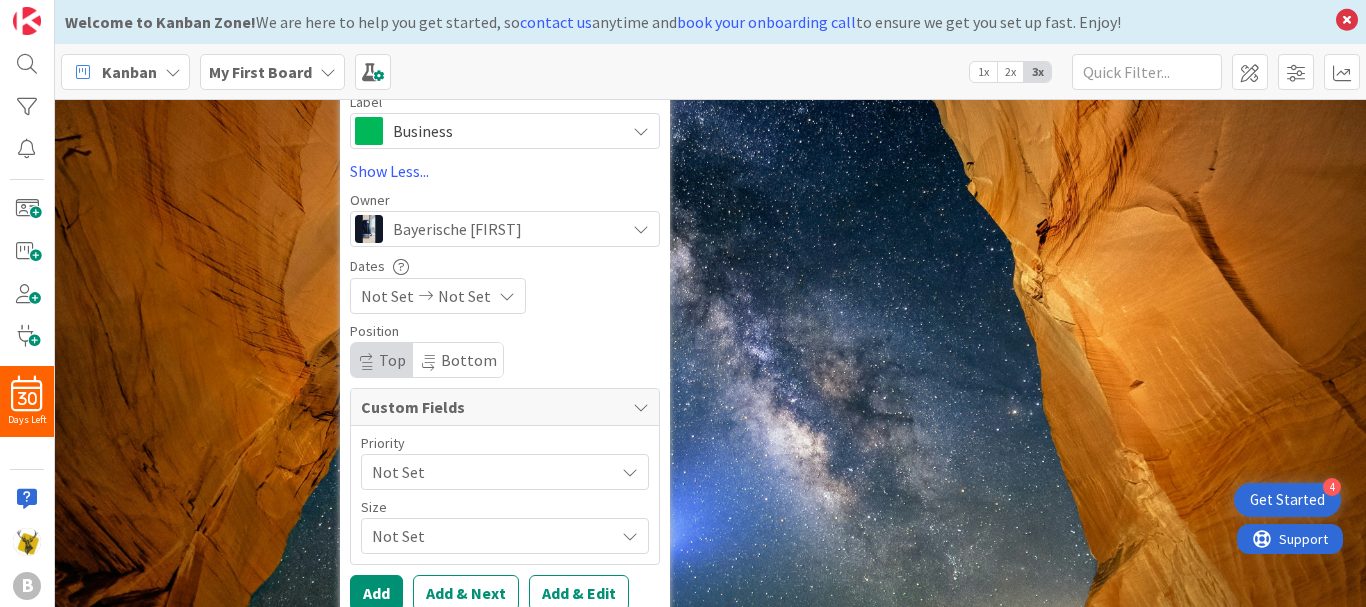 scroll, scrollTop: 673, scrollLeft: 0, axis: vertical 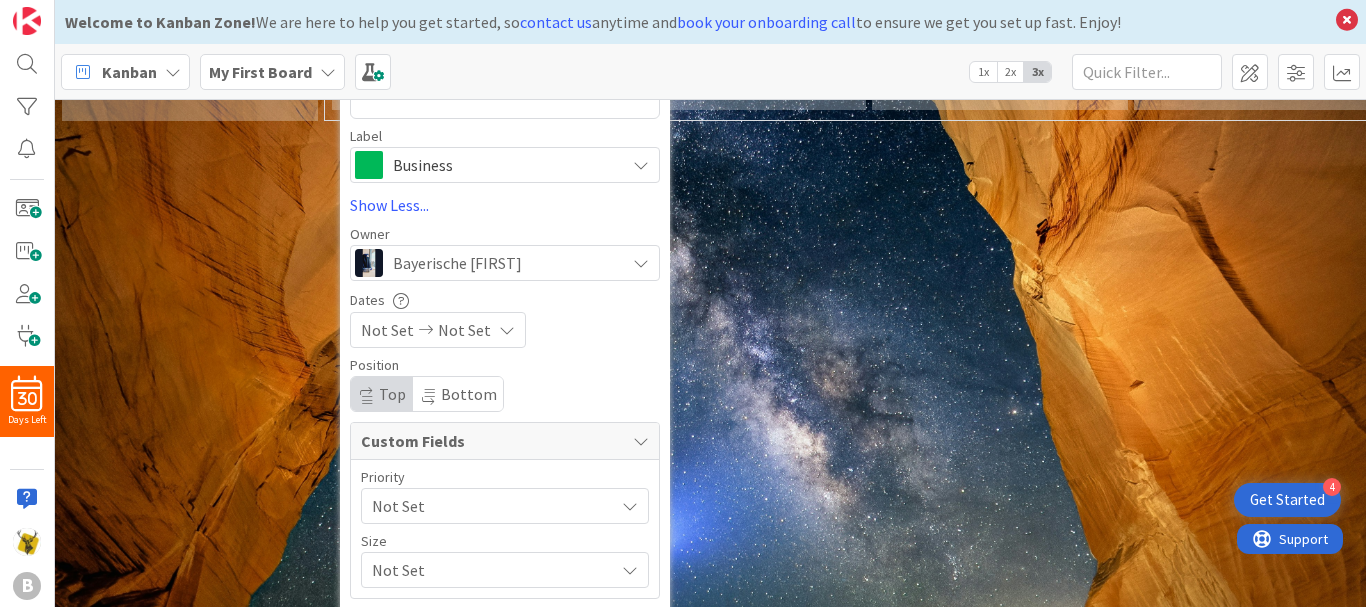 click on "Not Set" at bounding box center (464, 330) 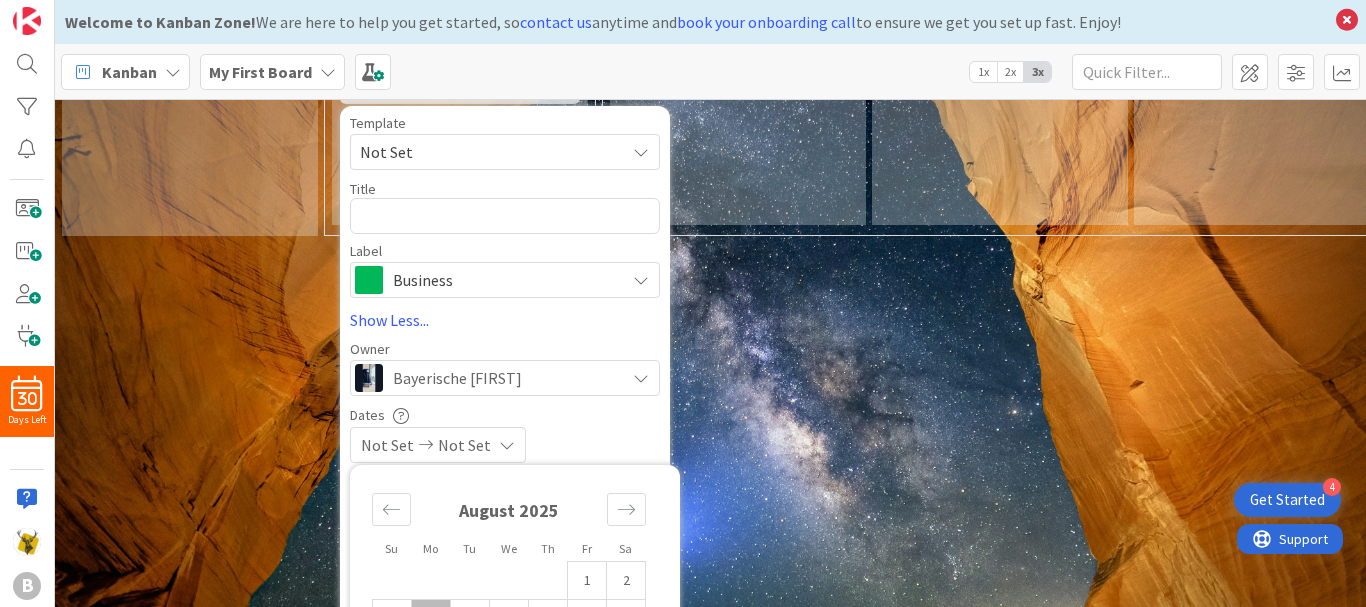 scroll, scrollTop: 553, scrollLeft: 0, axis: vertical 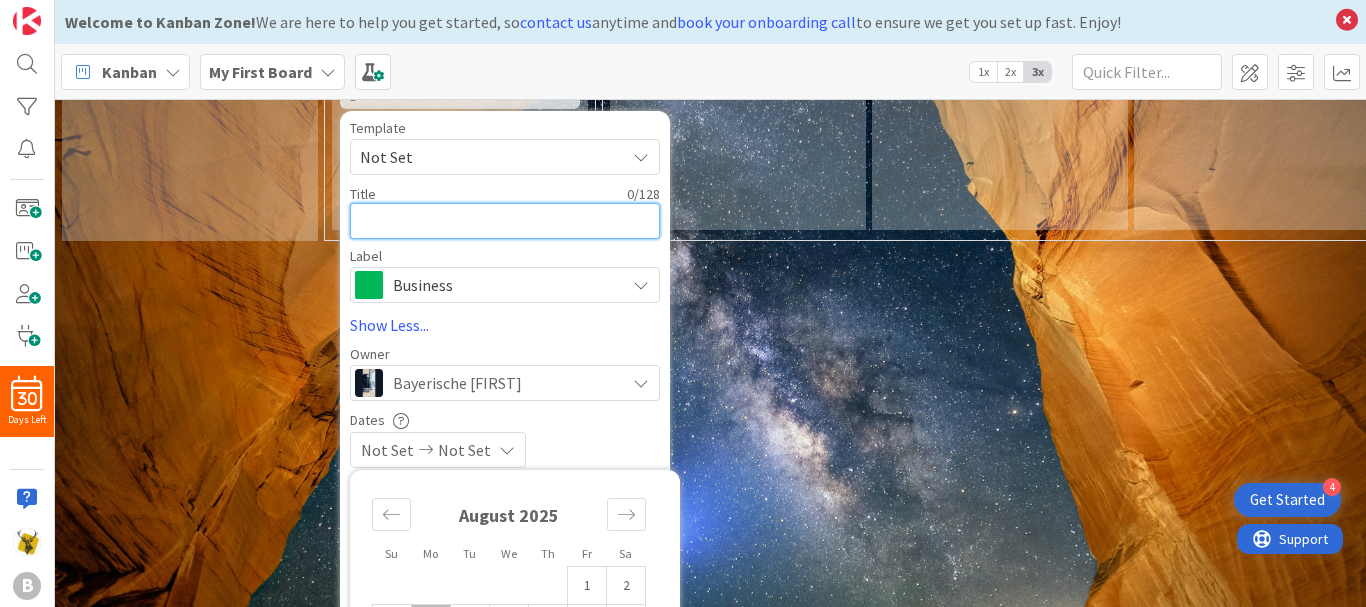 click at bounding box center (505, 221) 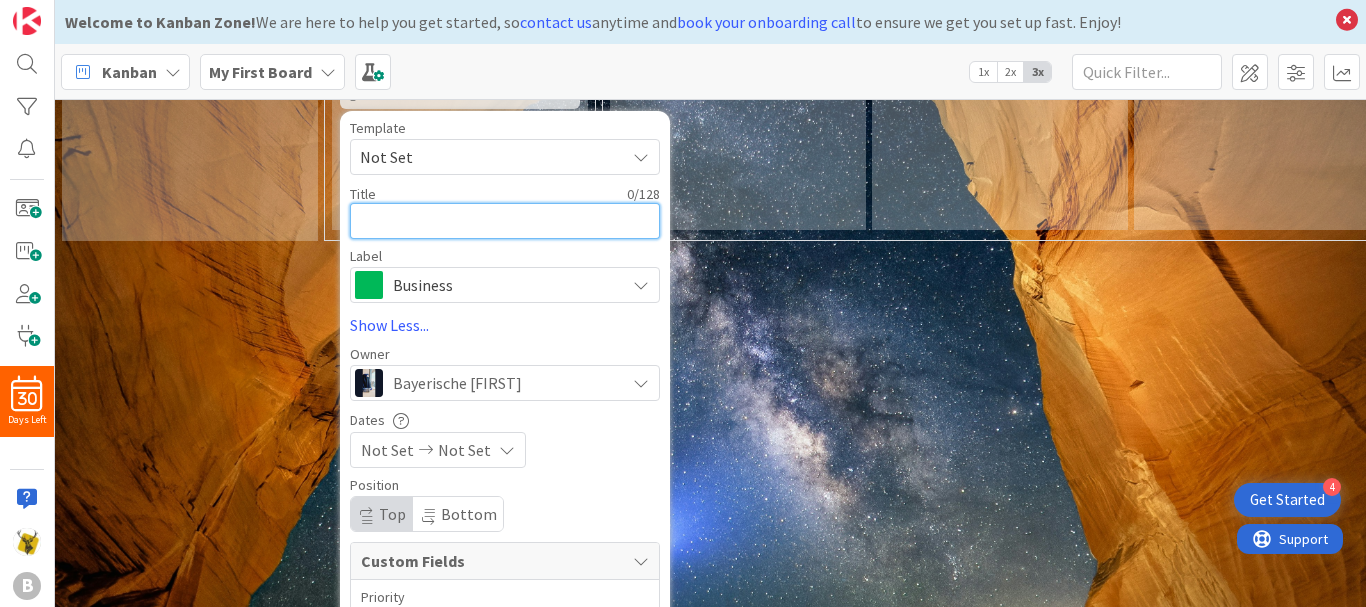 click at bounding box center [505, 221] 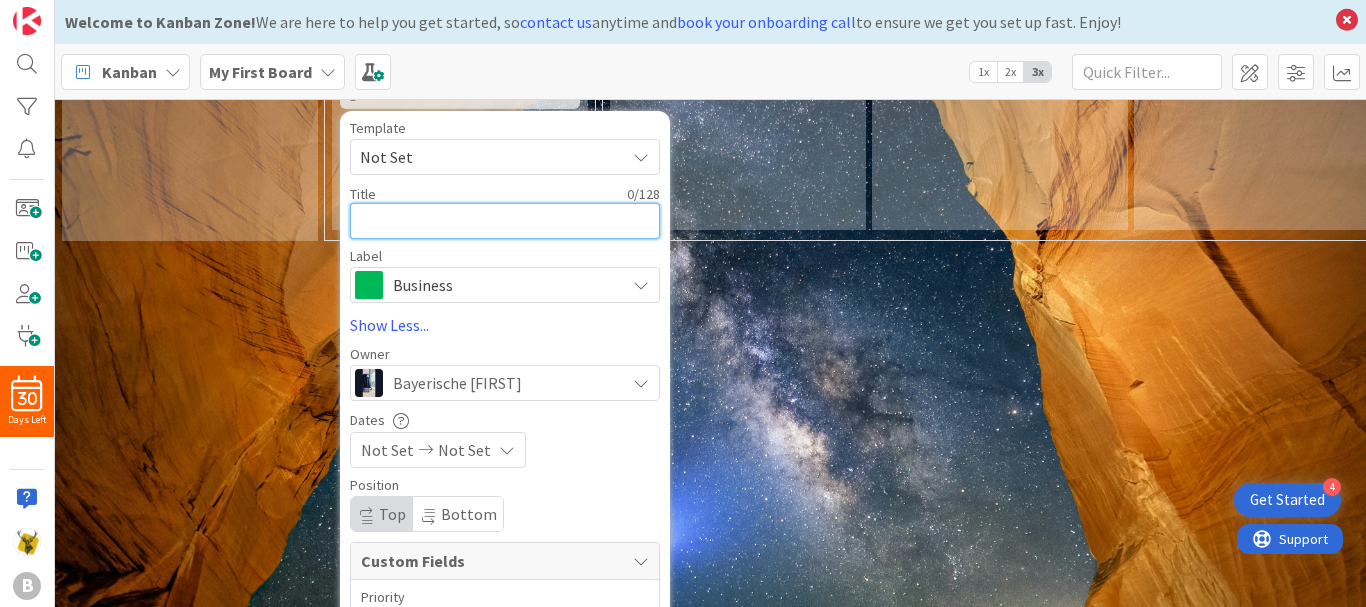 paste on "Why Bavarian Men Still Wear Traditional Attire Today" 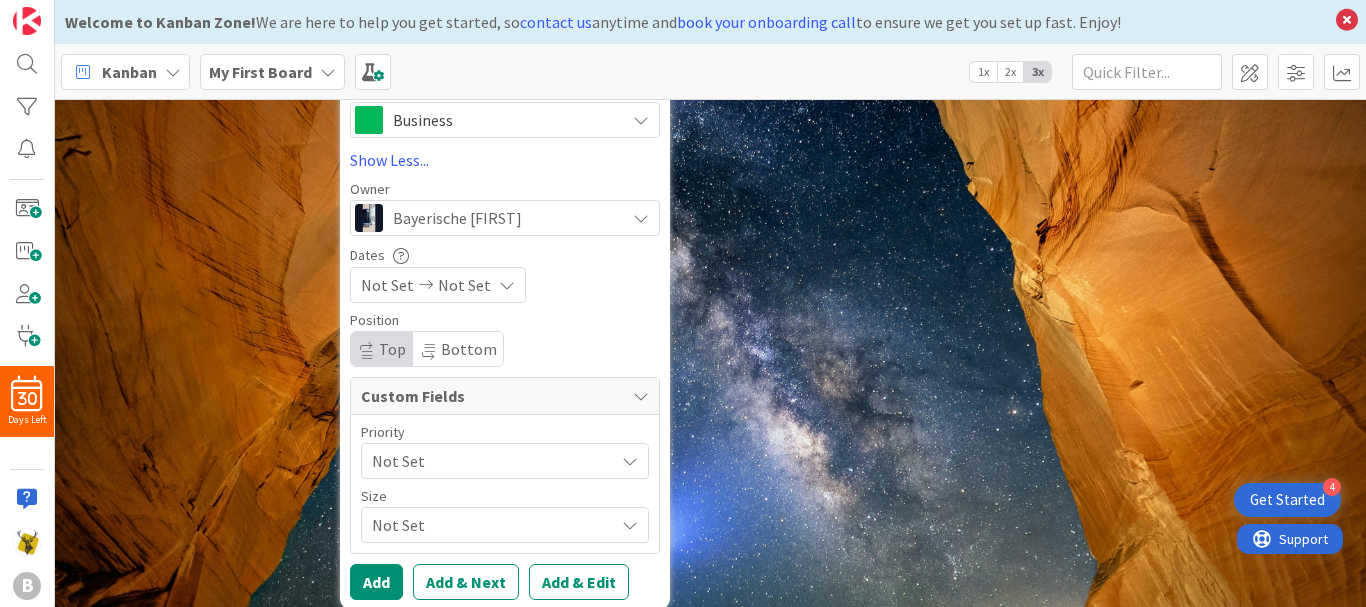 scroll, scrollTop: 744, scrollLeft: 0, axis: vertical 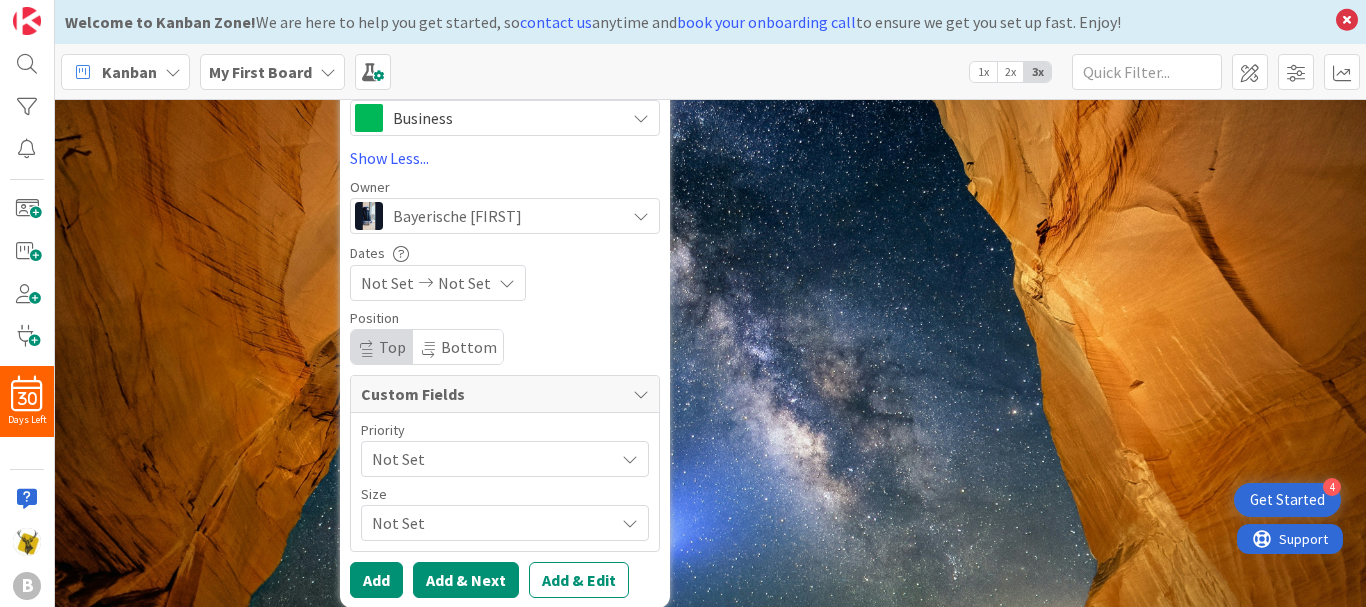 type on "Why Bavarian Men Still Wear Traditional Attire Today" 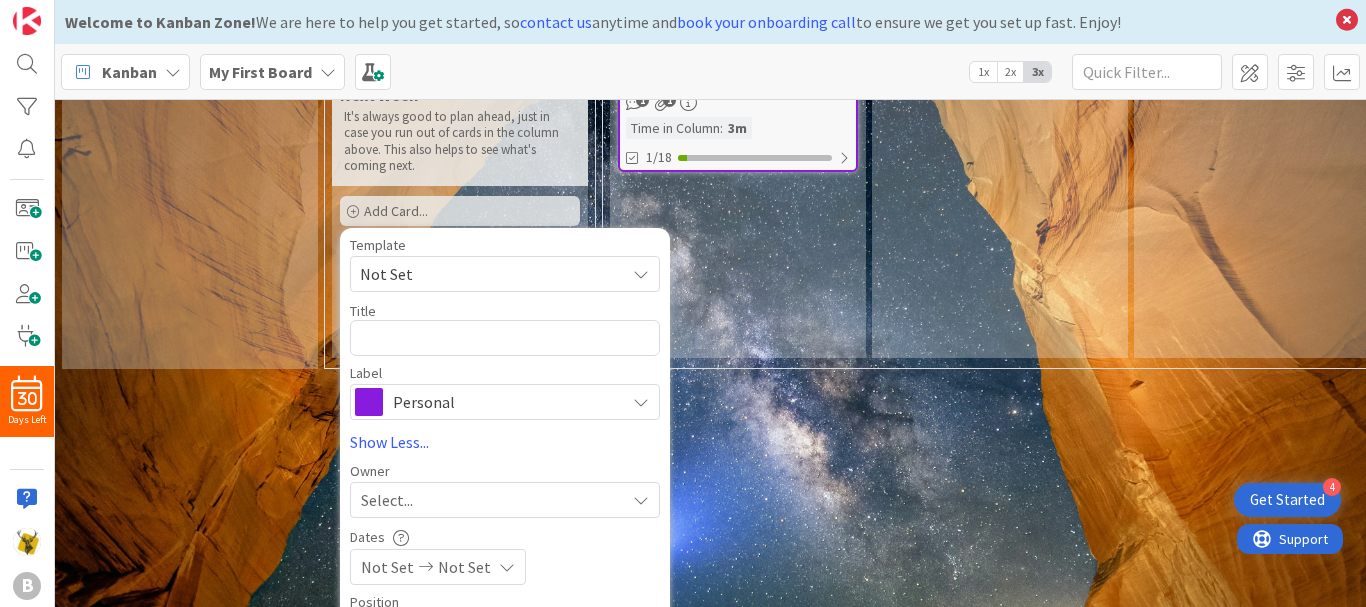 scroll, scrollTop: 413, scrollLeft: 0, axis: vertical 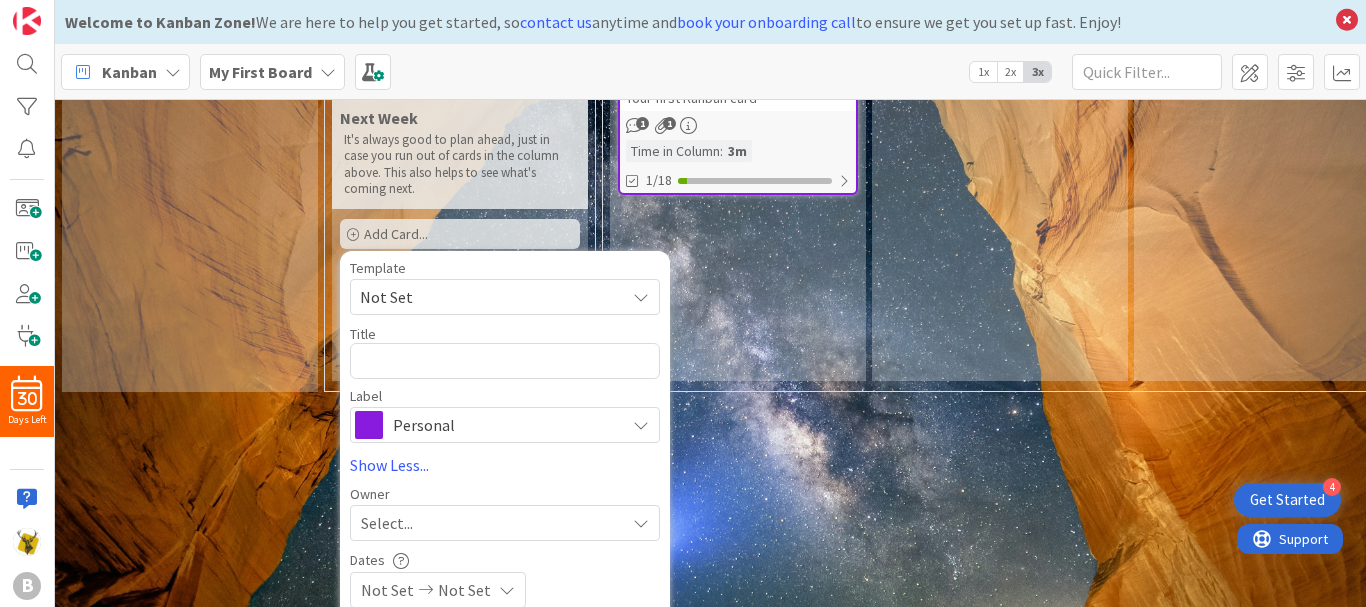 click on "0 Backlog Keep cards that are not ready yet to start working on. These can be early ideas or work that you don't want to forget about but are not priorities yet. Add Card... 1 To Do 0 This Week This is the main column to pull cards into Work In Progress (WIP). All cards should be in order of priority, with the highest priority at the top of this column (this is true for any column). Add Card... 1 Next Week It's always good to plan ahead, just in case you run out of cards in the column above. This also helps to see what's coming next. Add Card... Template Not Set Not Set Add Card Templates Title 0 / 128 Label Personal Personal Business Edit Labels... Show Less... Owner Select... Bayerische [FIRST] Dates Not Set Not Set Su Mo Tu We Th Fr Sa July 2025 1 2 3 4 5 6 7 8 9 10 11 12 13 14 15 16 17 18 19 20 21 22 23 24 25 26 27 28 29 30 31 August 2025 1 2 3 4 5 6 7 8 9 10 11 12 13 14 15 16 17 18 19 20 21 22 23 24 25 26 27 28 29 30 31 September 2025 1 2 3 4 5 6 7 8 9 10 11 12 13 14 15 16 17 18 19 20 21 22 23 24 25 26 27" at bounding box center (710, 353) 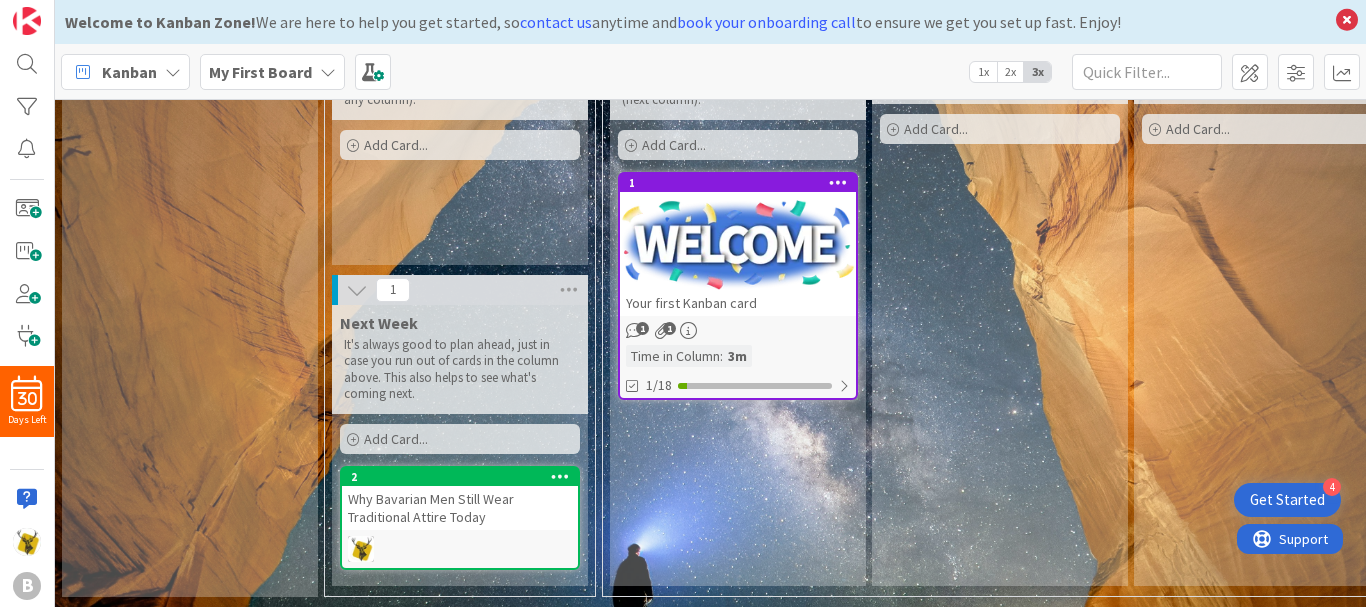 scroll, scrollTop: 212, scrollLeft: 0, axis: vertical 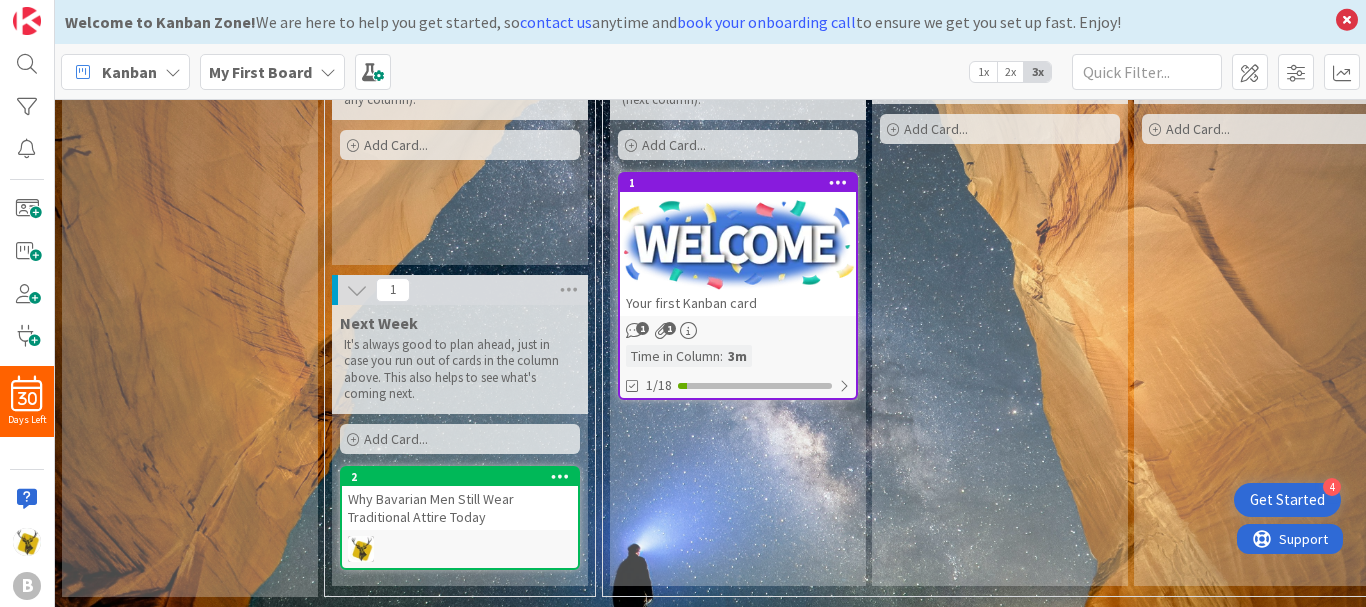 click on "Why Bavarian Men Still Wear Traditional Attire Today" at bounding box center (460, 508) 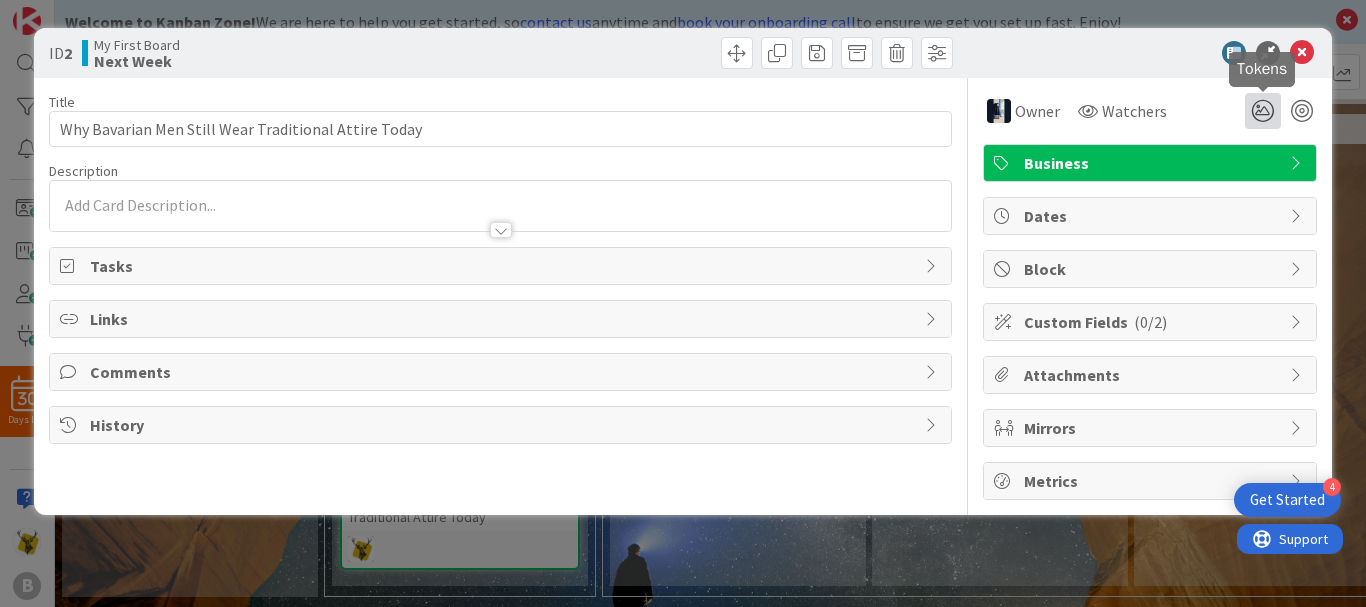 click at bounding box center [1263, 111] 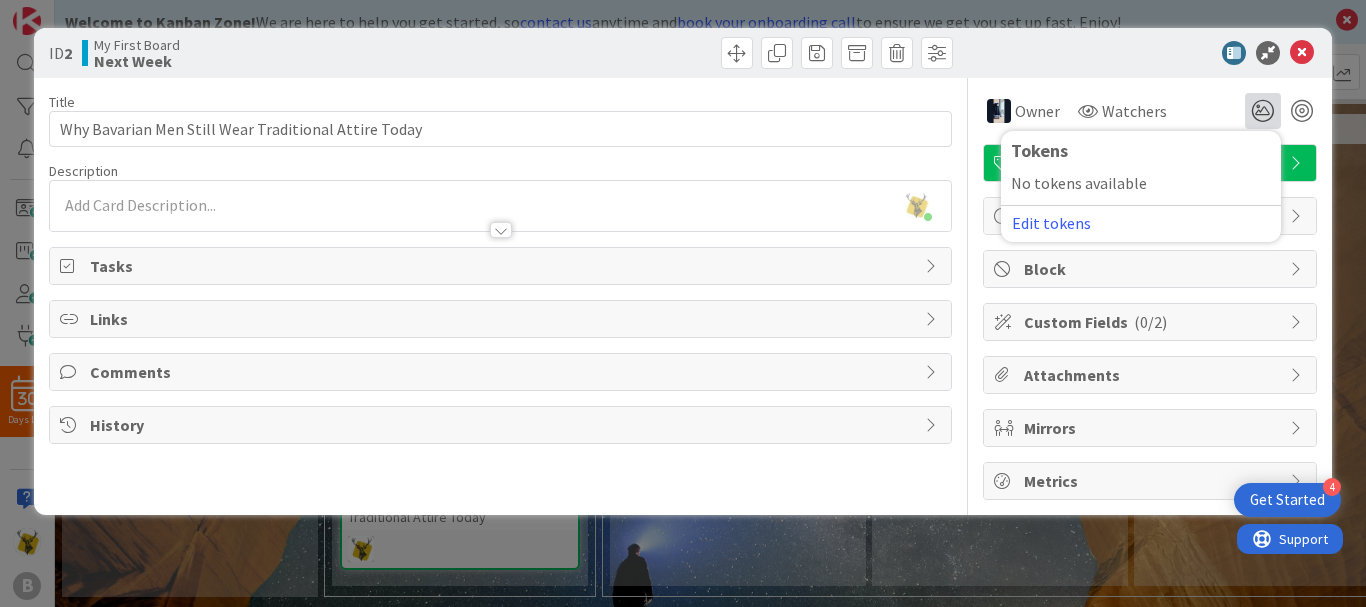 click on "Bayerische [NAME] just joined" at bounding box center [500, 206] 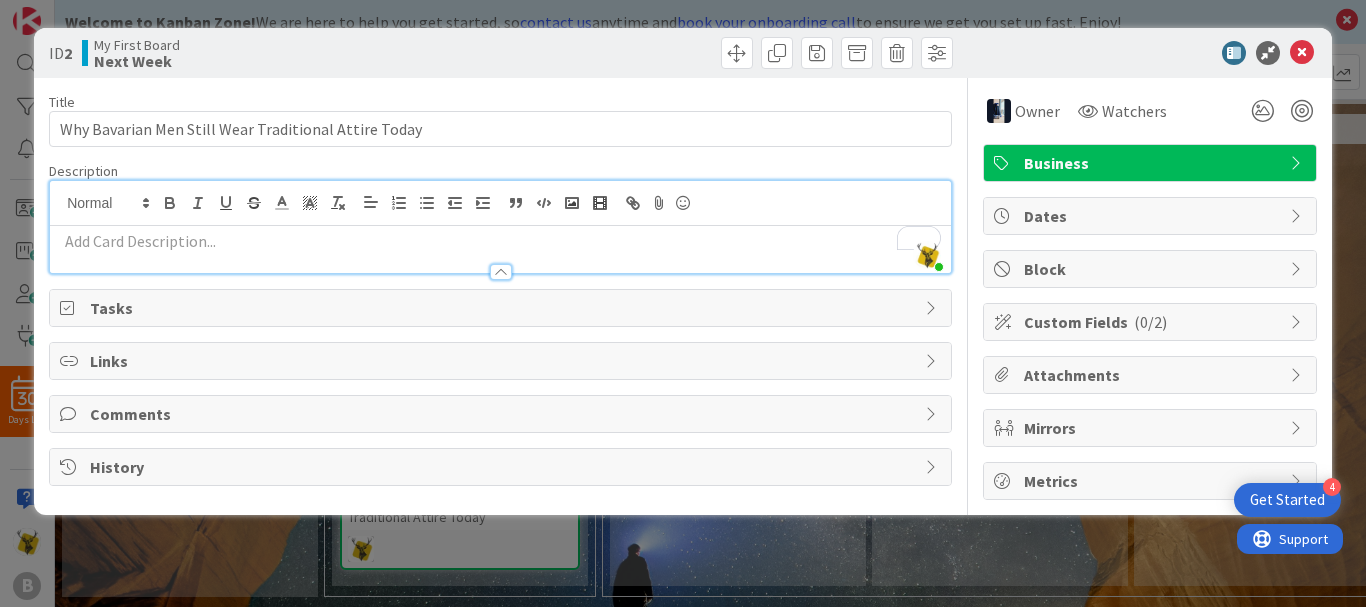 click on "Links" at bounding box center (502, 361) 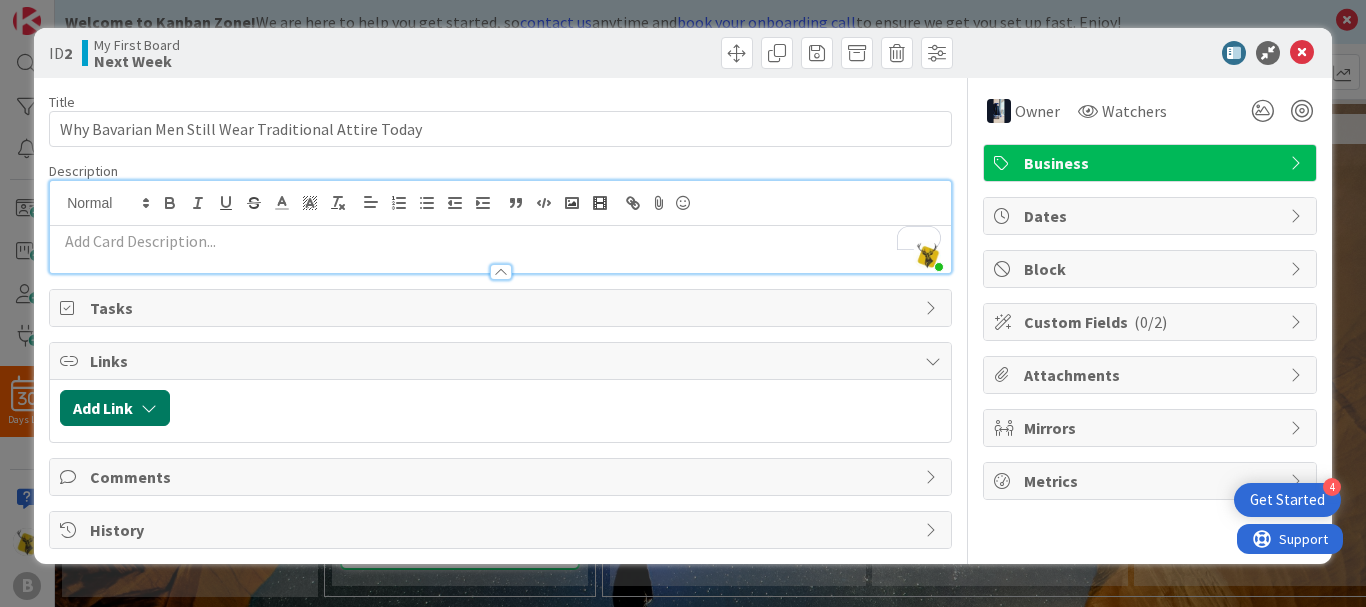click at bounding box center [149, 408] 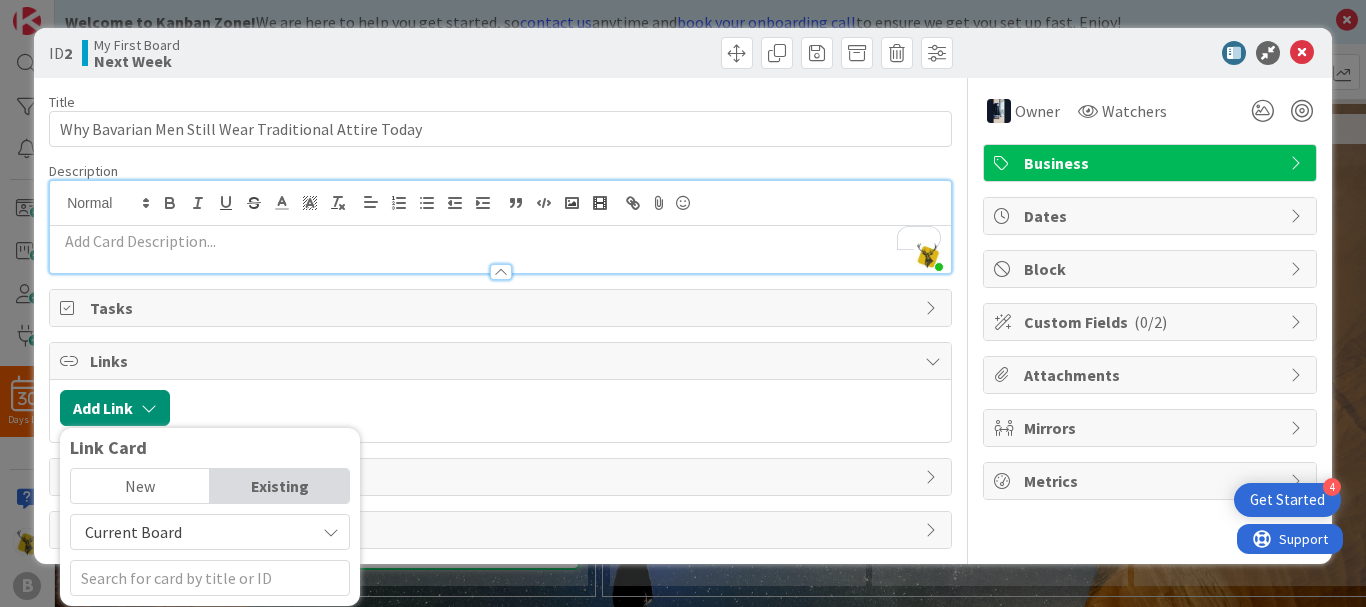click on "Current Board" at bounding box center (193, 532) 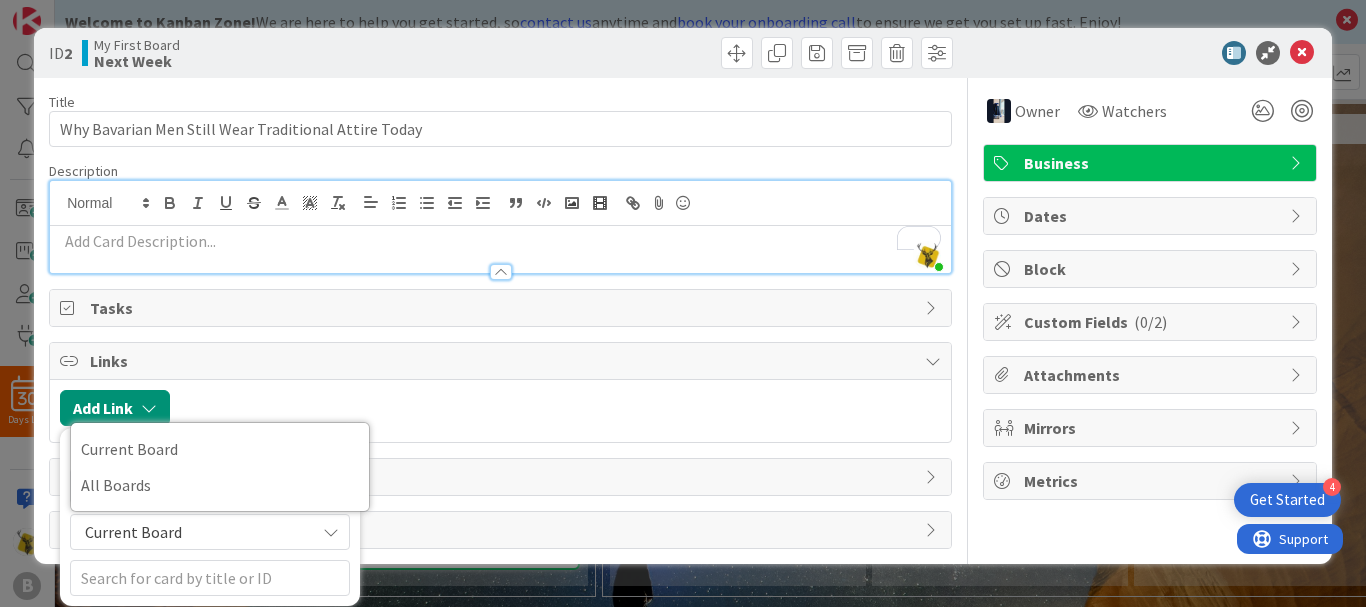 click on "Links" at bounding box center [502, 361] 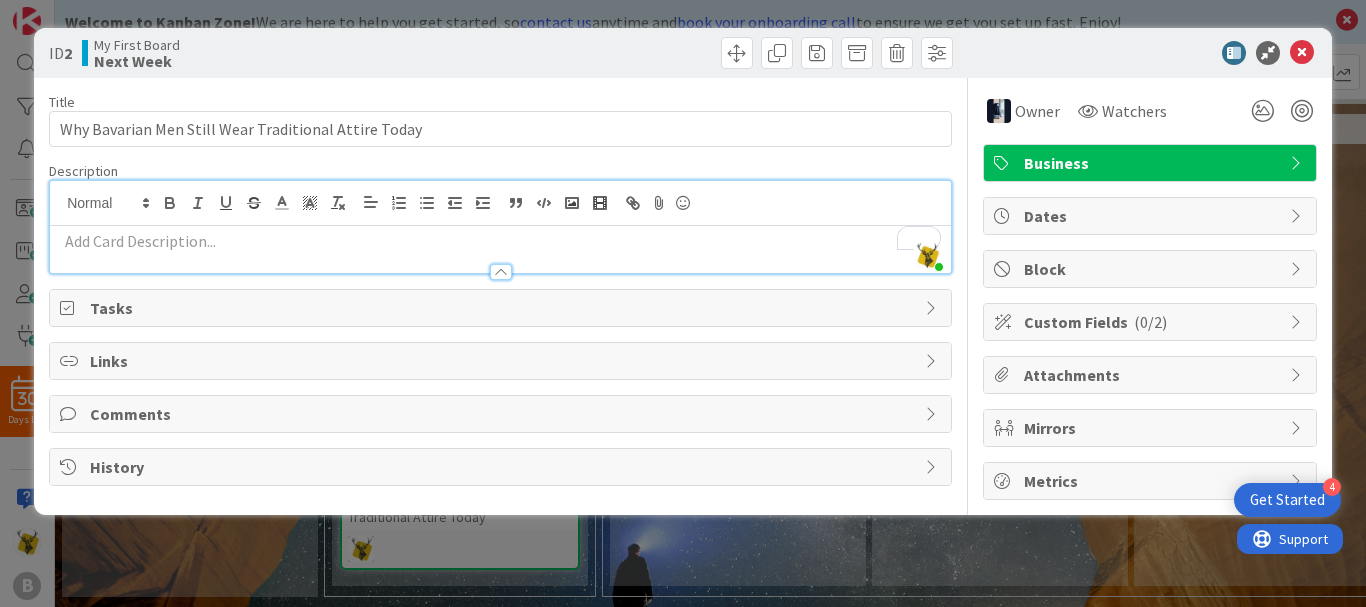 click on "Links" at bounding box center (502, 361) 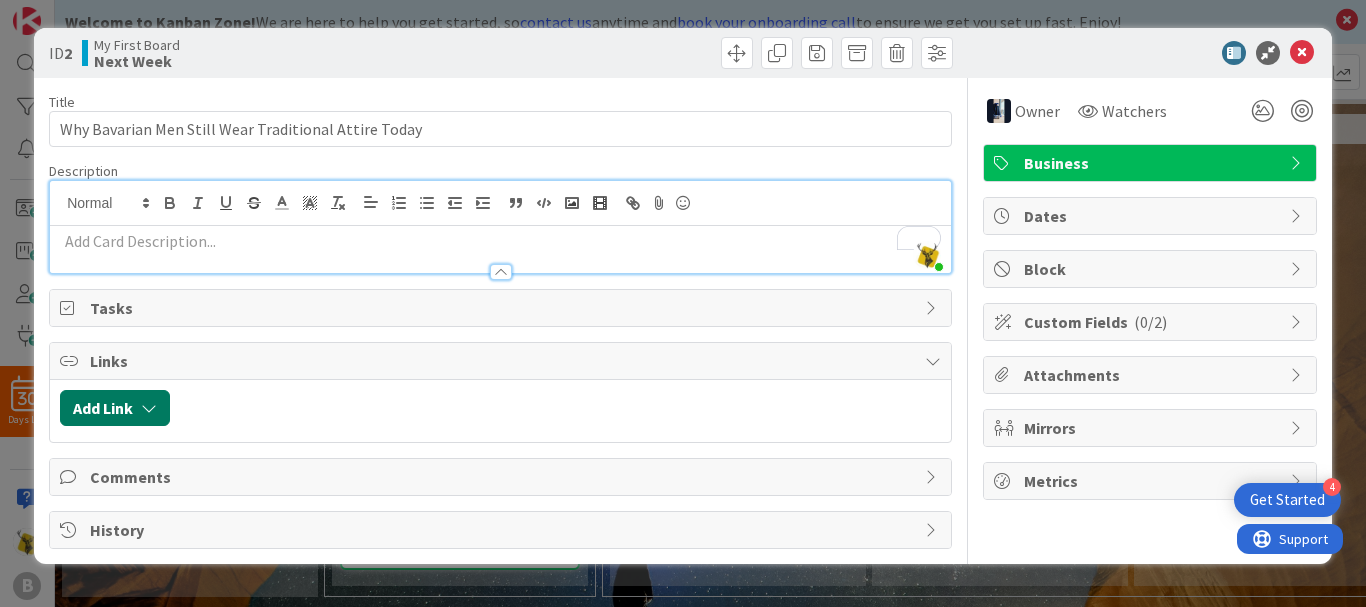 click on "Add Link" at bounding box center (115, 408) 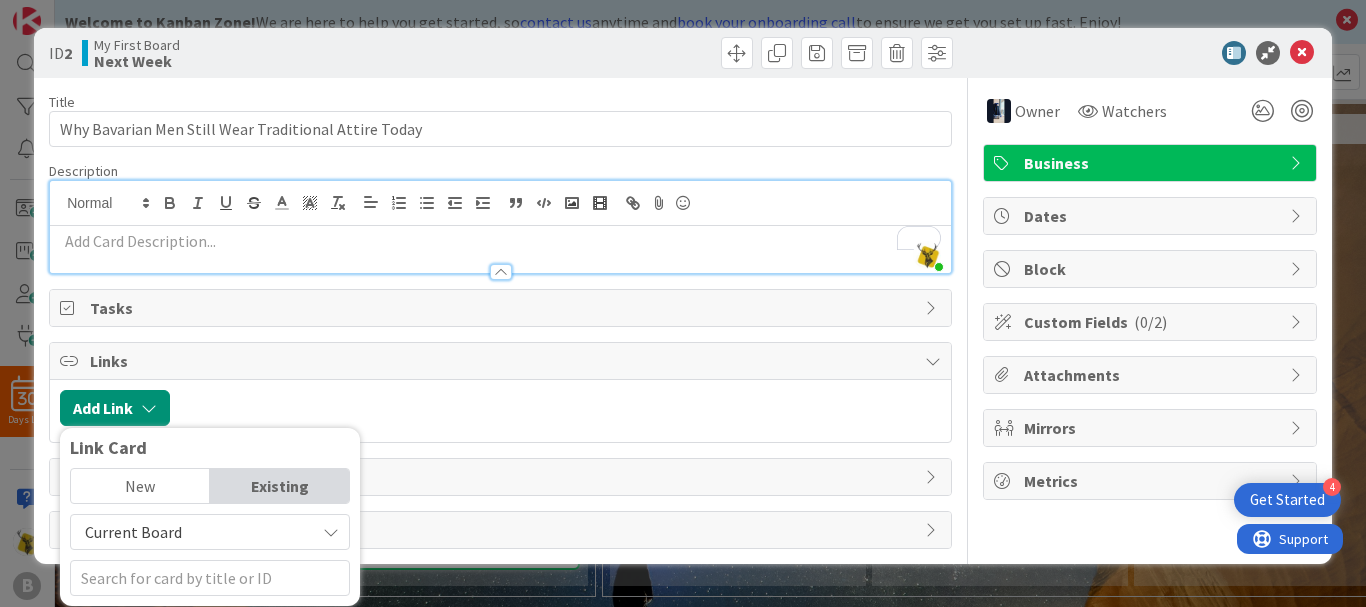 click at bounding box center (500, 241) 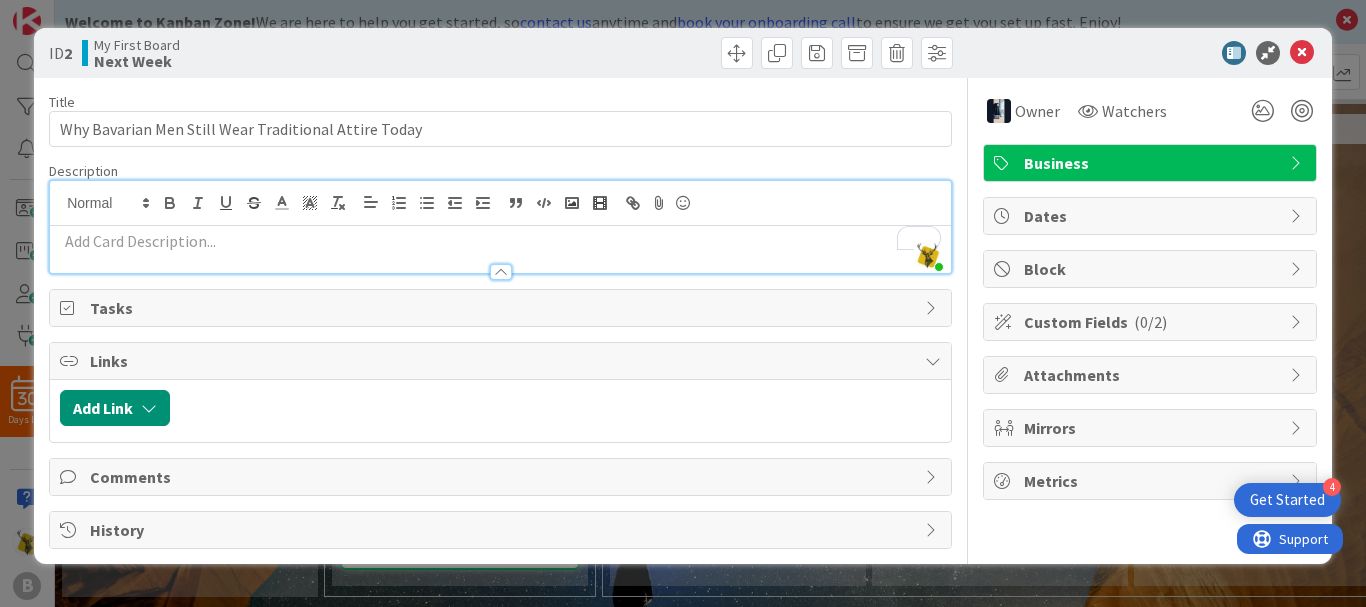 click at bounding box center [500, 241] 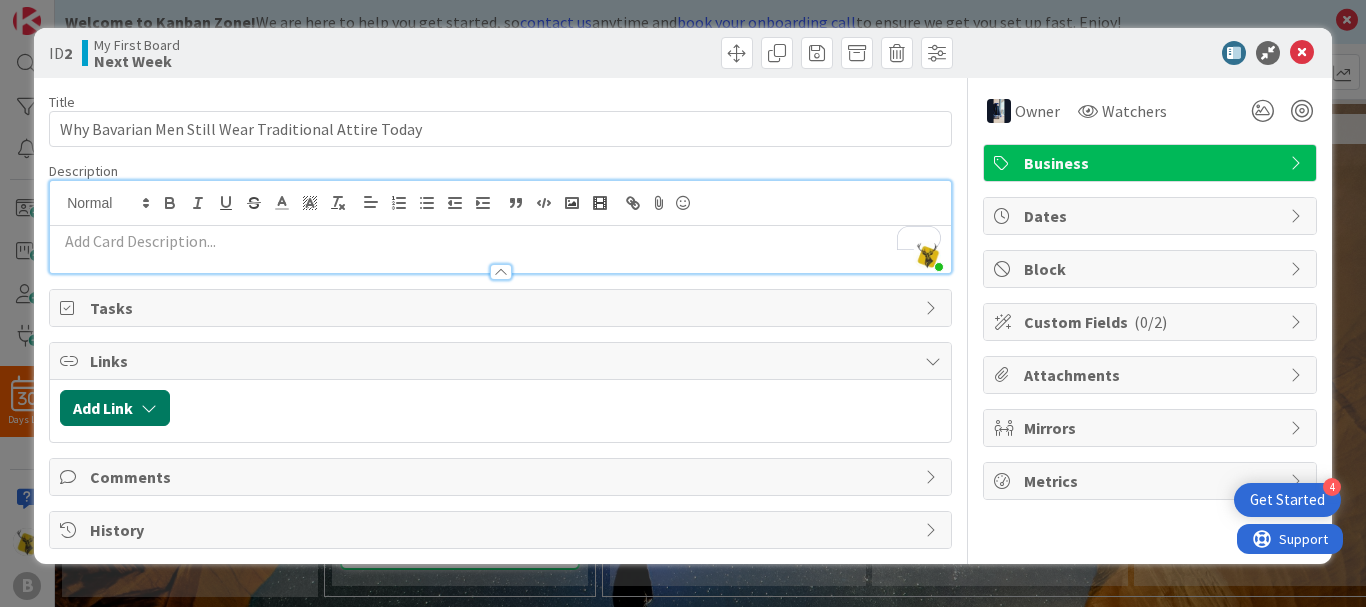 click on "Add Link" at bounding box center (115, 408) 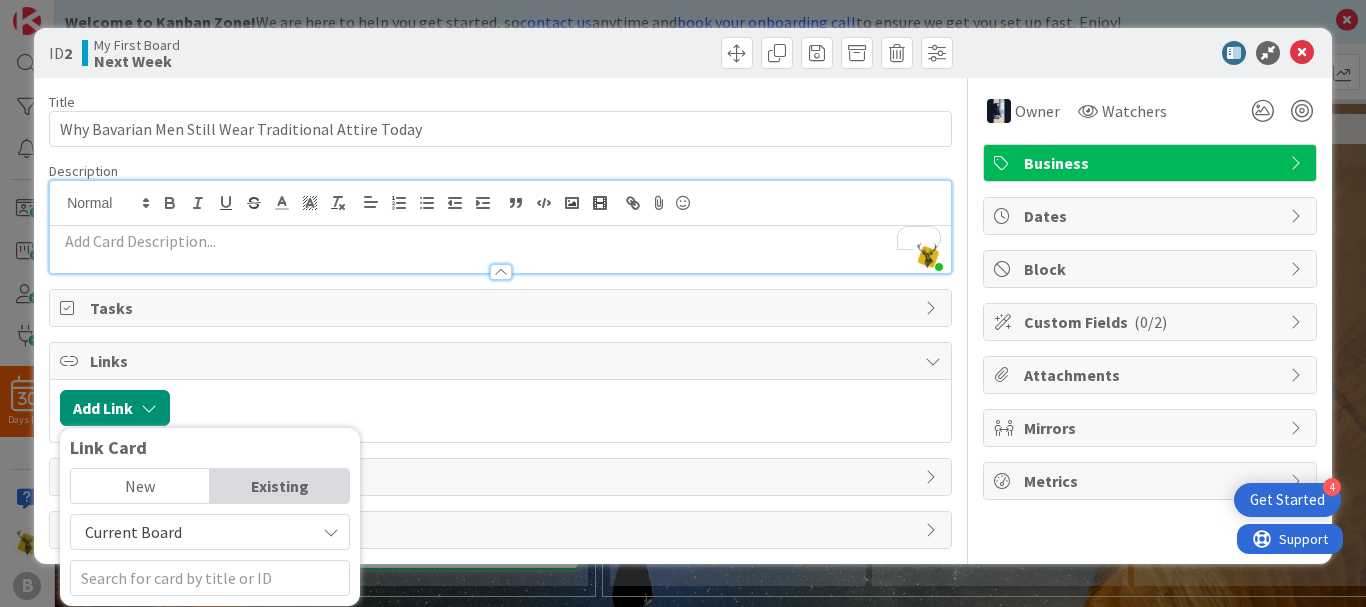 click on "New" at bounding box center (140, 486) 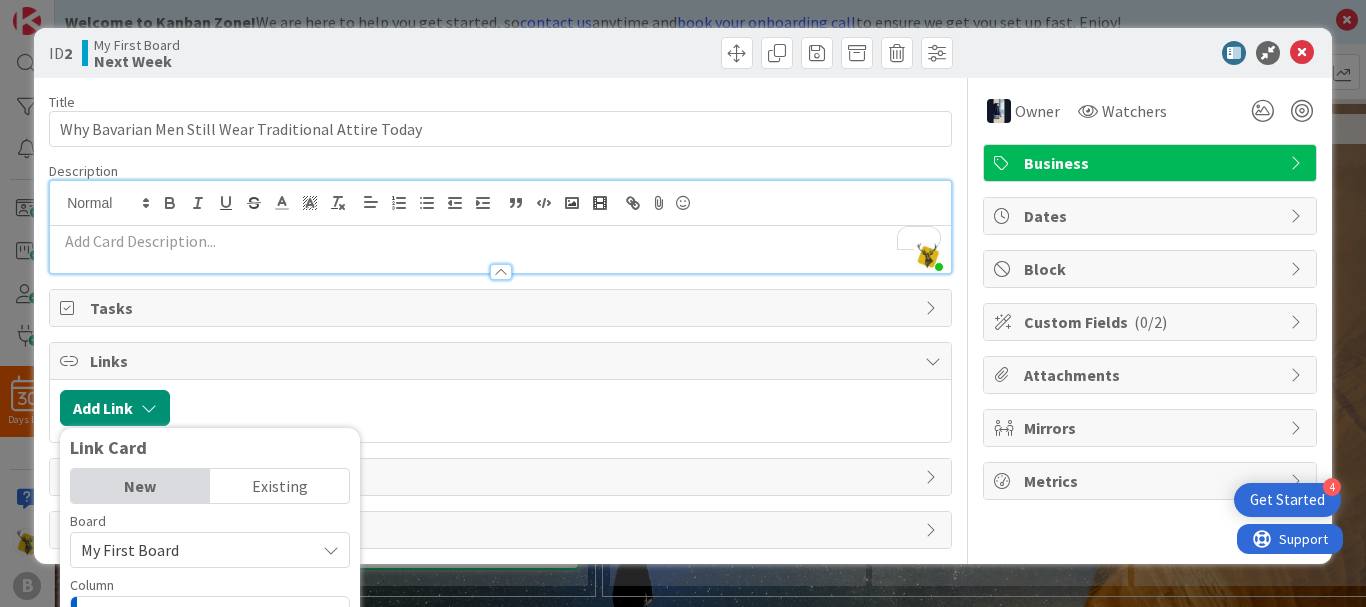 scroll, scrollTop: 307, scrollLeft: 0, axis: vertical 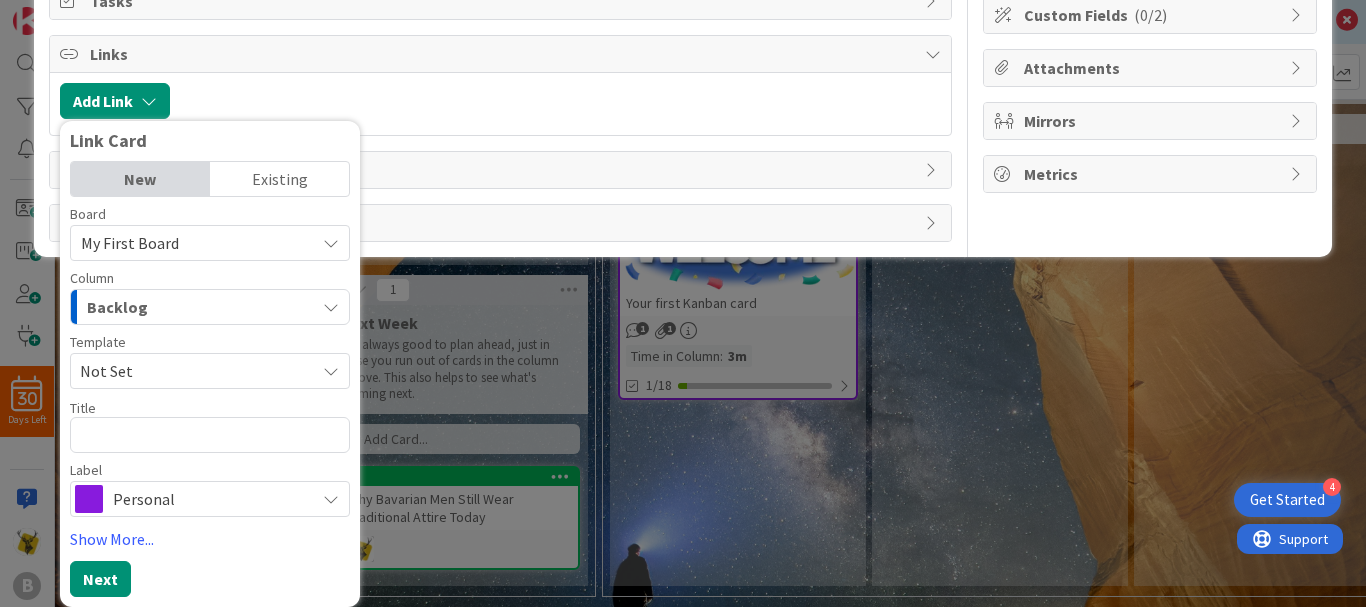 click on "Personal" at bounding box center [209, 499] 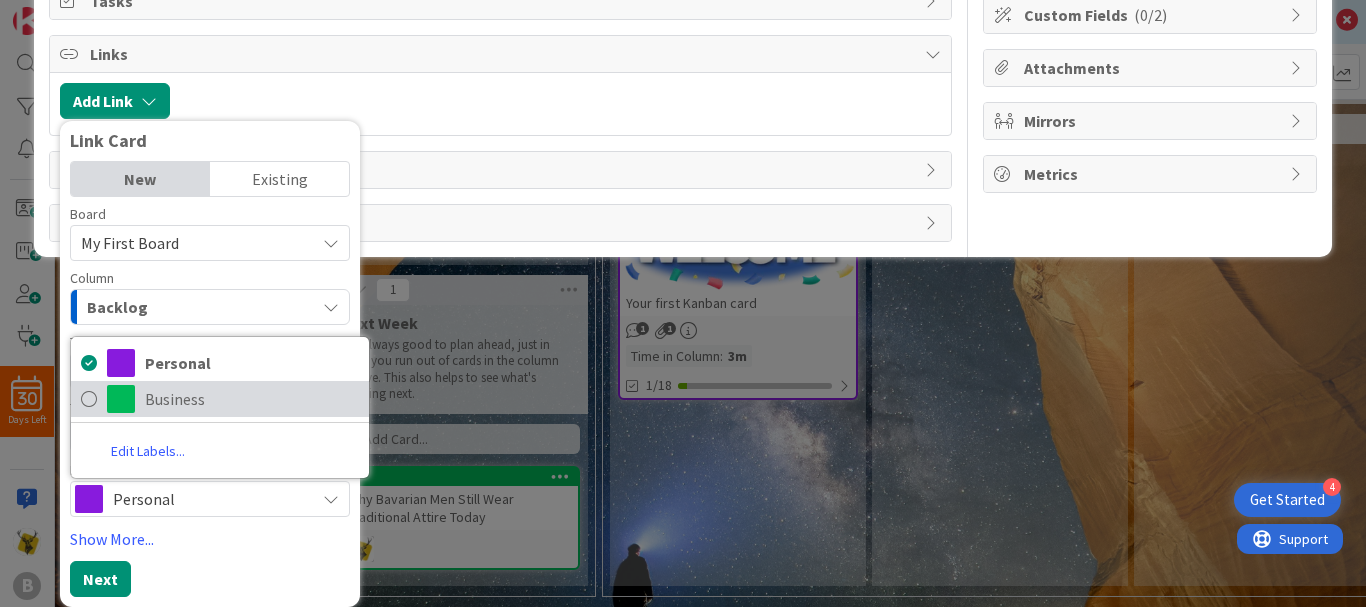 click on "Business" at bounding box center [220, 399] 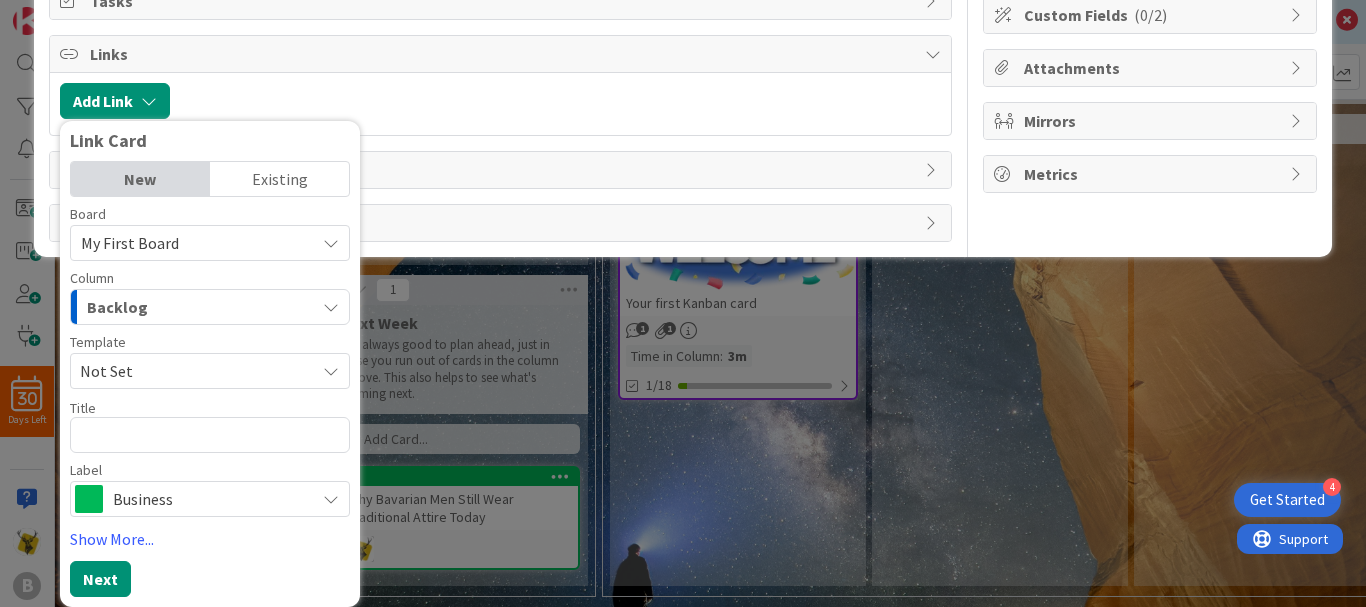 click on "Existing" at bounding box center [279, 179] 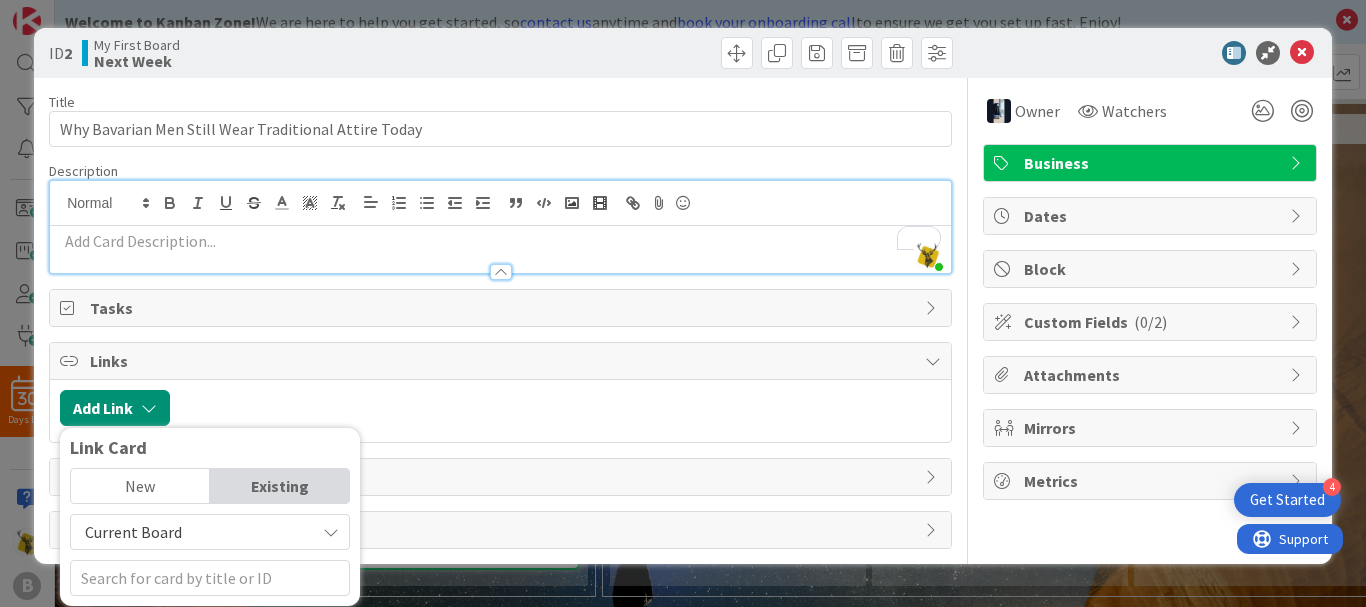 click on "Link Card" at bounding box center (210, 448) 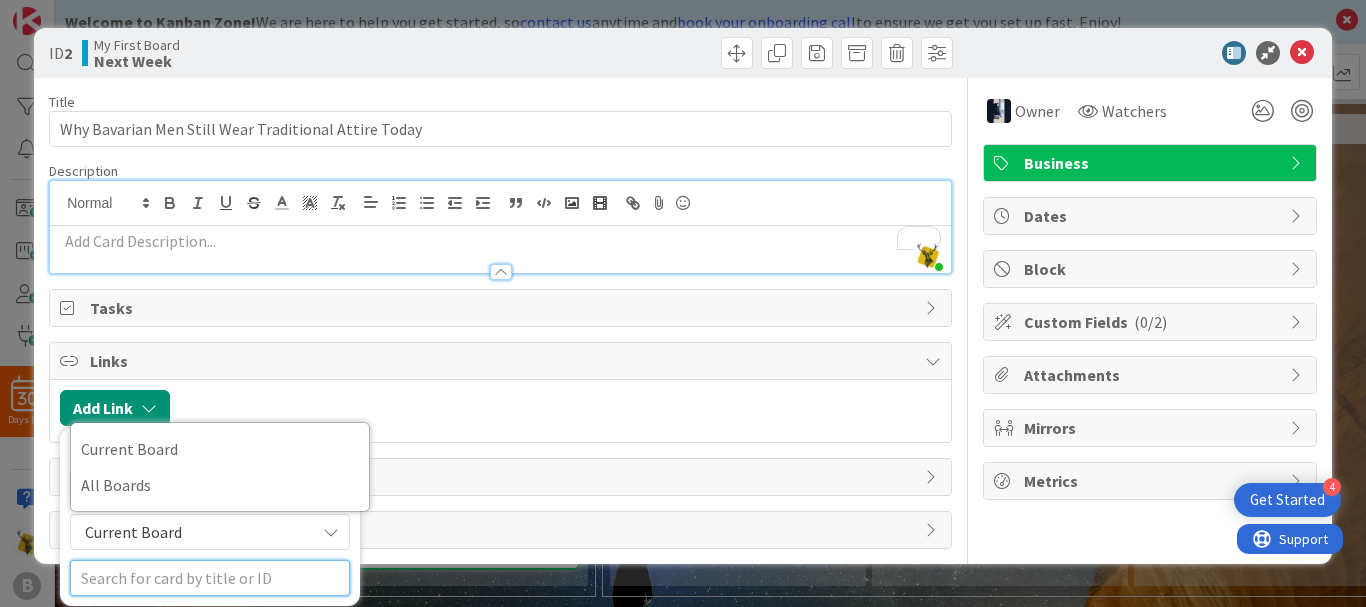 click at bounding box center (210, 578) 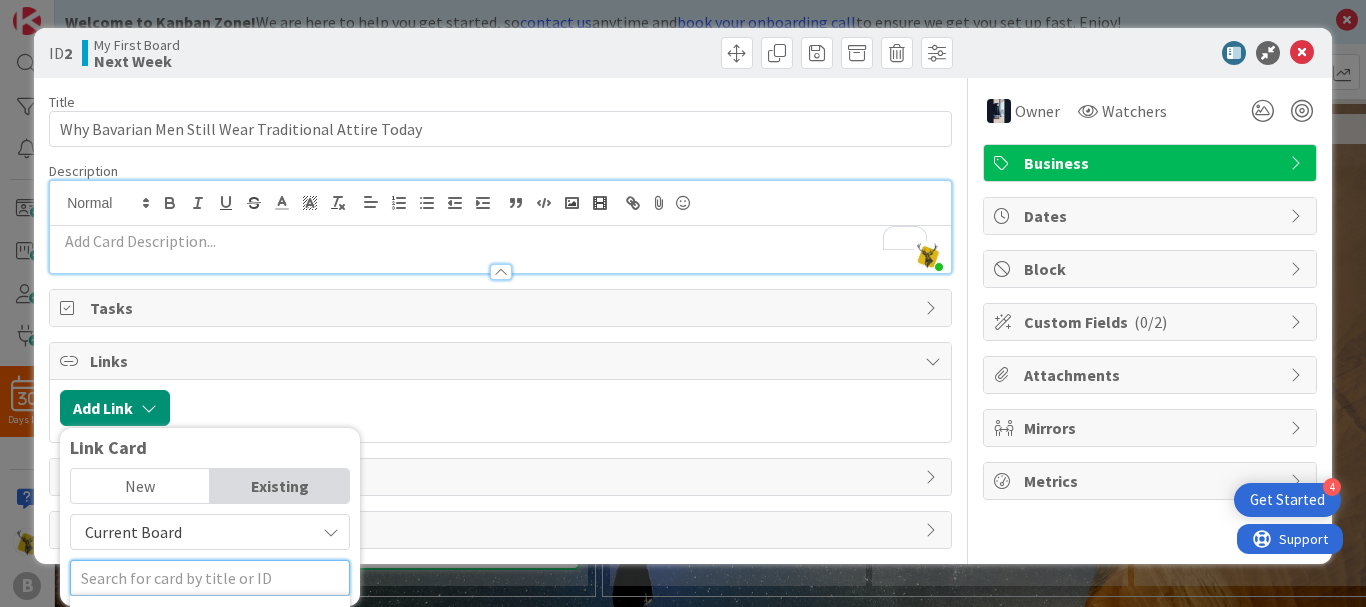 click at bounding box center [210, 578] 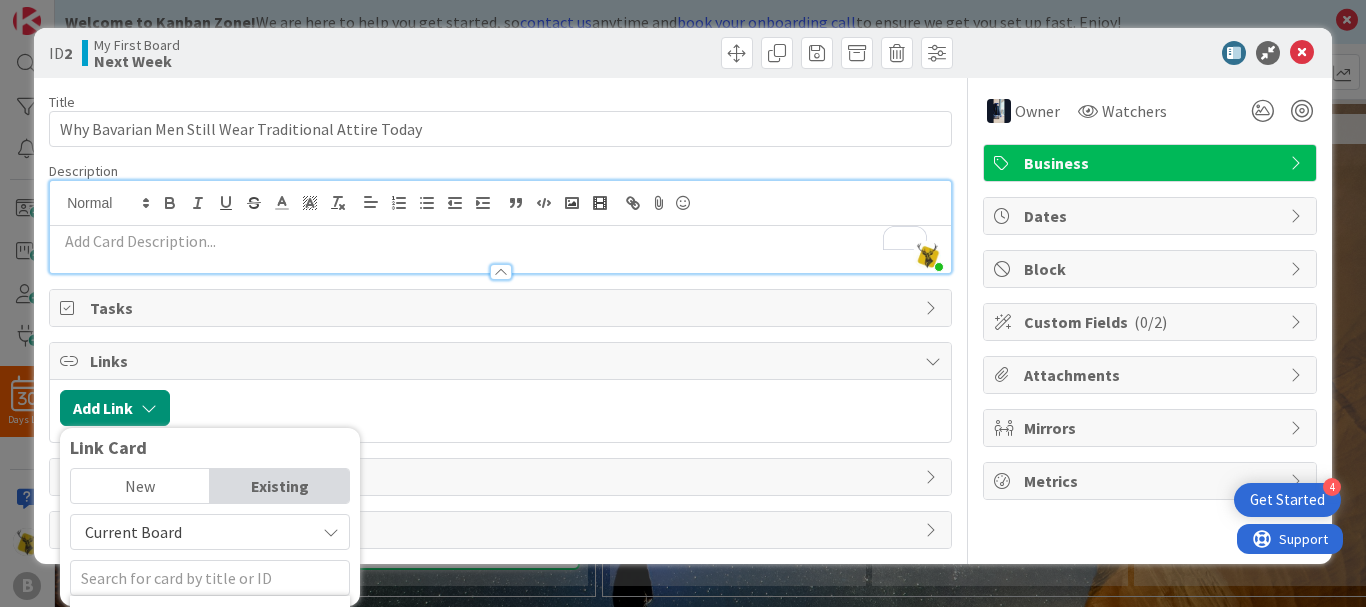 click at bounding box center (331, 532) 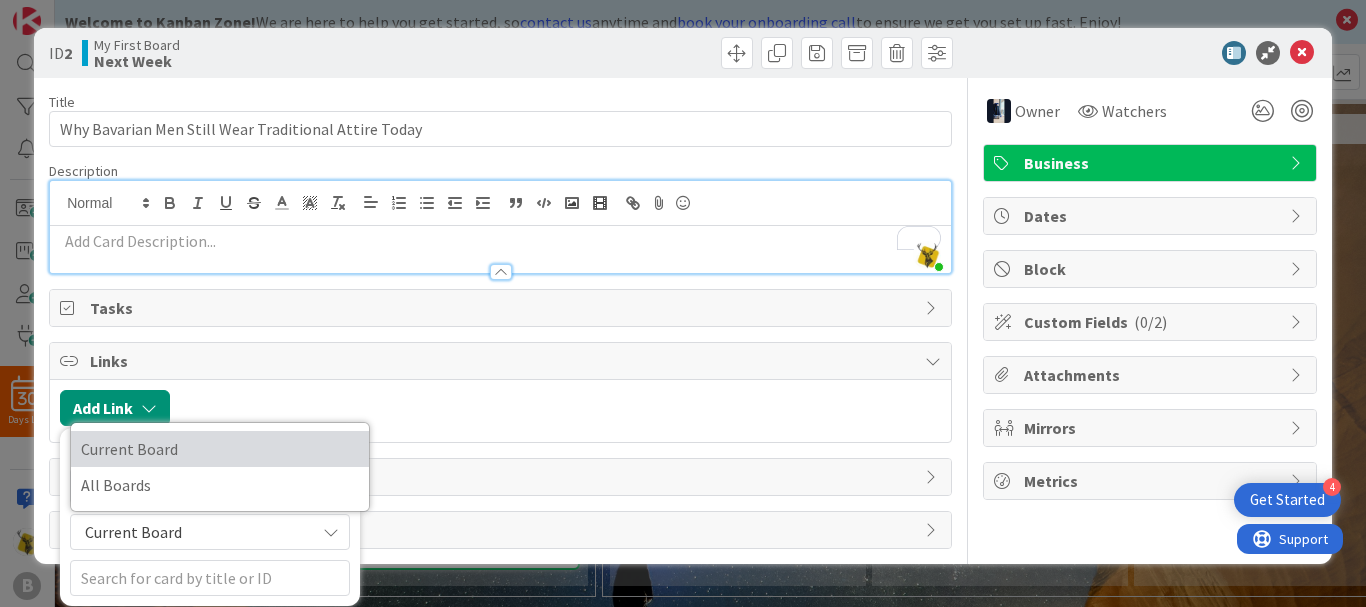 click on "Current Board" at bounding box center (220, 449) 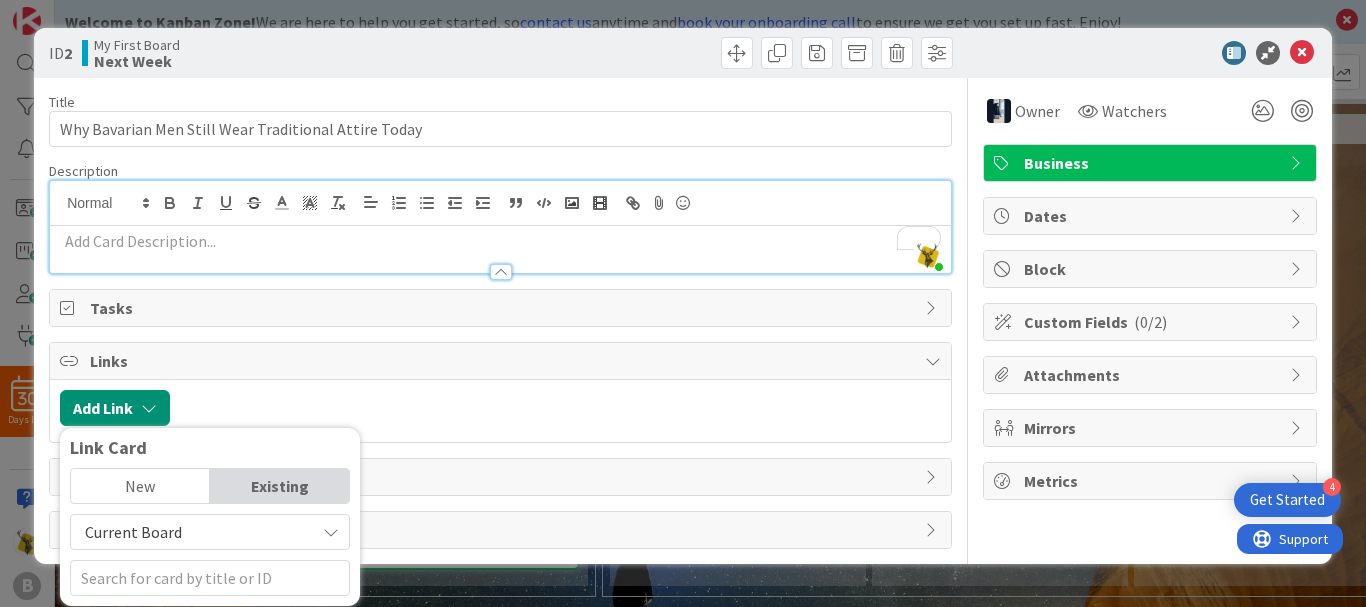 click at bounding box center [500, 241] 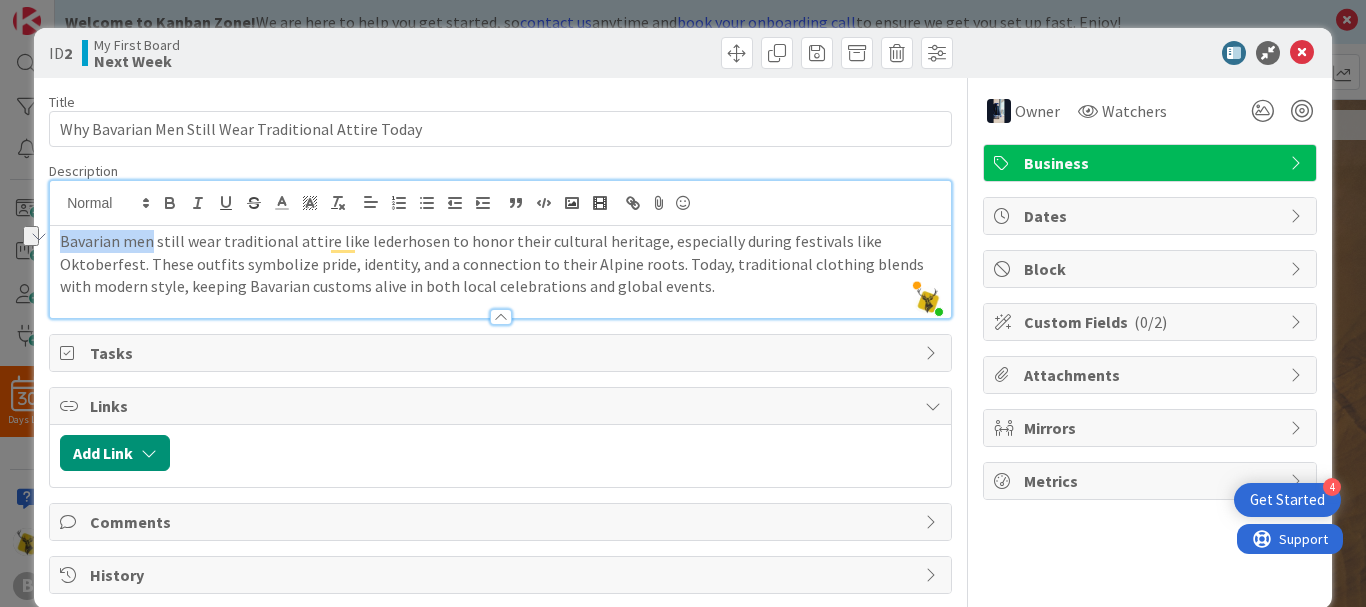 drag, startPoint x: 152, startPoint y: 243, endPoint x: 61, endPoint y: 244, distance: 91.00549 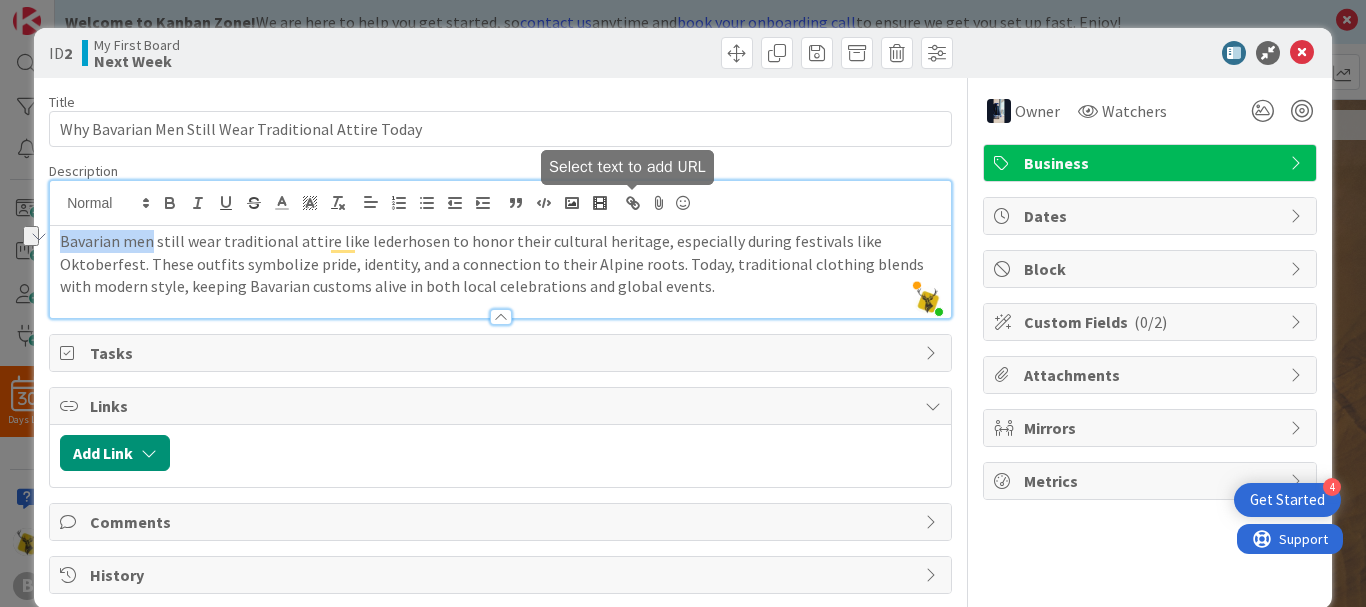 click 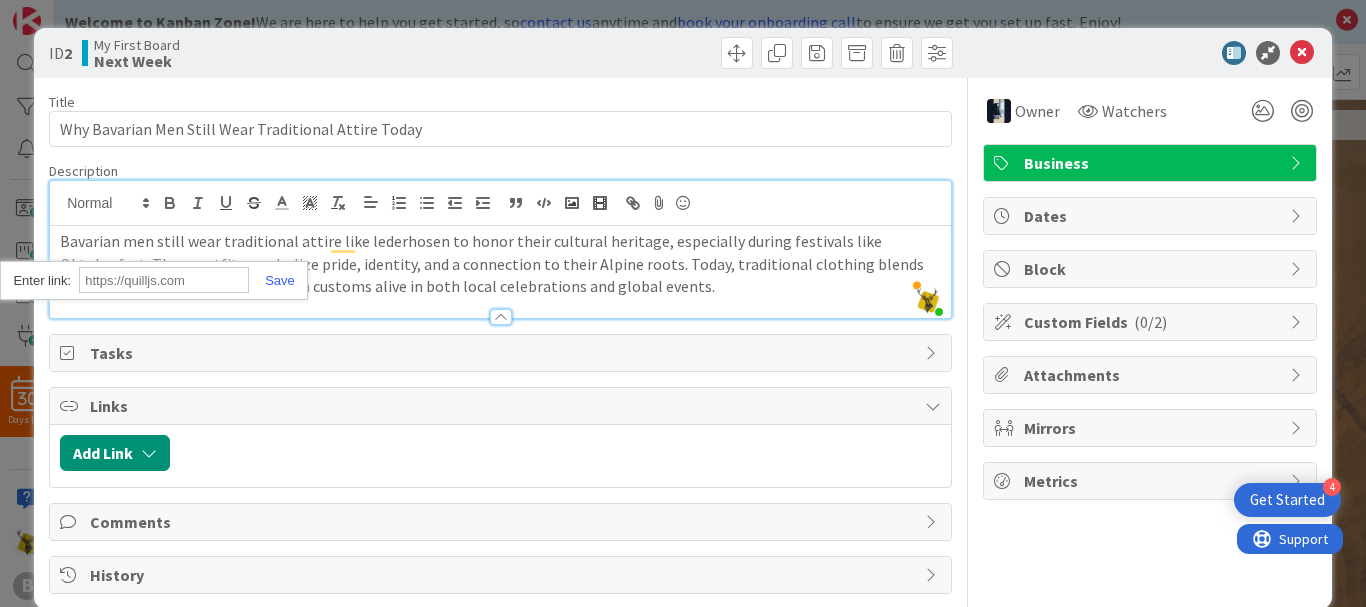 click at bounding box center (164, 280) 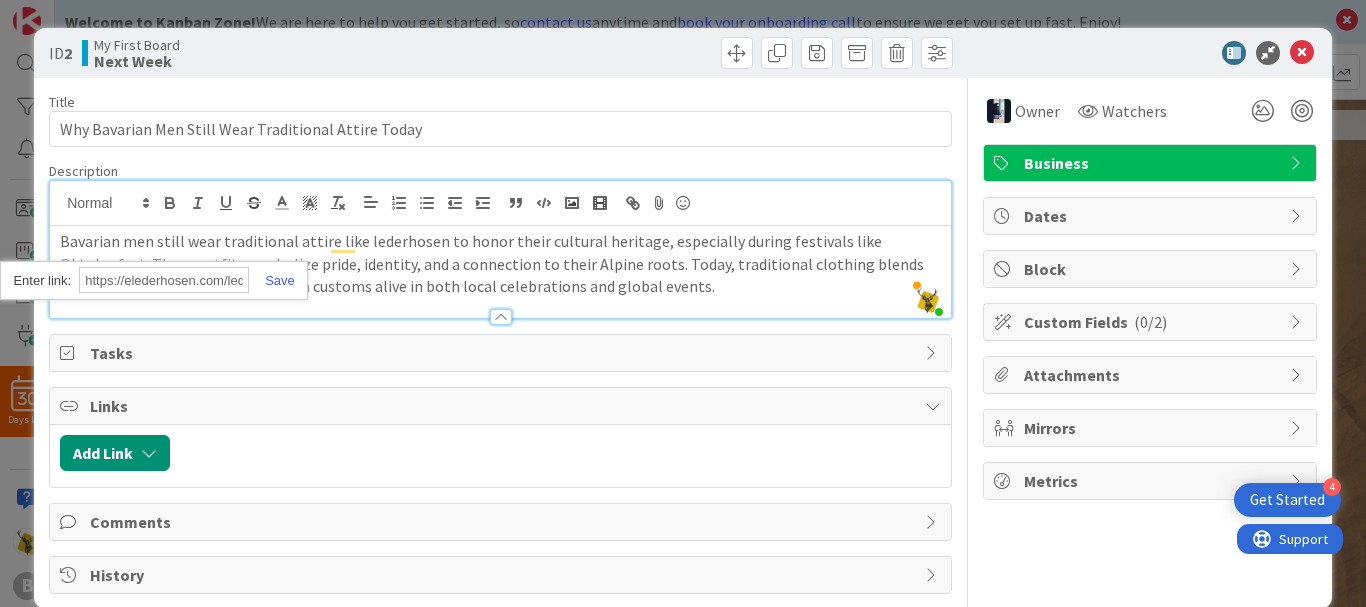 scroll, scrollTop: 0, scrollLeft: 81, axis: horizontal 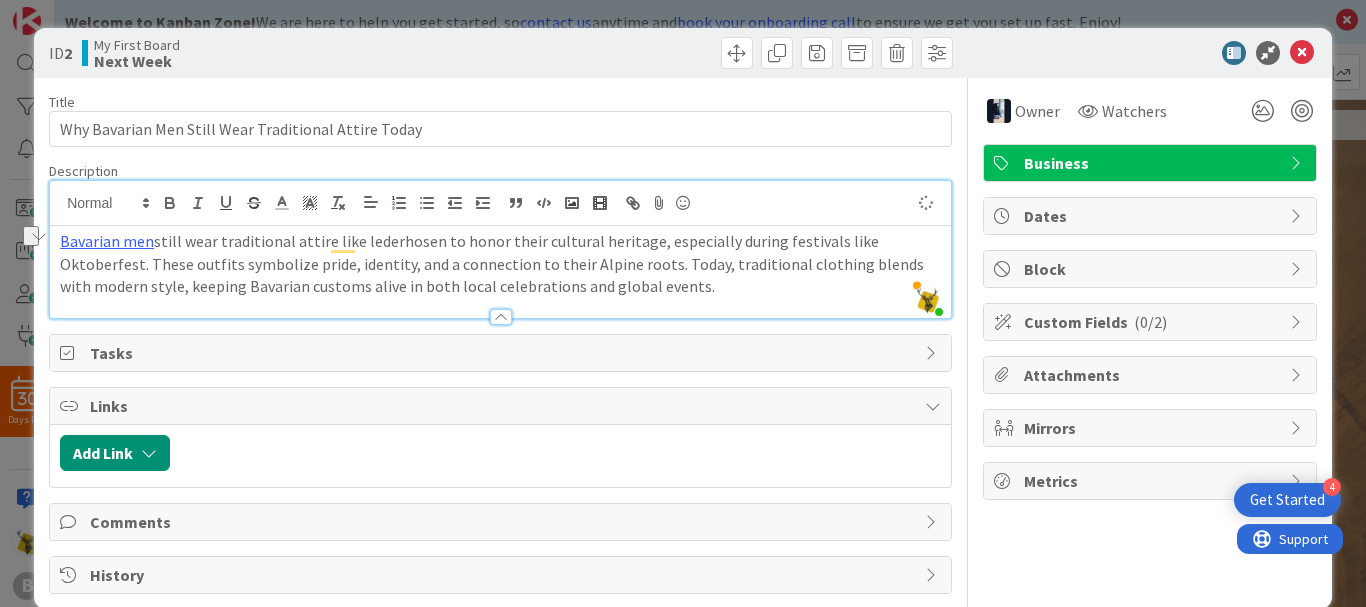 click on "Bavarian men  still wear traditional attire like lederhosen to honor their cultural heritage, especially during festivals like Oktoberfest. These outfits symbolize pride, identity, and a connection to their Alpine roots. Today, traditional clothing blends with modern style, keeping Bavarian customs alive in both local celebrations and global events." at bounding box center [500, 264] 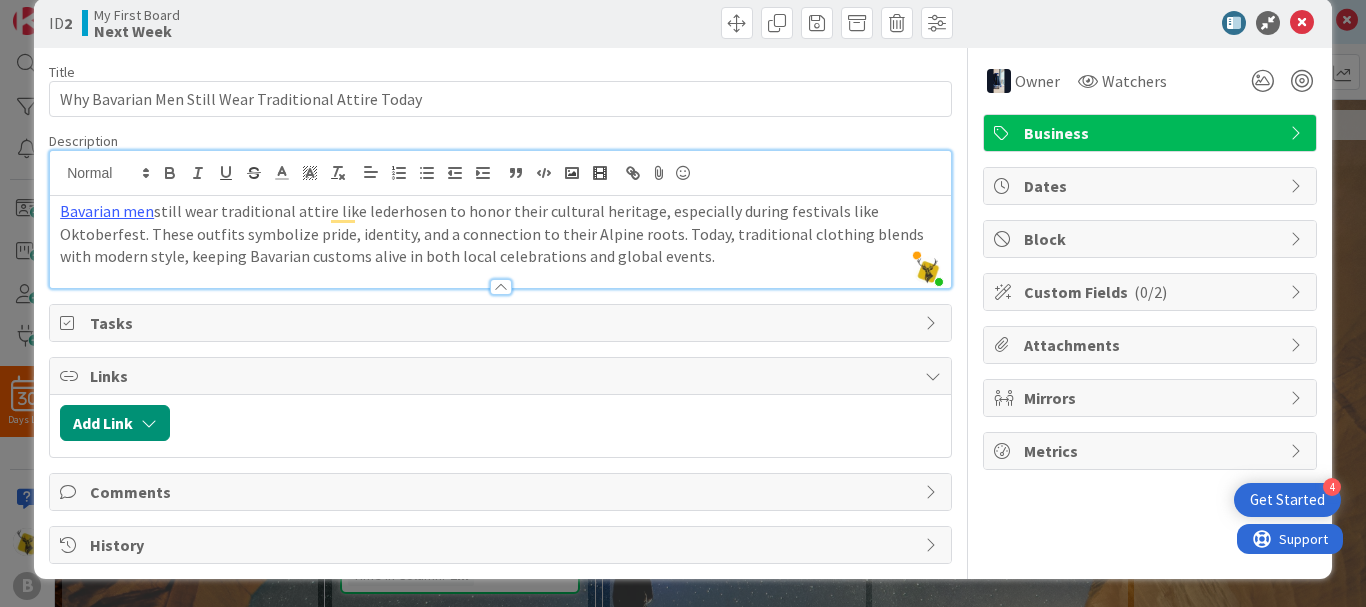 scroll, scrollTop: 0, scrollLeft: 0, axis: both 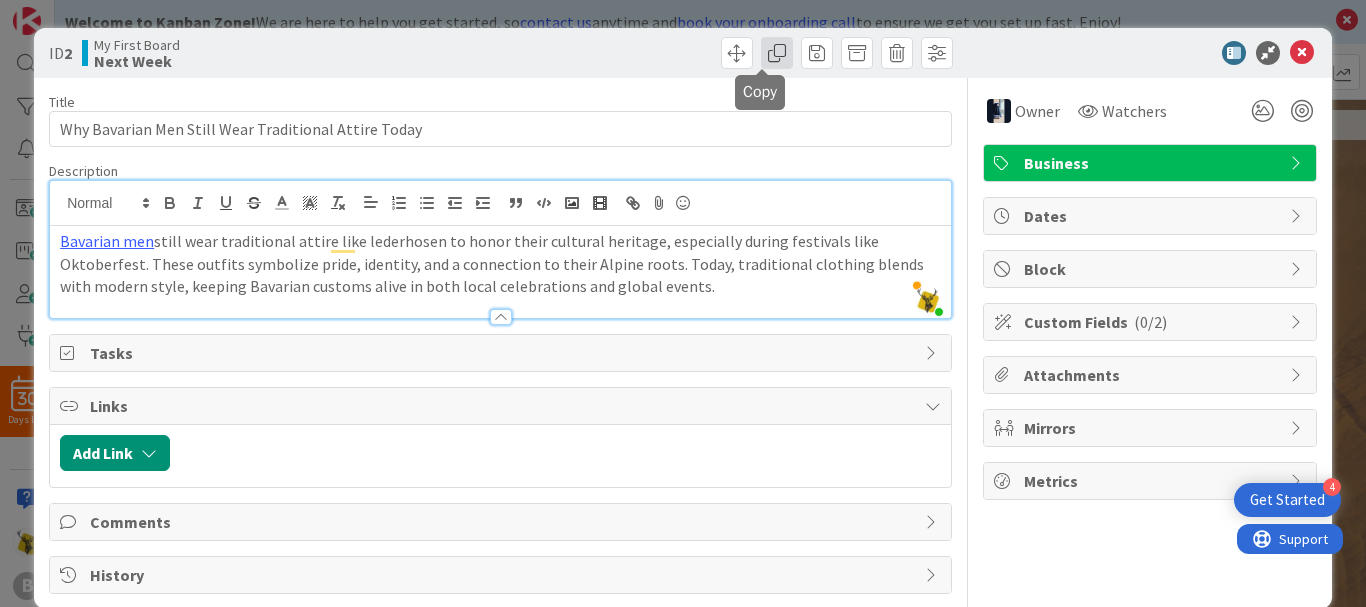 click at bounding box center (777, 53) 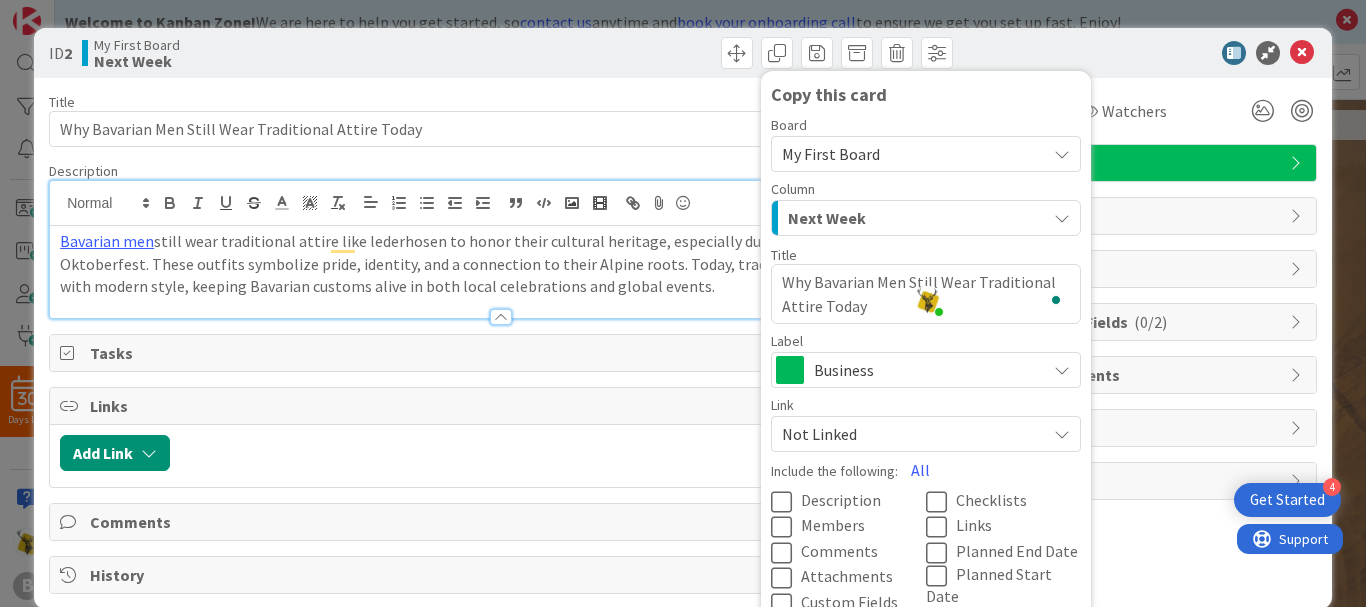 scroll, scrollTop: 65, scrollLeft: 0, axis: vertical 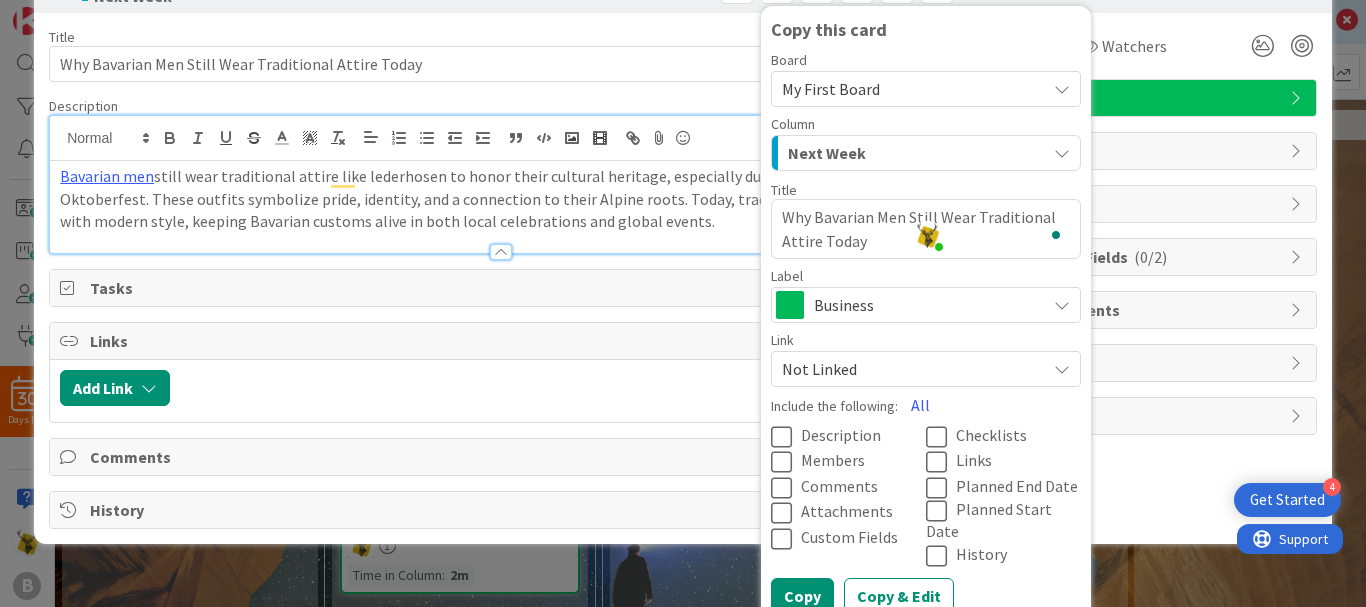click on "Not Linked" at bounding box center (909, 369) 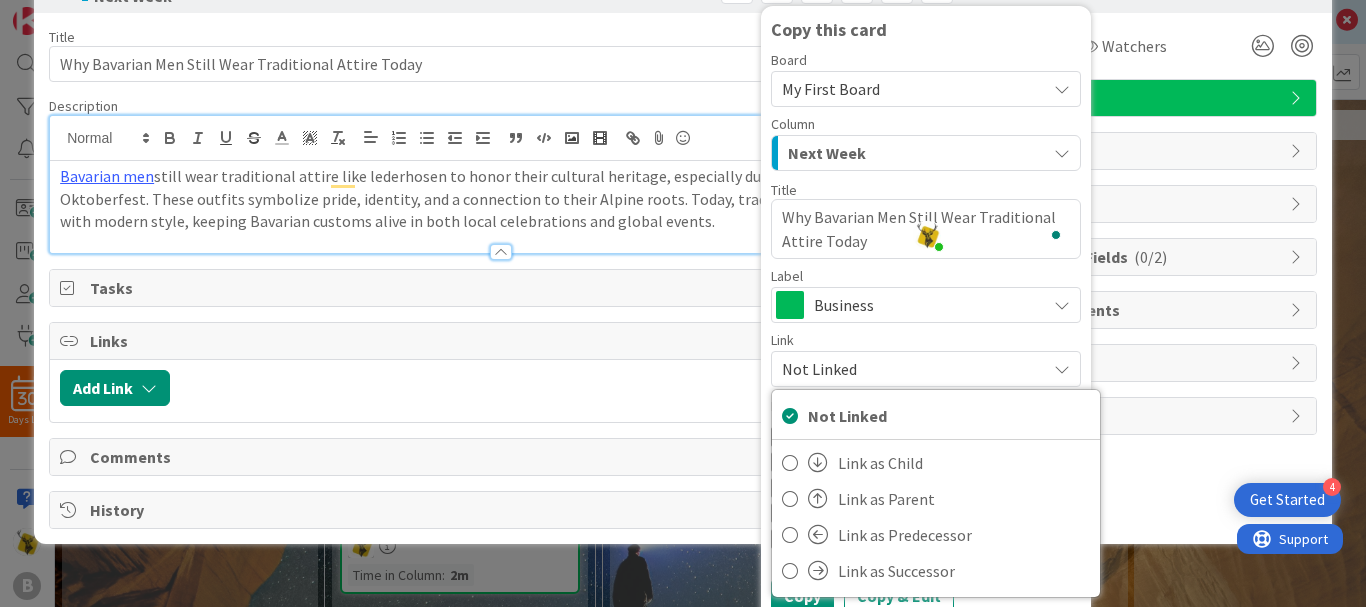click on "Business" at bounding box center (925, 305) 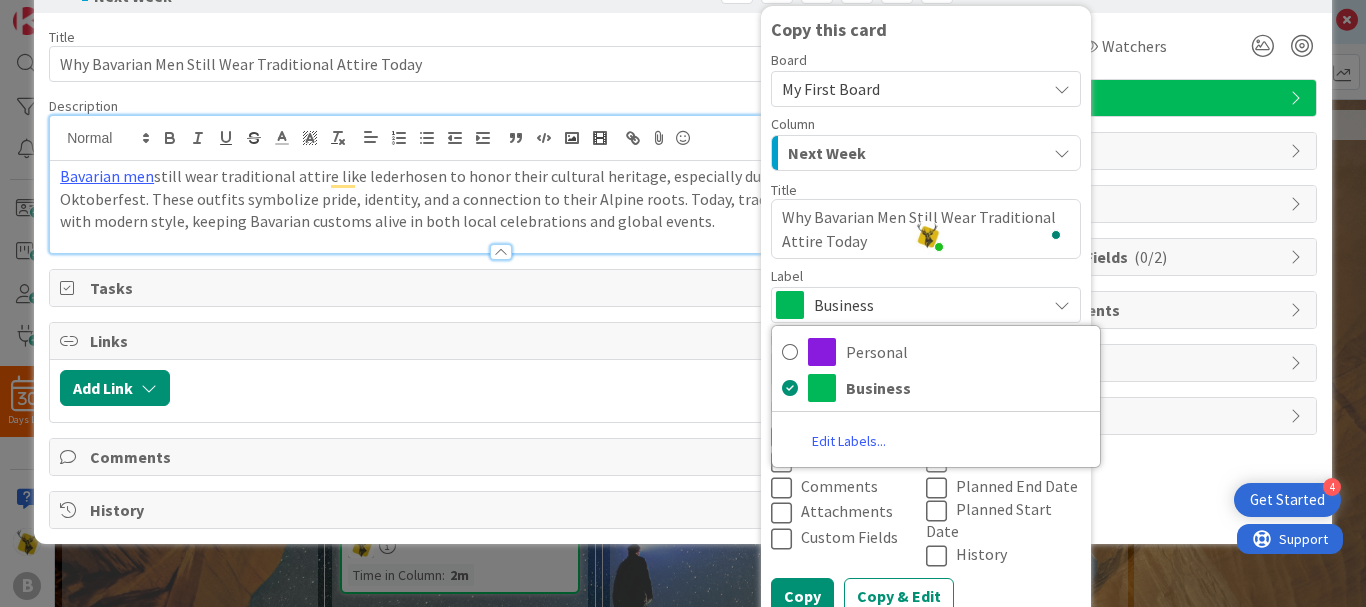 click on "Business" at bounding box center [925, 305] 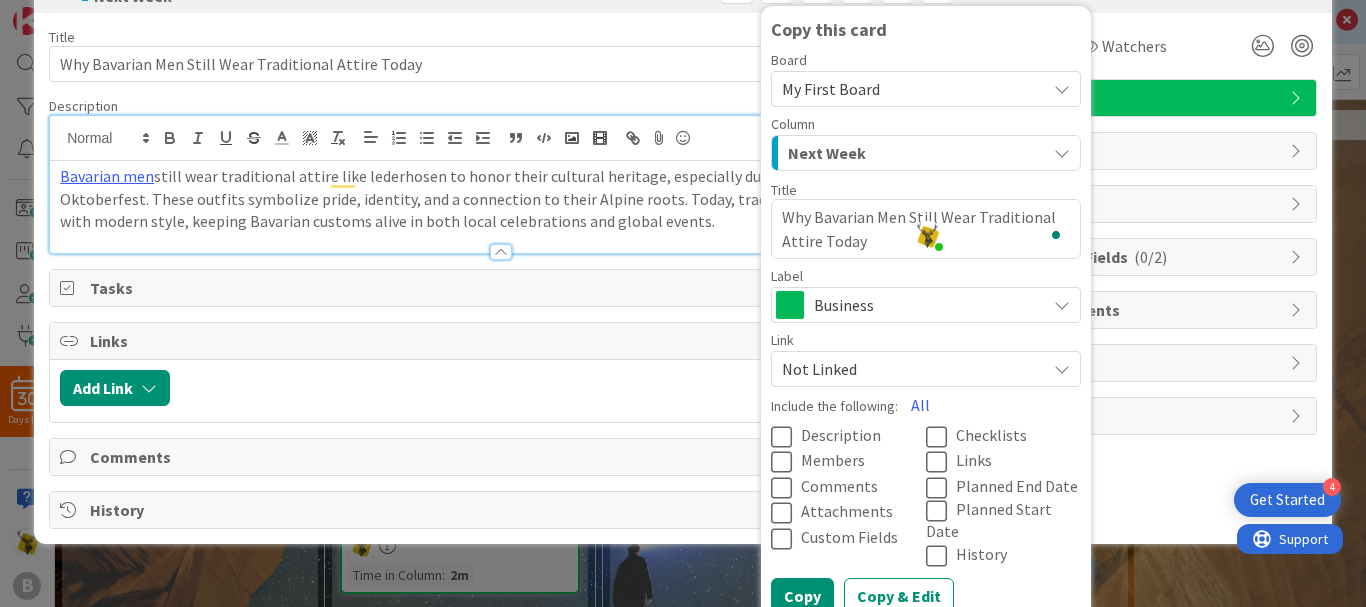 click at bounding box center [786, 437] 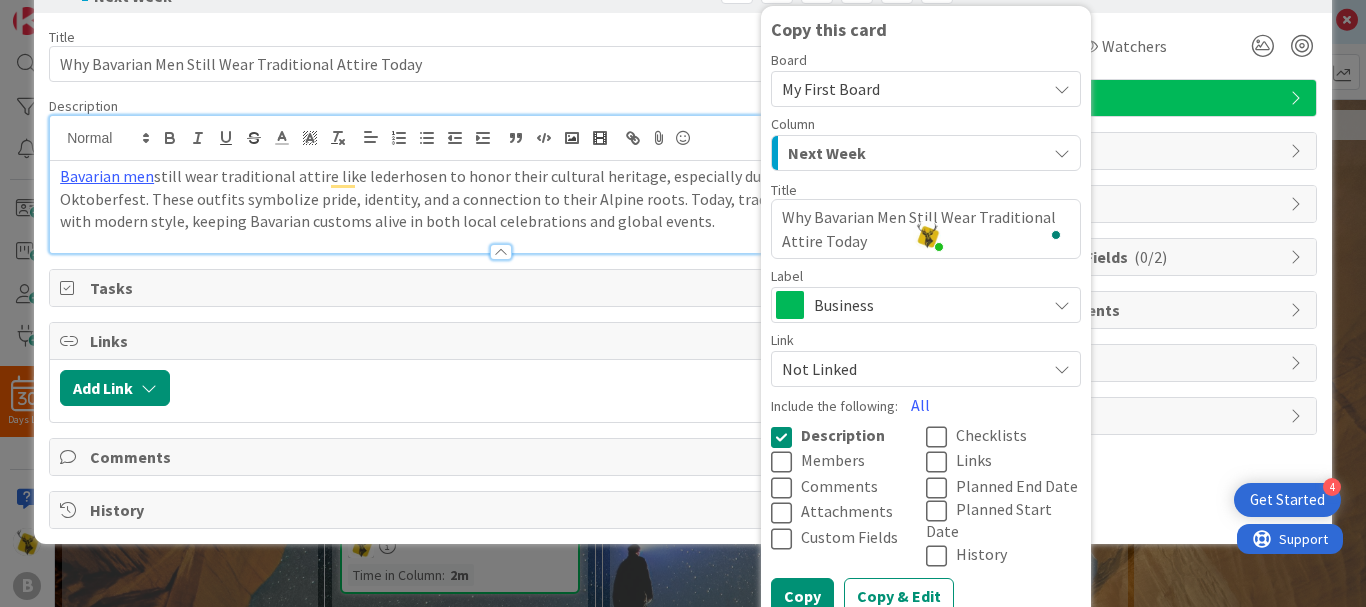 click on "My First Board" at bounding box center [909, 89] 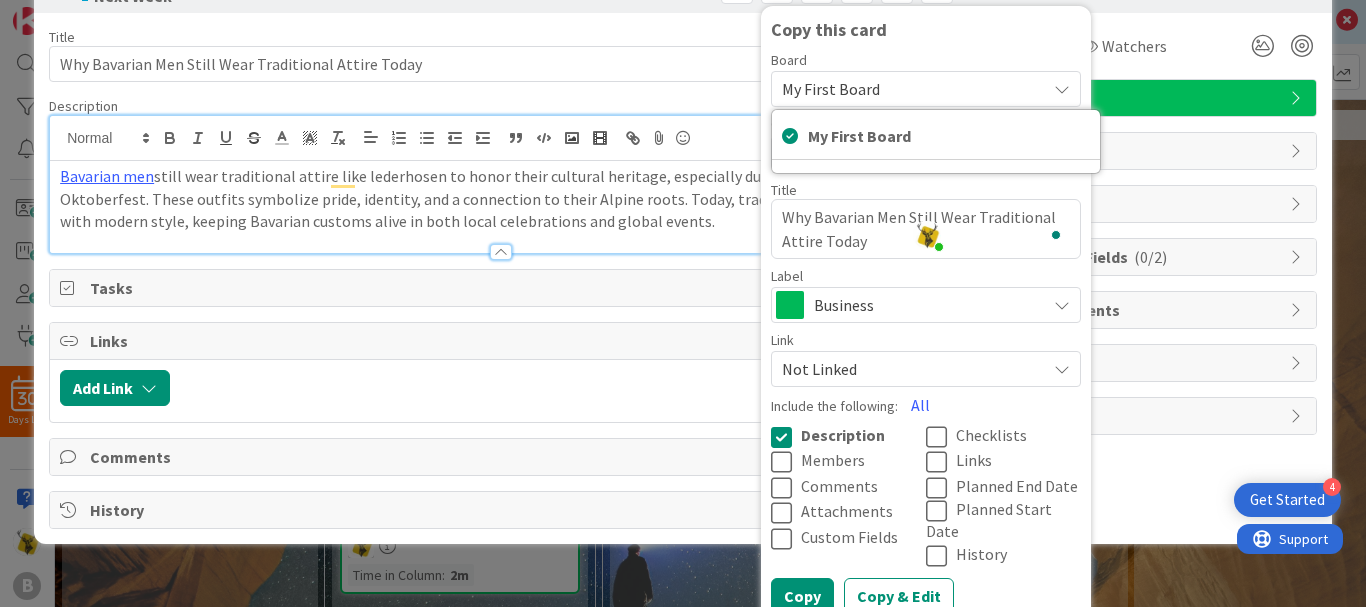 click on "My First Board" at bounding box center (909, 89) 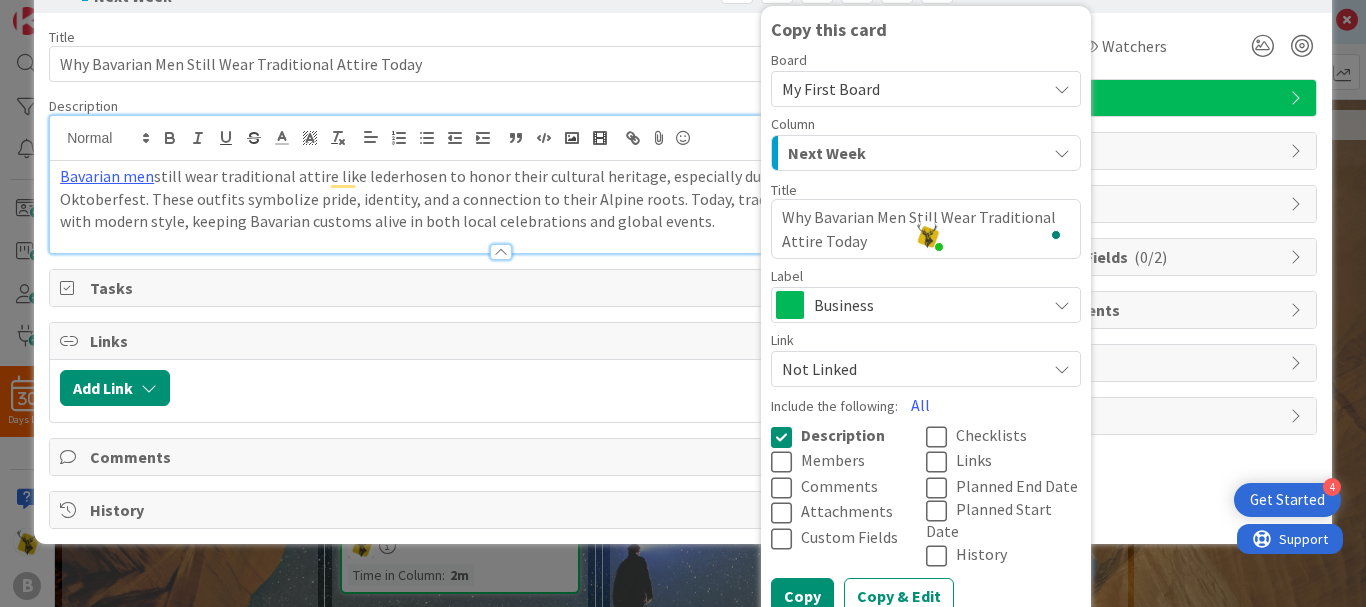 click on "Next Week" at bounding box center (914, 153) 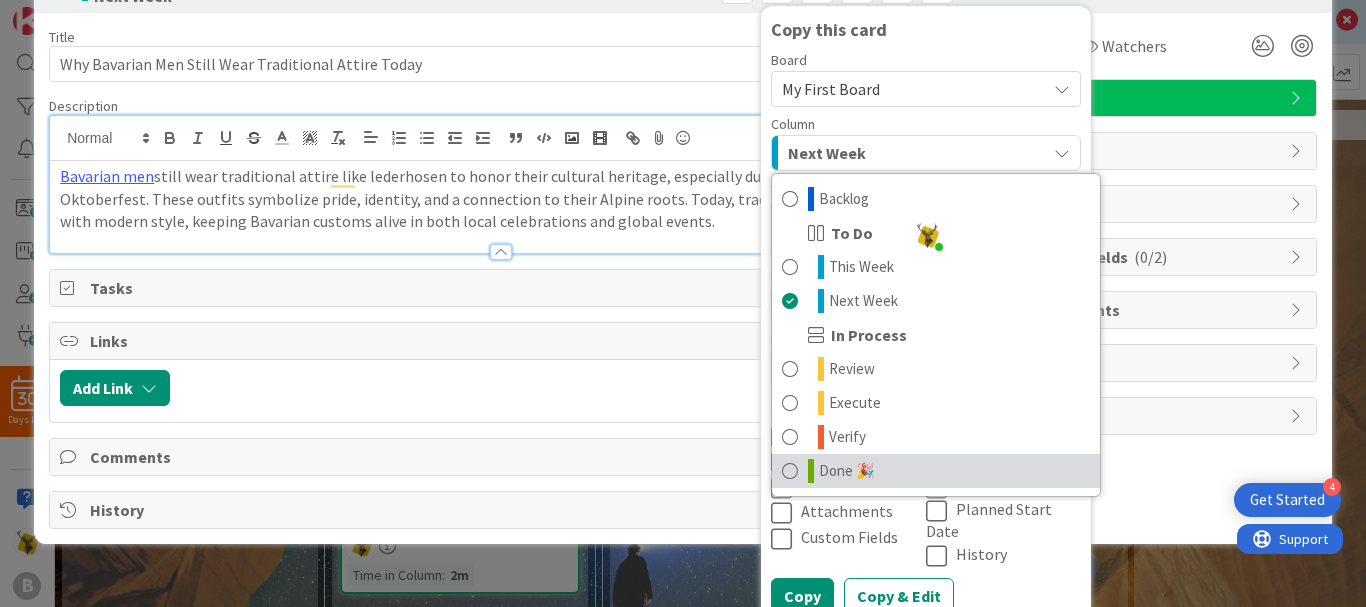 click at bounding box center (790, 471) 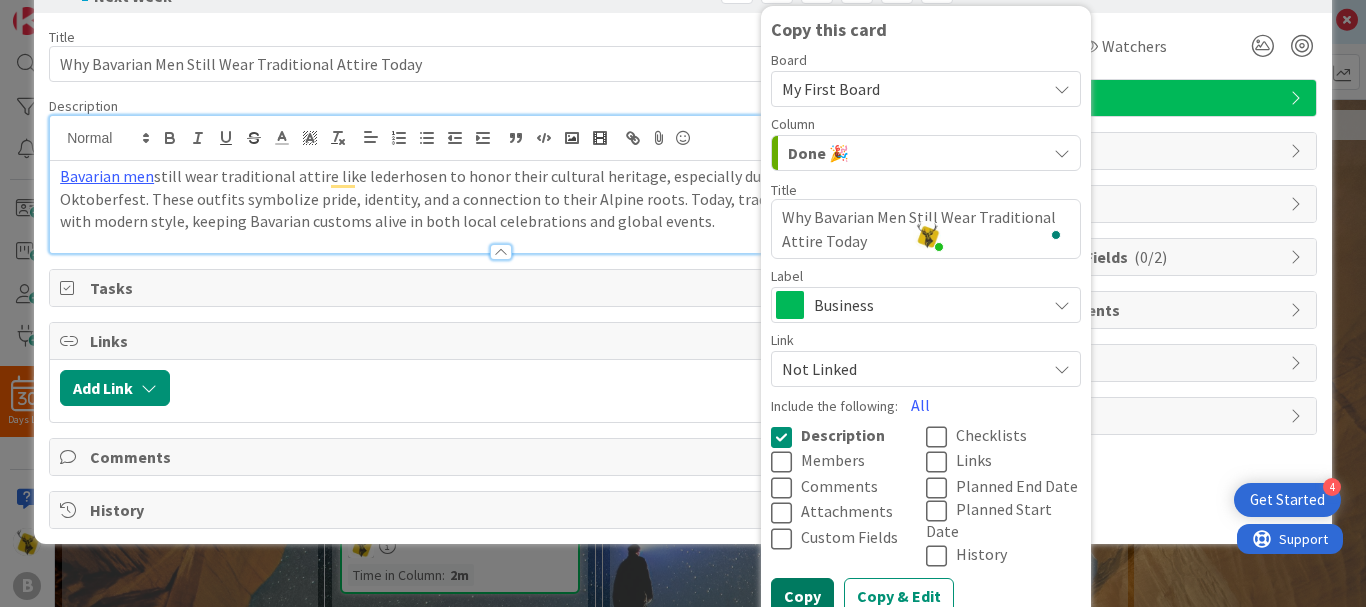 click on "Copy" at bounding box center [802, 596] 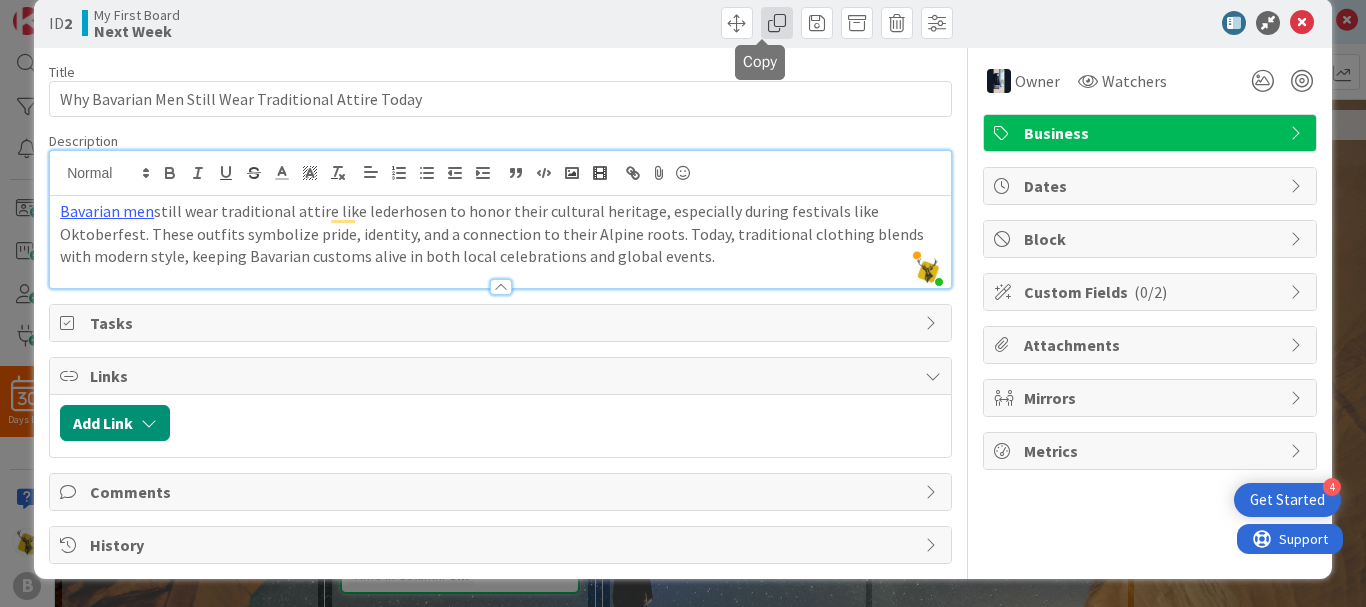 click at bounding box center [777, 23] 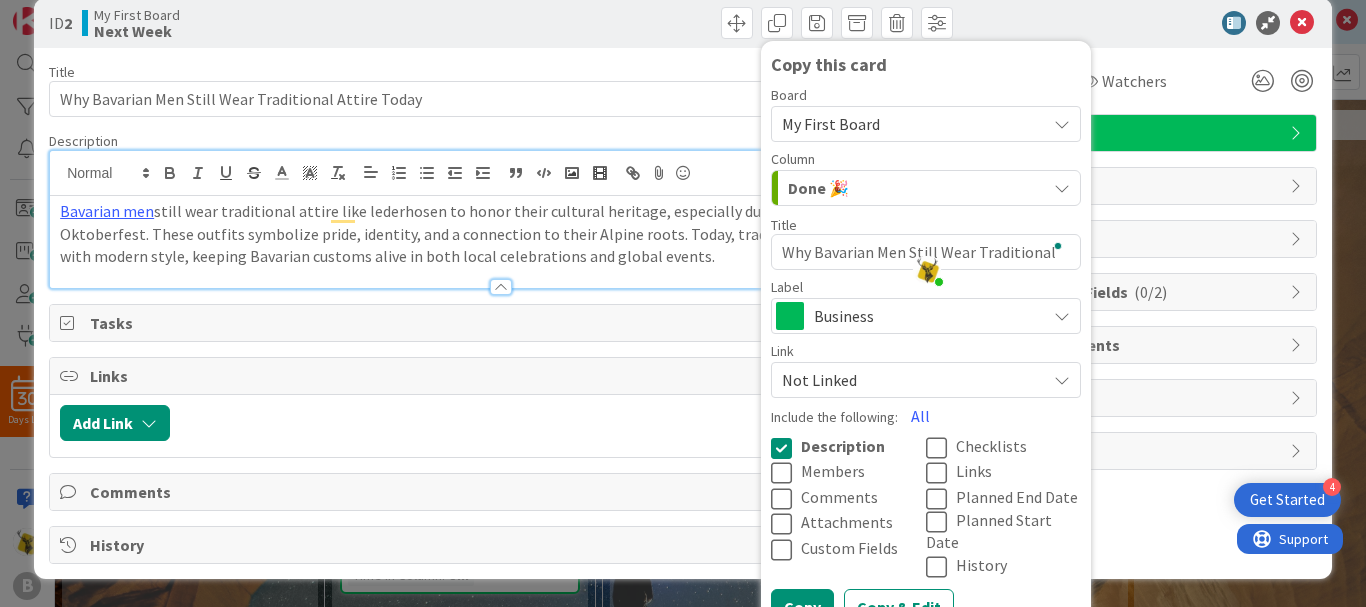 scroll, scrollTop: 41, scrollLeft: 0, axis: vertical 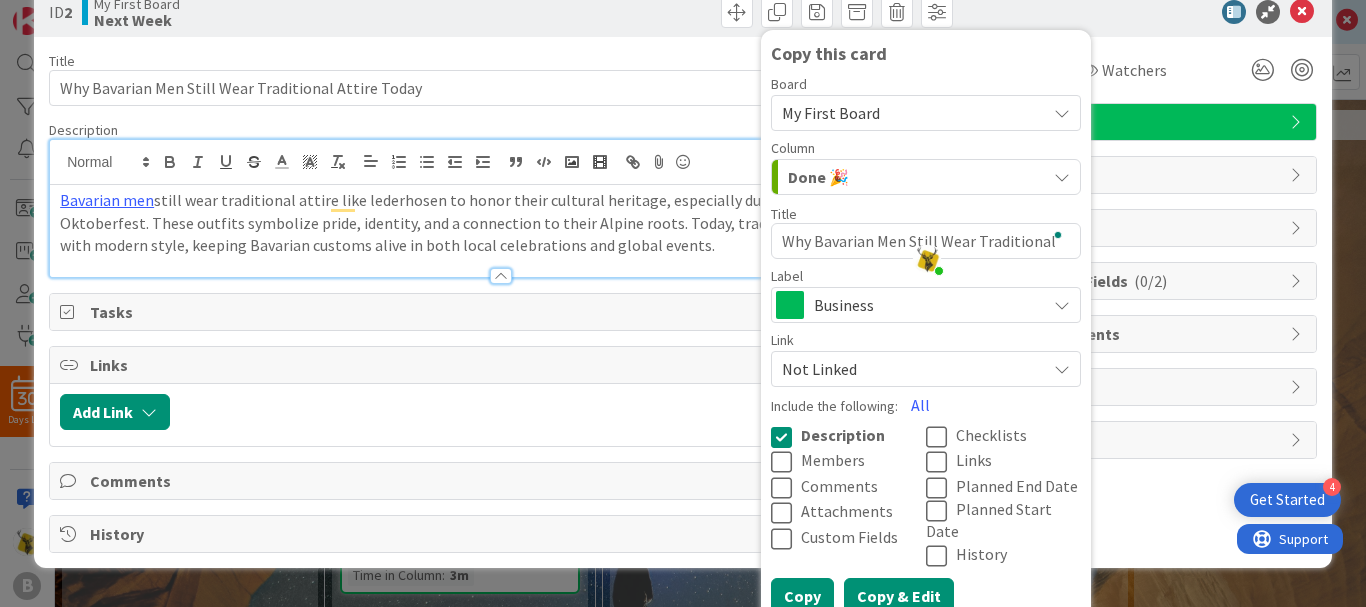 click on "Copy & Edit" at bounding box center (899, 596) 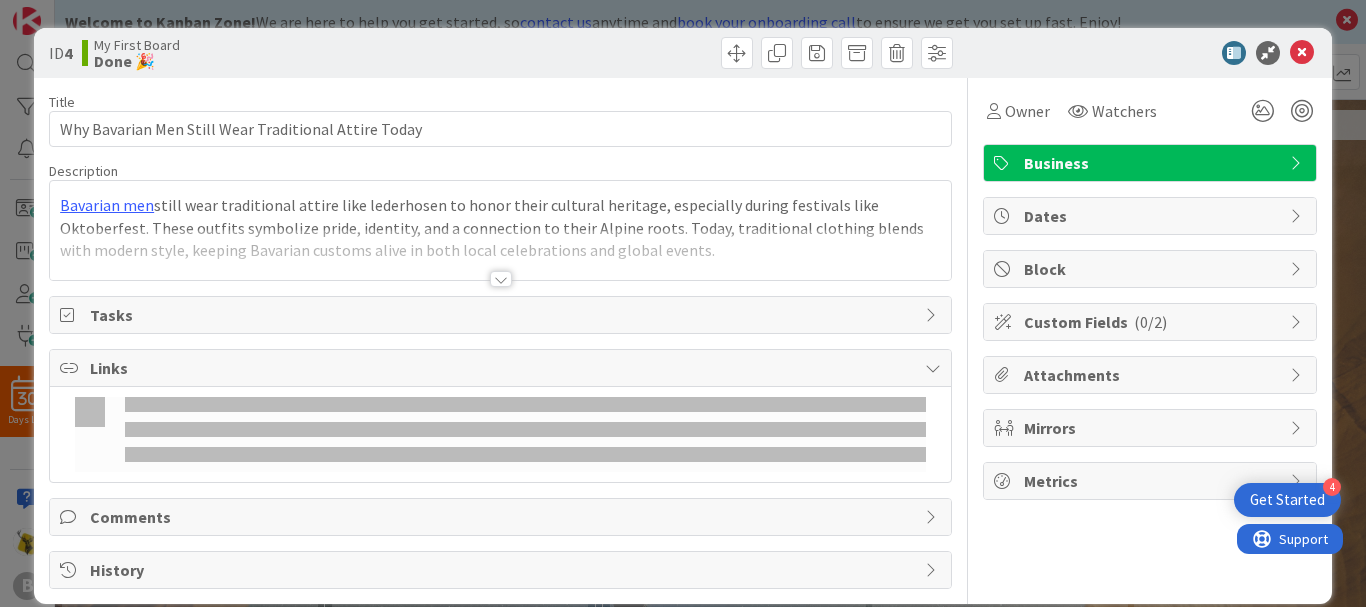 scroll, scrollTop: 0, scrollLeft: 0, axis: both 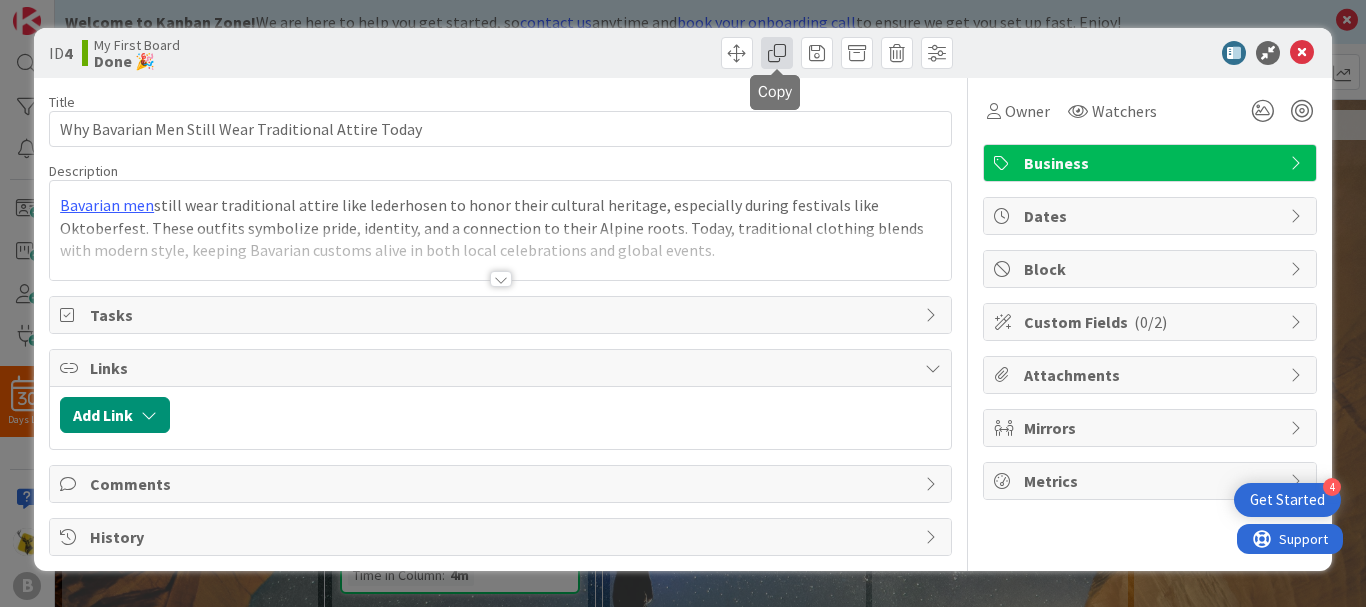 click at bounding box center [777, 53] 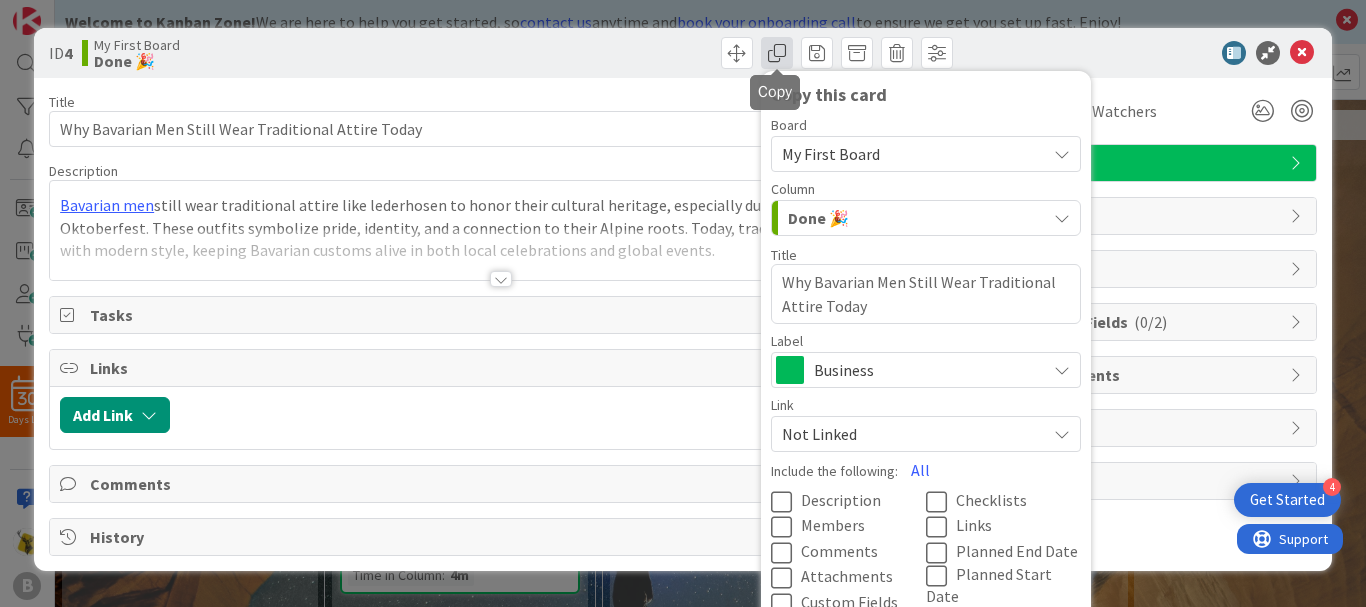 scroll, scrollTop: 0, scrollLeft: 0, axis: both 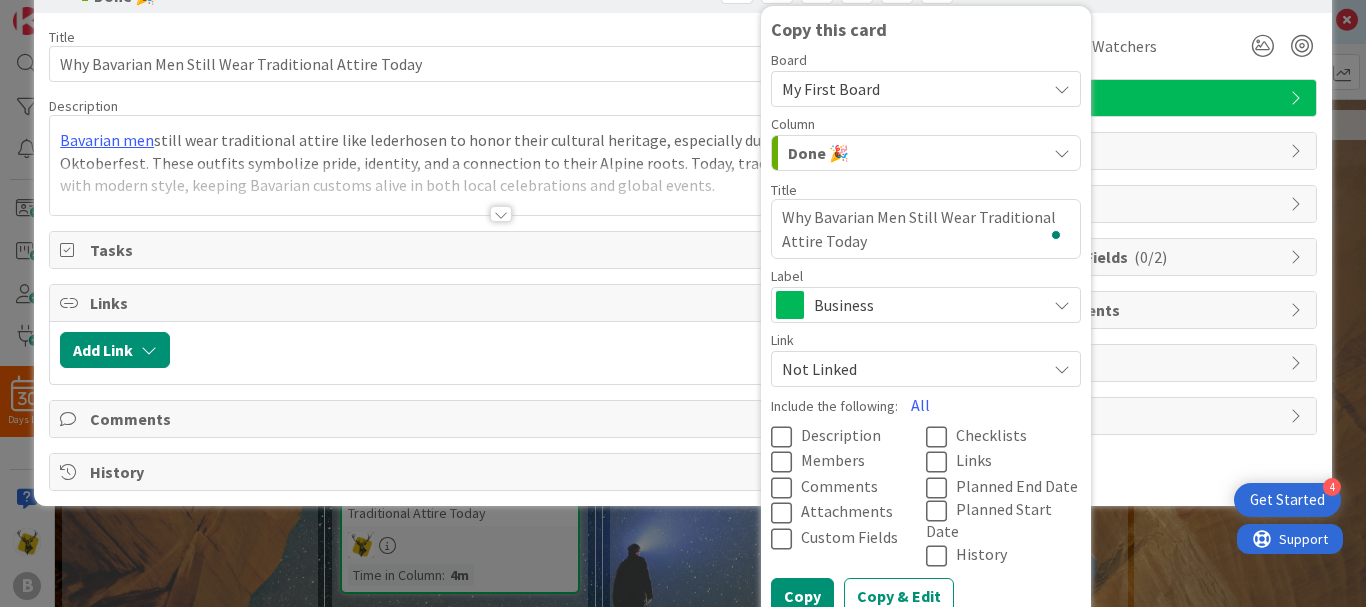 click at bounding box center (786, 437) 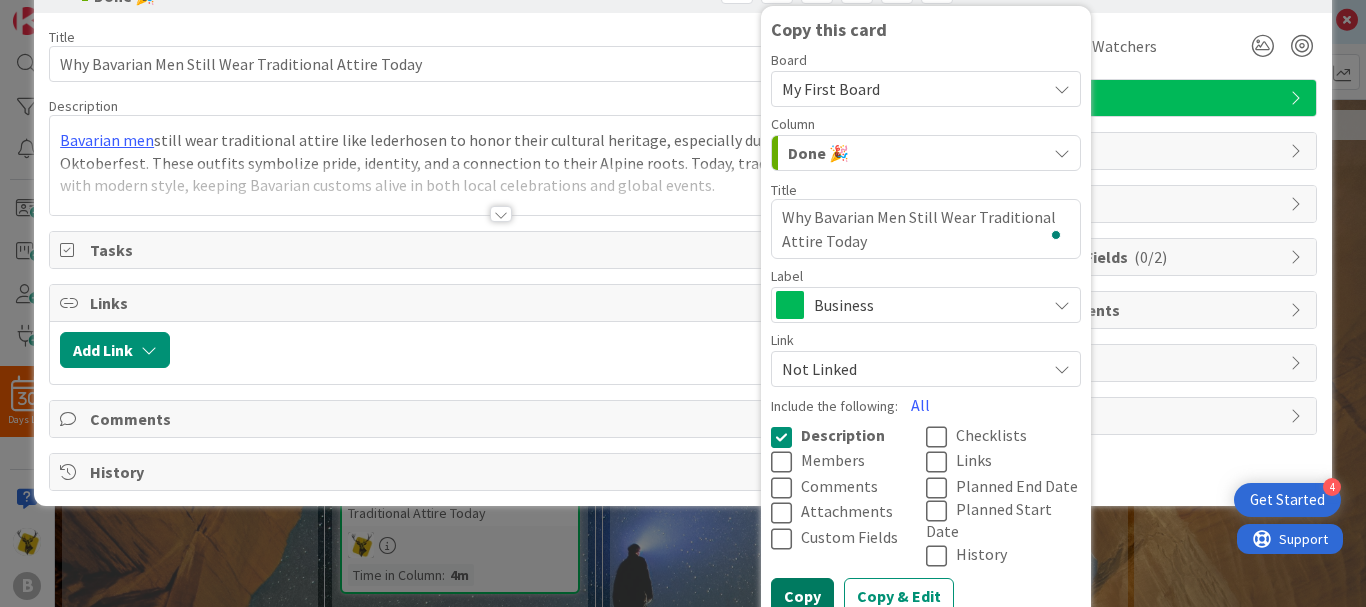 click on "Copy" at bounding box center [802, 596] 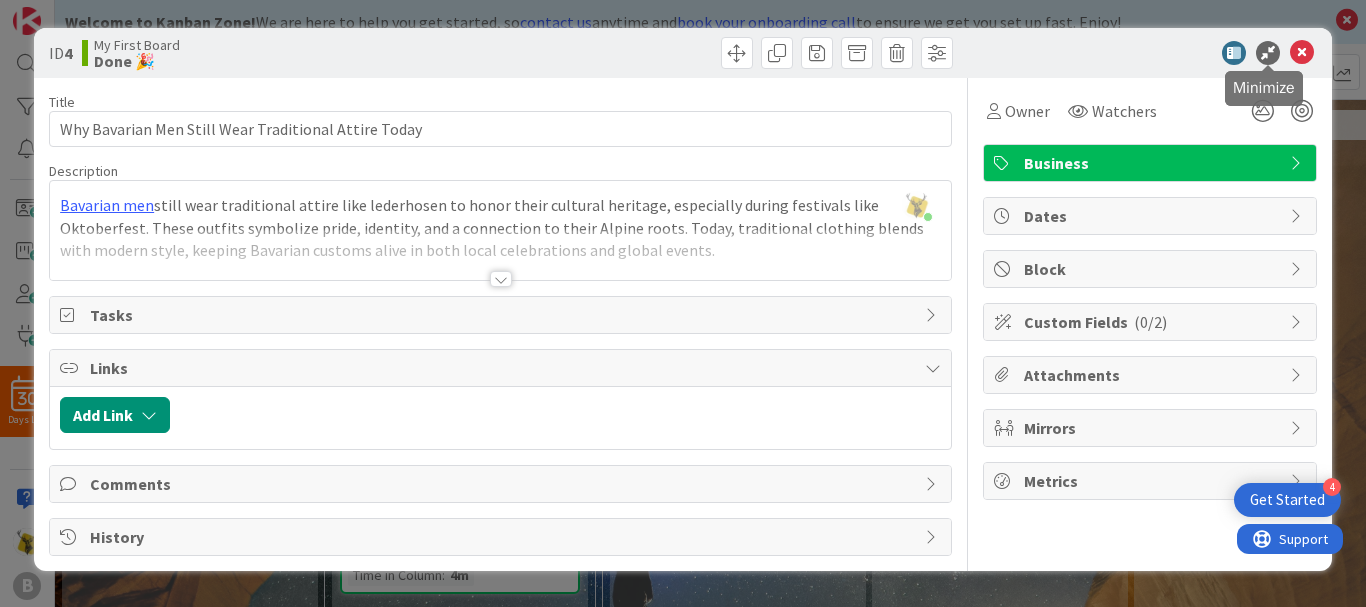 click at bounding box center (1268, 53) 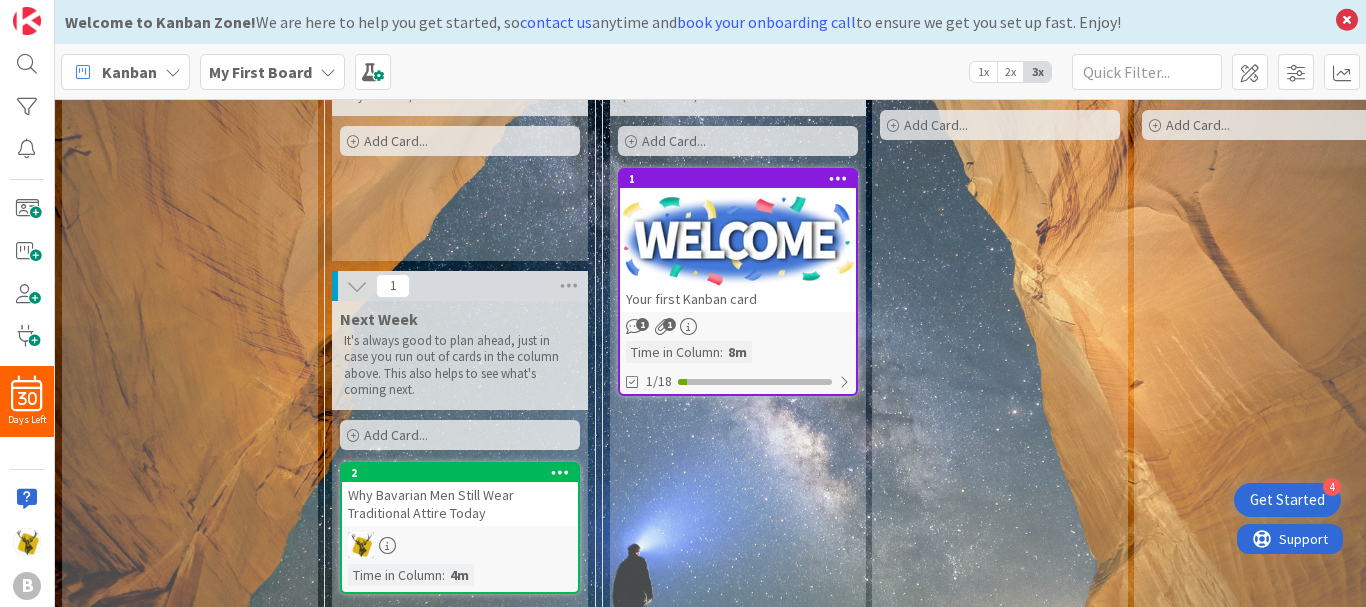 scroll, scrollTop: 0, scrollLeft: 0, axis: both 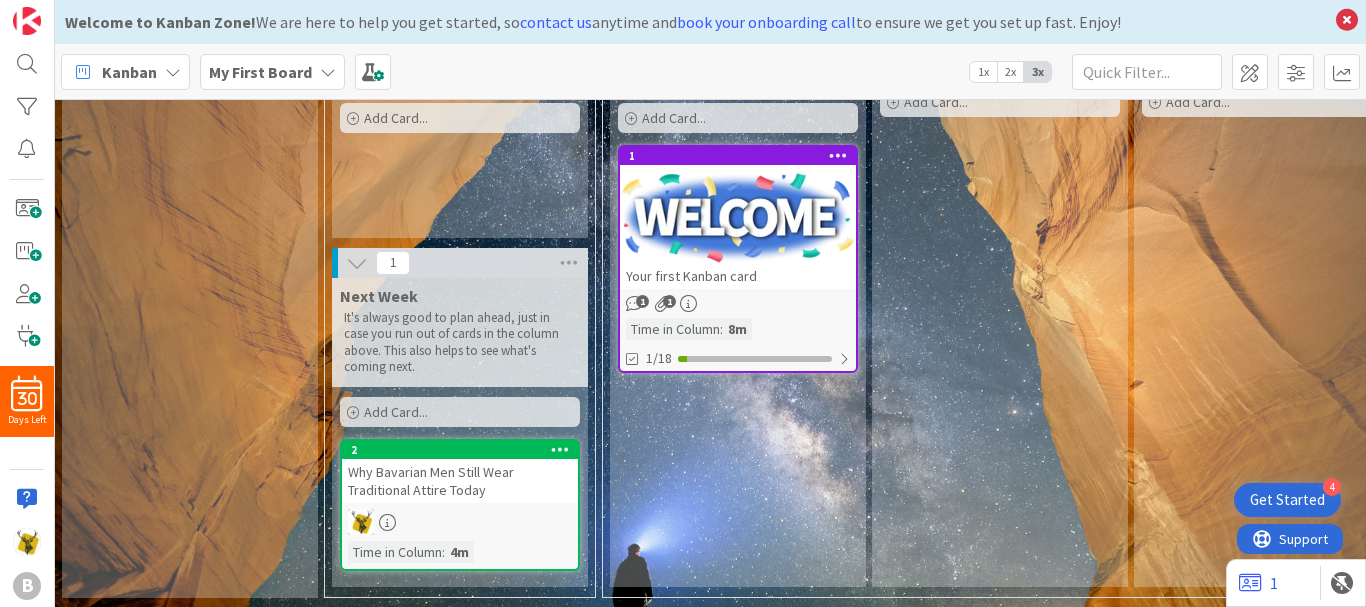 click at bounding box center [560, 449] 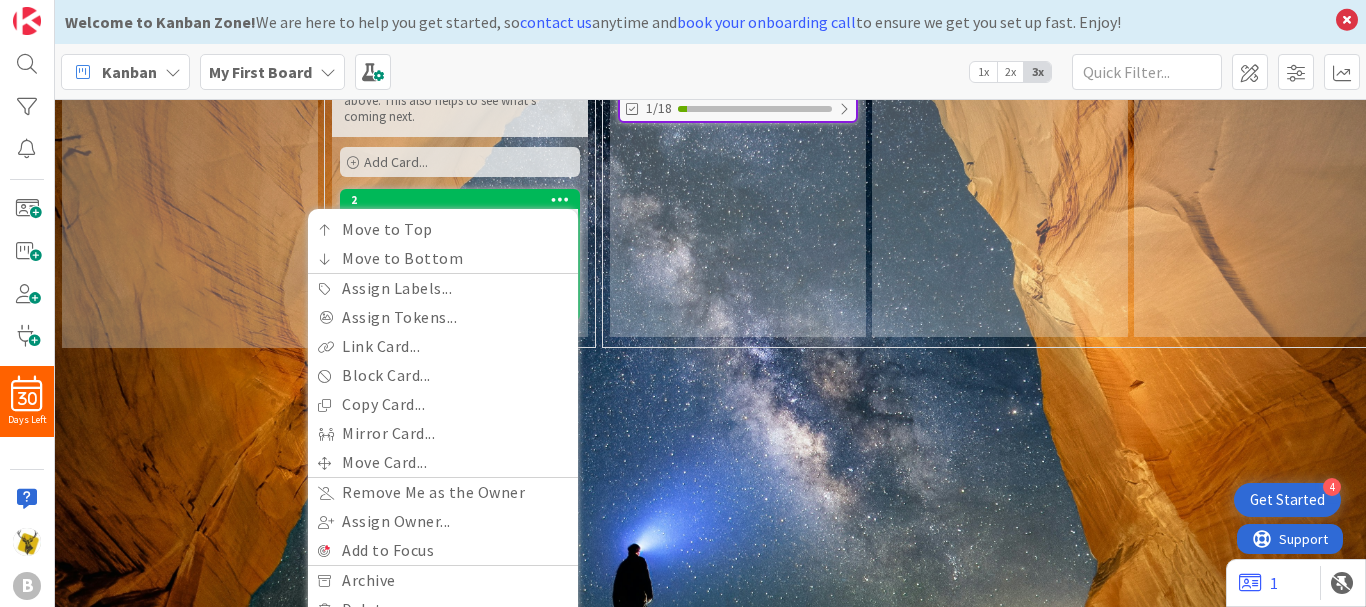 scroll, scrollTop: 507, scrollLeft: 0, axis: vertical 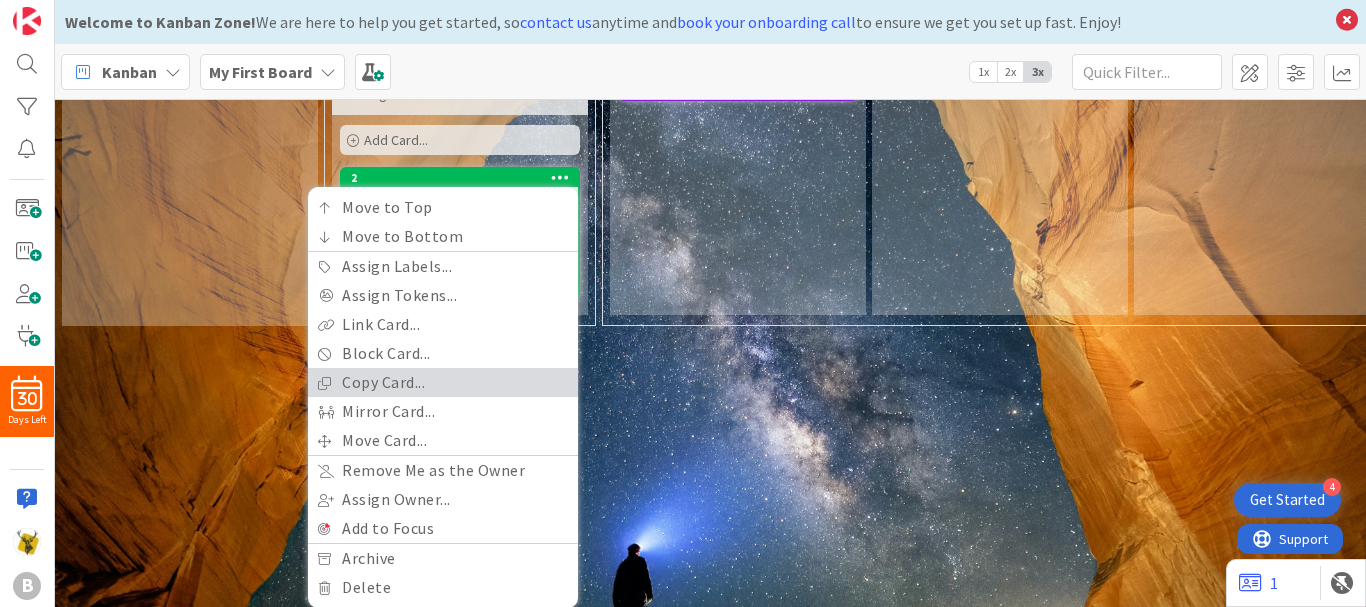 click on "Copy Card..." at bounding box center (443, 382) 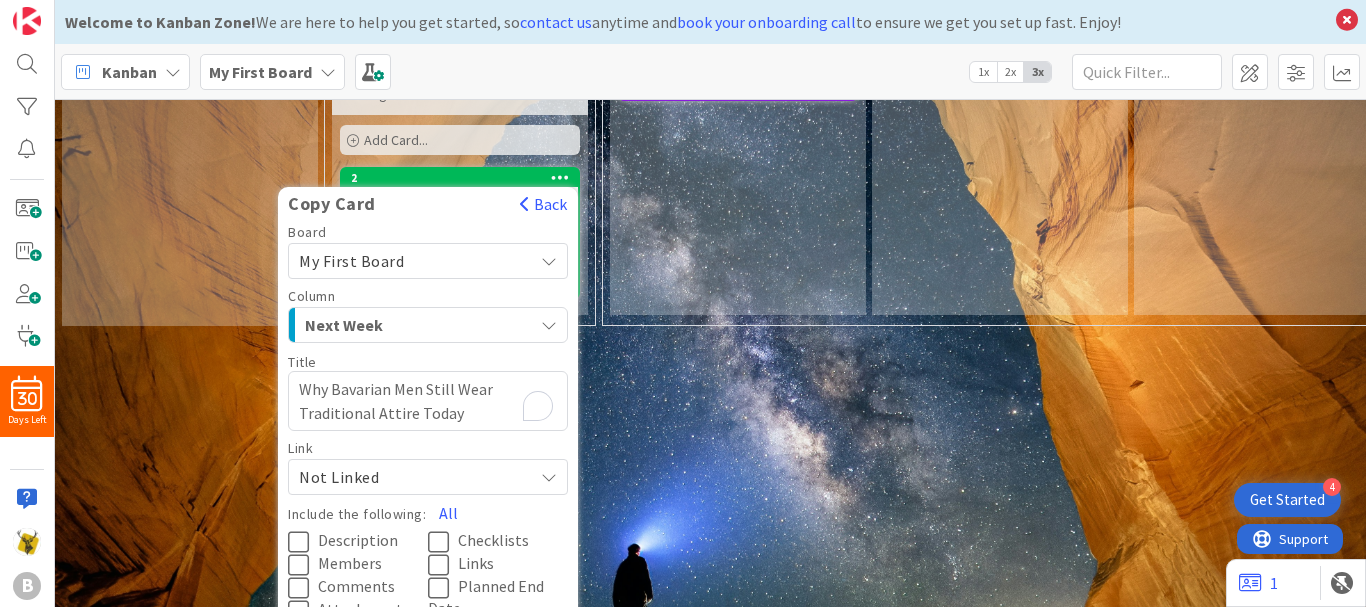 scroll, scrollTop: 629, scrollLeft: 0, axis: vertical 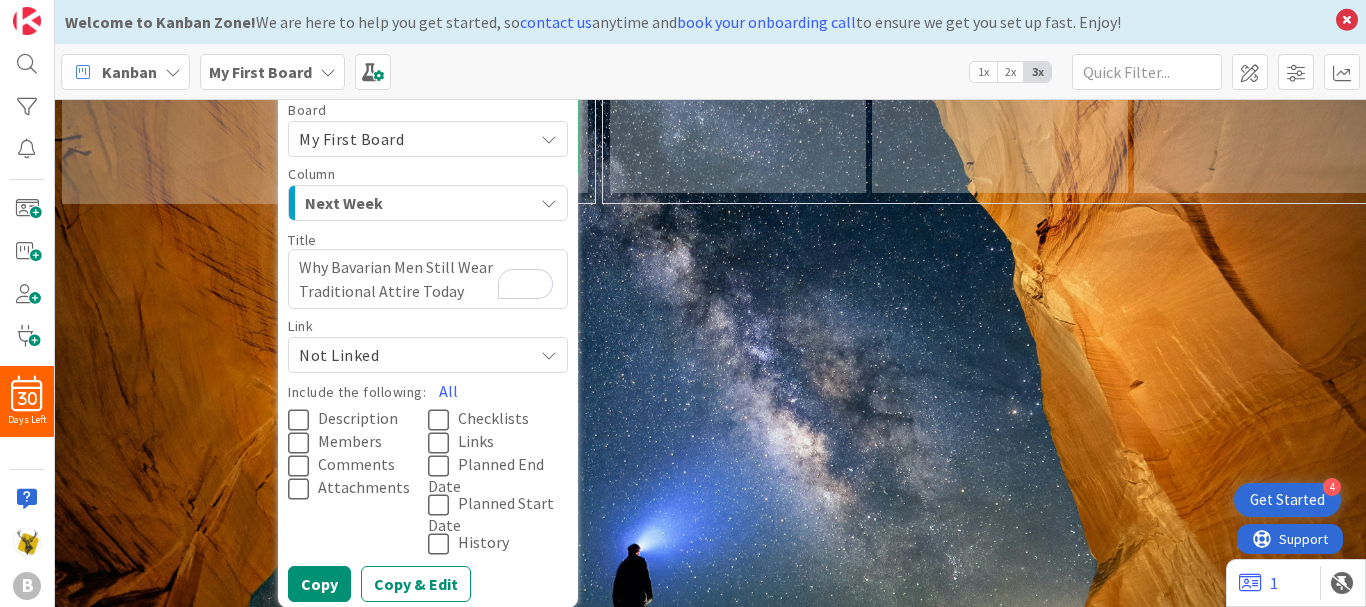 click on "0 Backlog Keep cards that are not ready yet to start working on. These can be early ideas or work that you don't want to forget about but are not priorities yet. Add Card... 1 To Do 0 This Week This is the main column to pull cards into Work In Progress (WIP). All cards should be in order of priority, with the highest priority at the top of this column (this is true for any column). Add Card... 1 Next Week It's always good to plan ahead, just in case you run out of cards in the column above. This also helps to see what's coming next. Add Card... Template Not Set Not Set Add Card Templates Title 0 / 128 Label Personal Personal Business Edit Labels... Show Less... Owner Select... Bayerische [FIRST] Dates Not Set Not Set Su Mo Tu We Th Fr Sa July 2025 1 2 3 4 5 6 7 8 9 10 11 12 13 14 15 16 17 18 19 20 21 22 23 24 25 26 27 28 29 30 31 August 2025 1 2 3 4 5 6 7 8 9 10 11 12 13 14 15 16 17 18 19 20 21 22 23 24 25 26 27 28 29 30 31 September 2025 1 2 3 4 5 6 7 8 9 10 11 12 13 14 15 16 17 18 19 20 21 22 23 24 25 26 27" at bounding box center [710, 353] 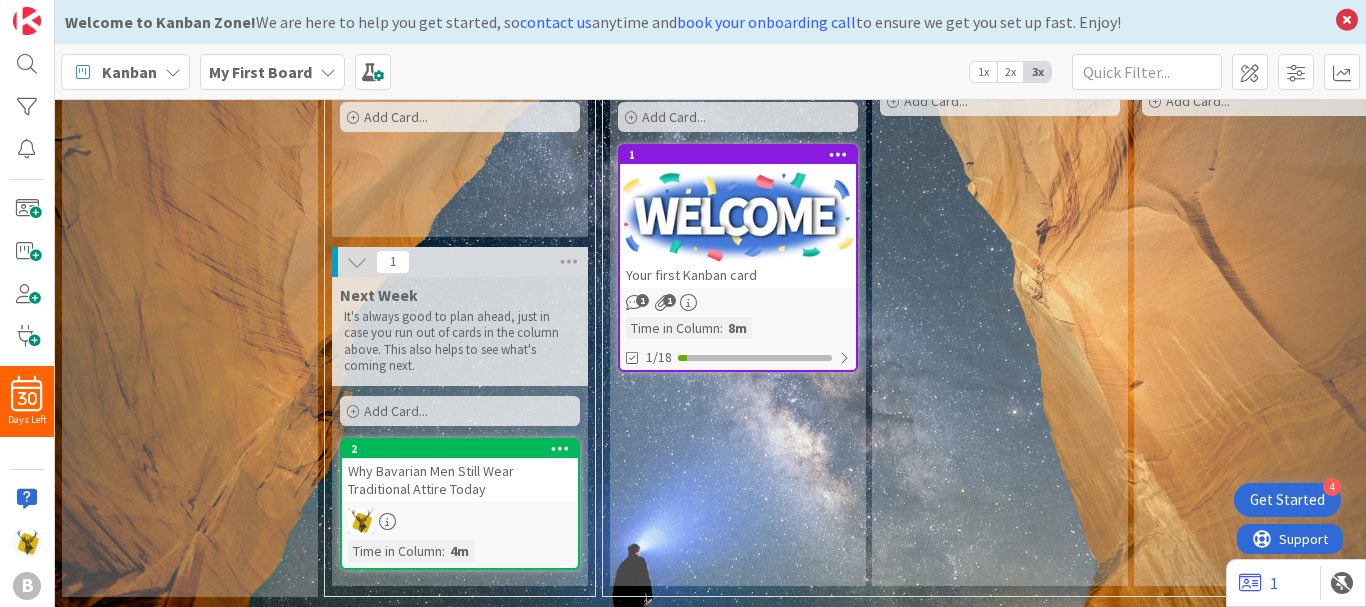 scroll, scrollTop: 235, scrollLeft: 0, axis: vertical 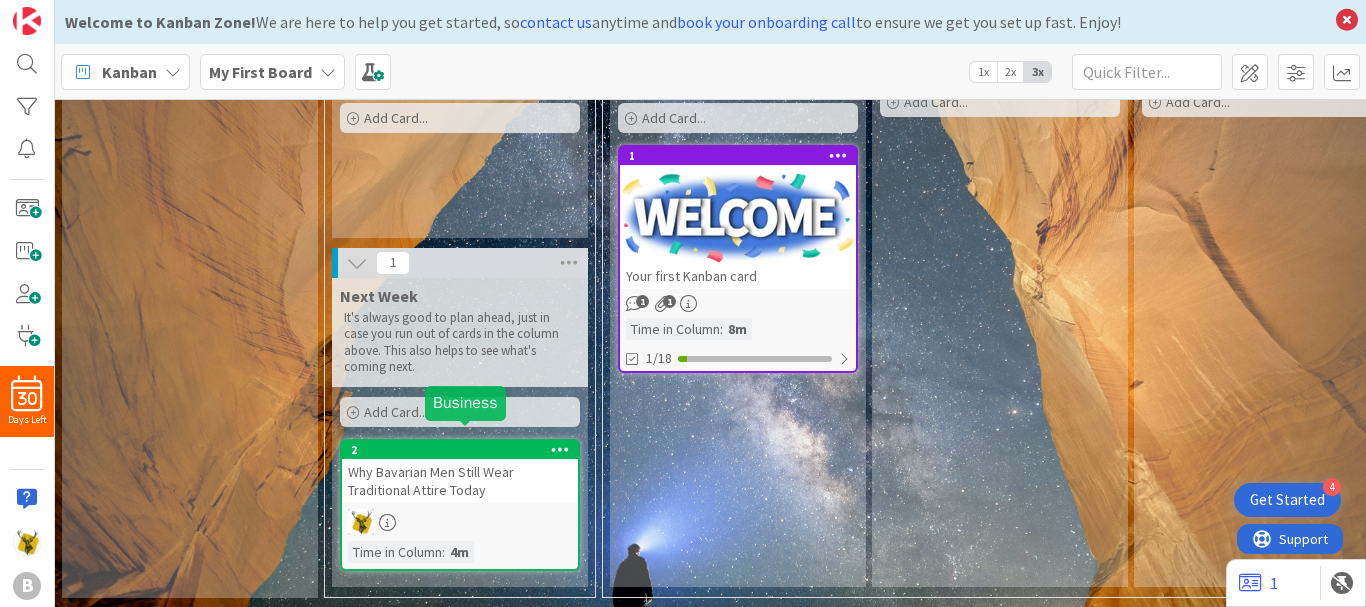 click on "2" at bounding box center [464, 450] 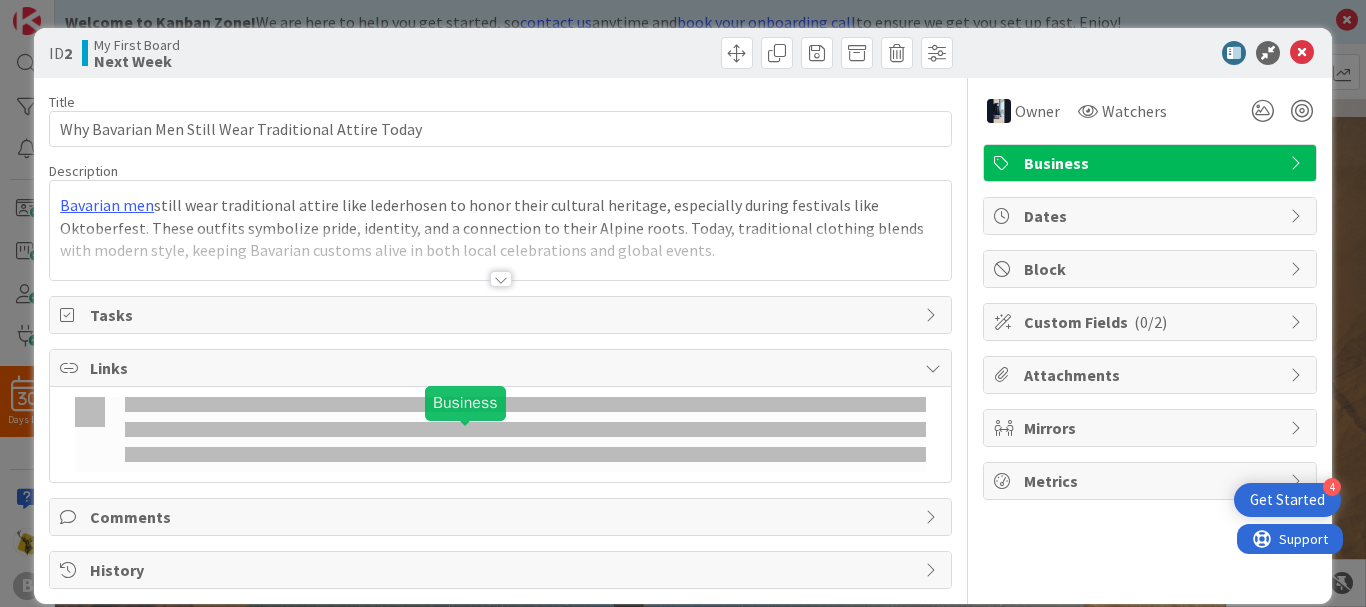 scroll, scrollTop: 0, scrollLeft: 0, axis: both 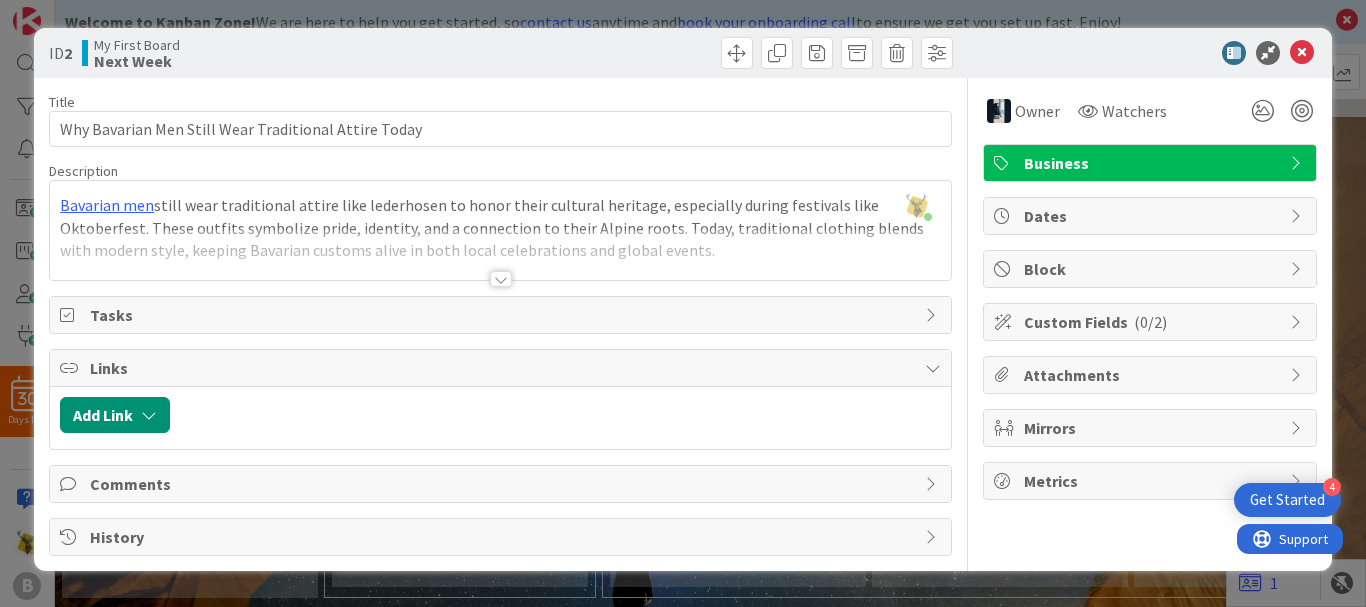 click on "Dates" at bounding box center [1150, 216] 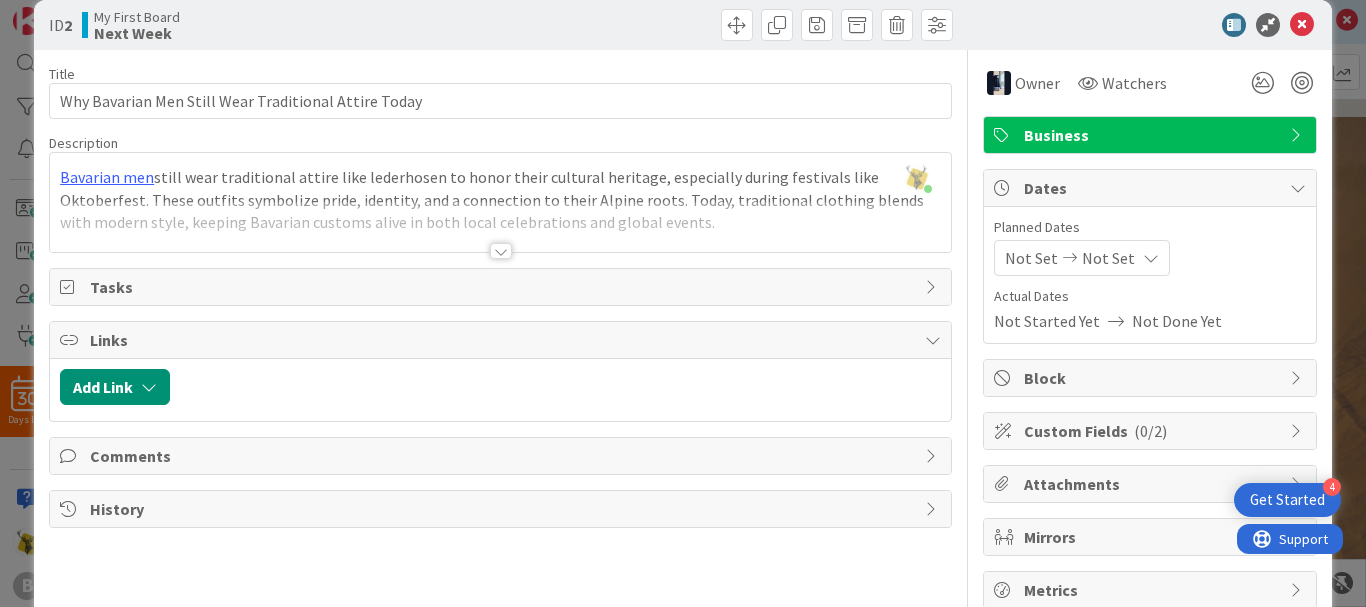 scroll, scrollTop: 73, scrollLeft: 0, axis: vertical 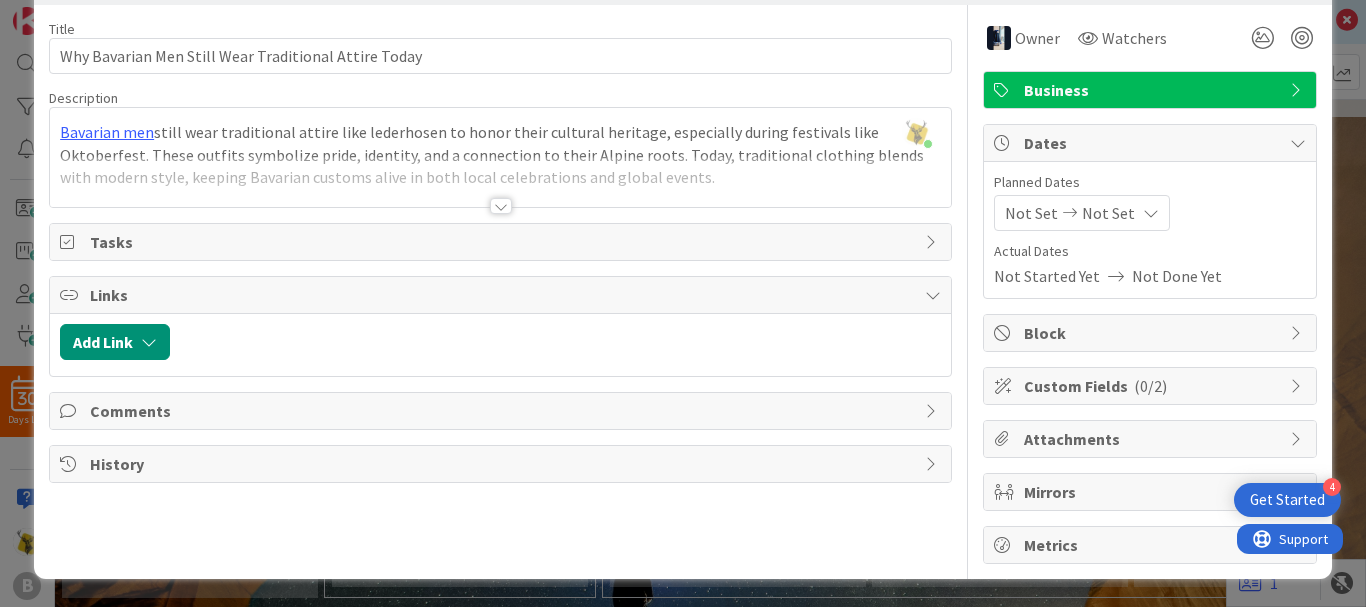 click on "Attachments" at bounding box center [1152, 439] 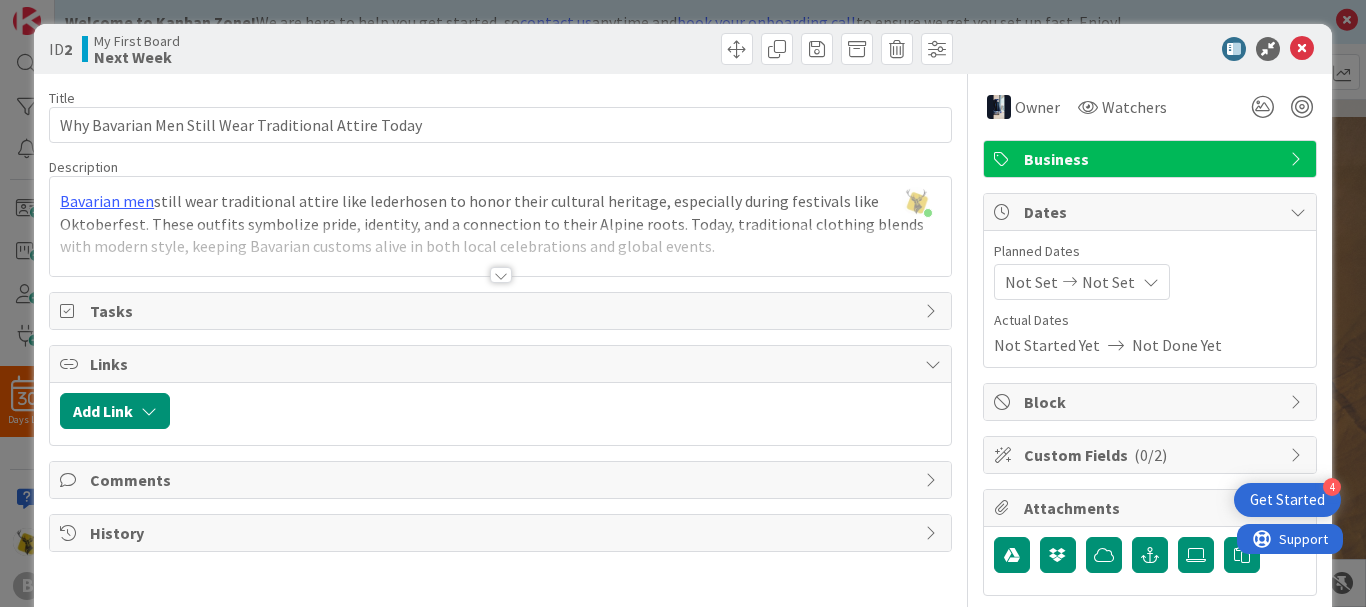scroll, scrollTop: 0, scrollLeft: 0, axis: both 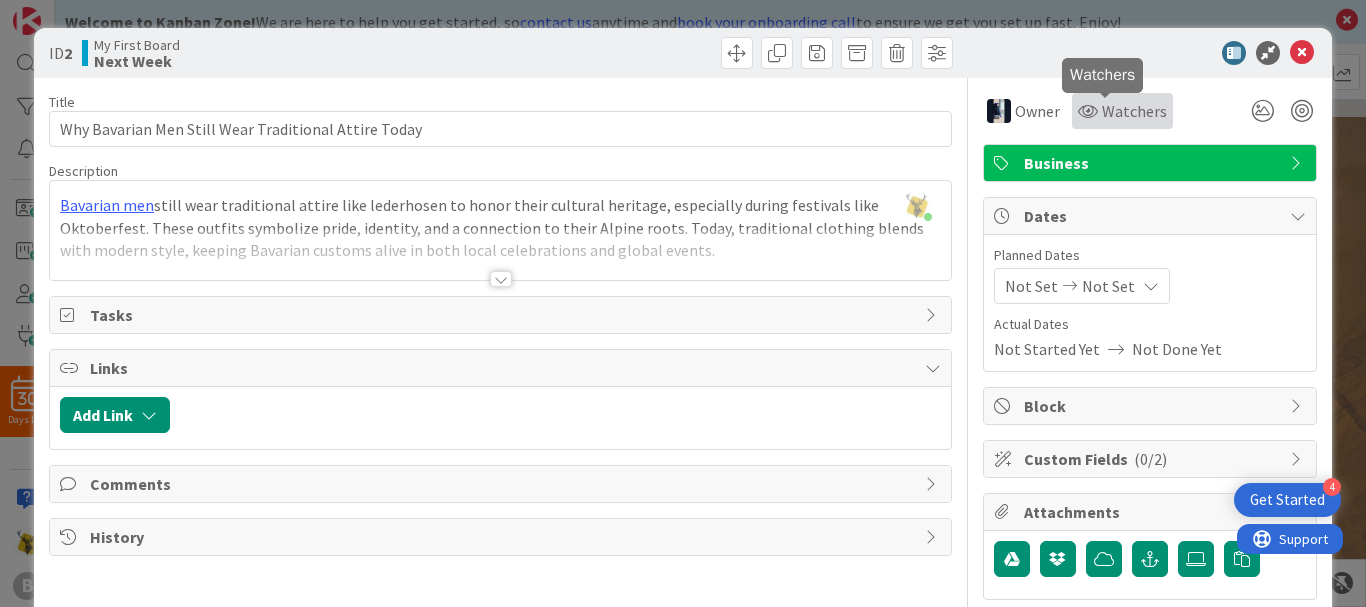 click on "Watchers" at bounding box center [1134, 111] 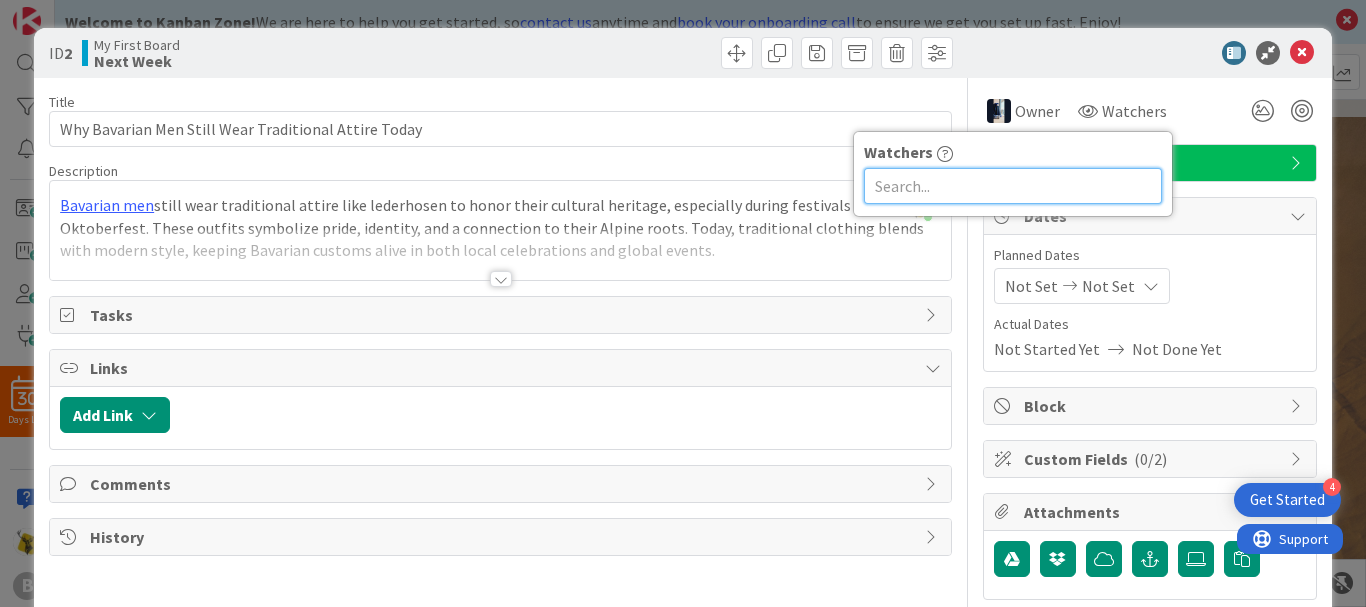 click at bounding box center [1013, 186] 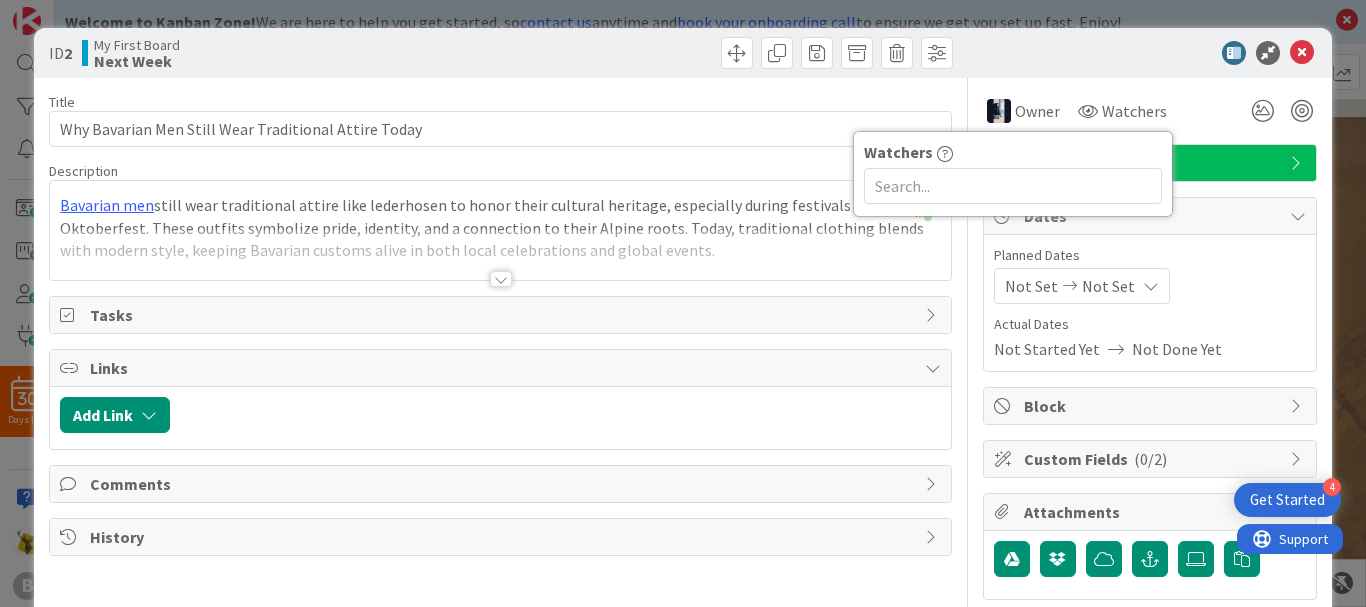click on "Title 52 / 128" at bounding box center (500, 102) 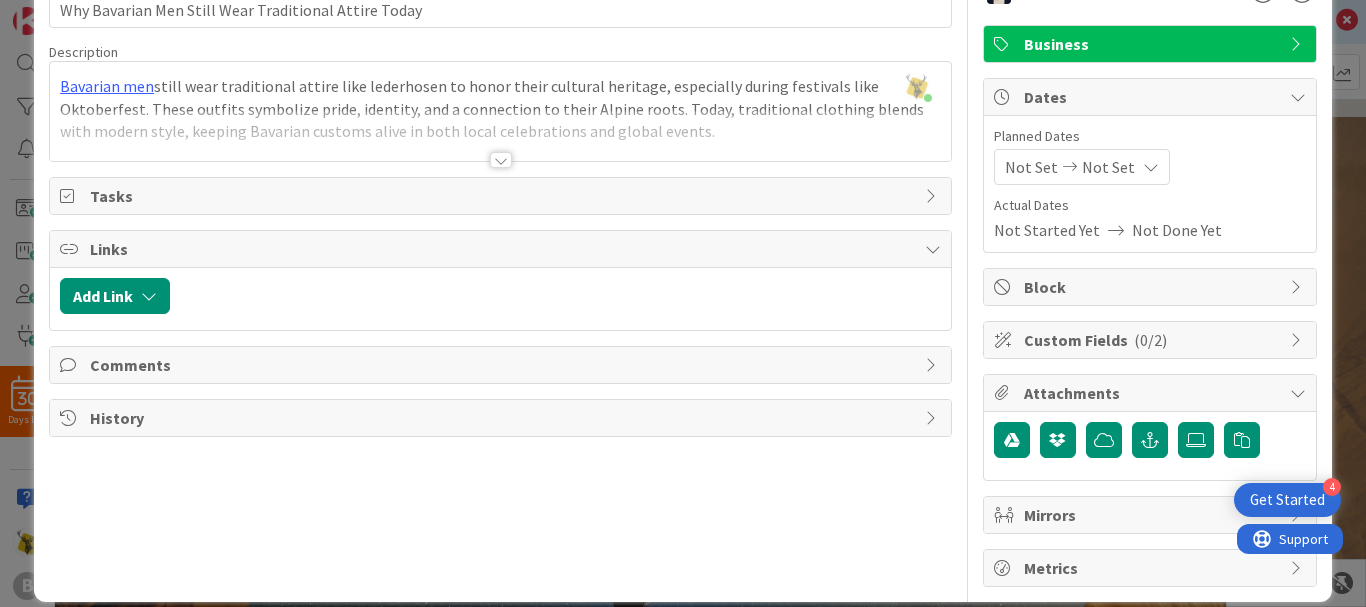 scroll, scrollTop: 142, scrollLeft: 0, axis: vertical 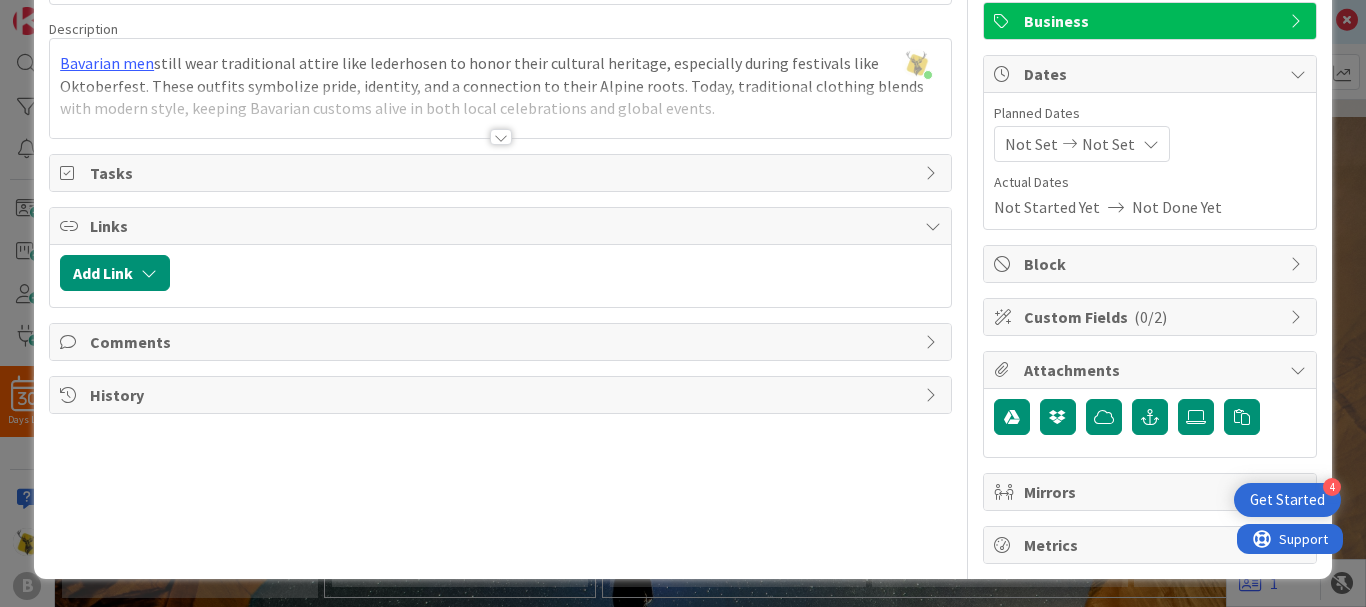 click on "Comments" at bounding box center (502, 342) 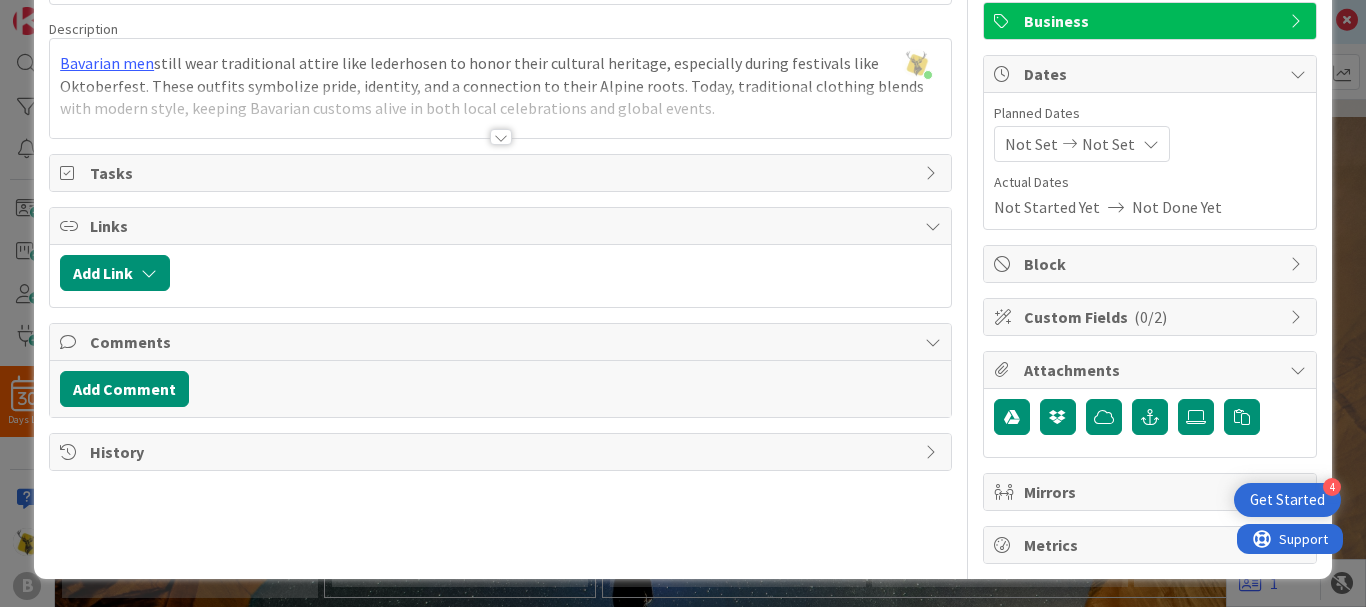 click on "History" at bounding box center (502, 452) 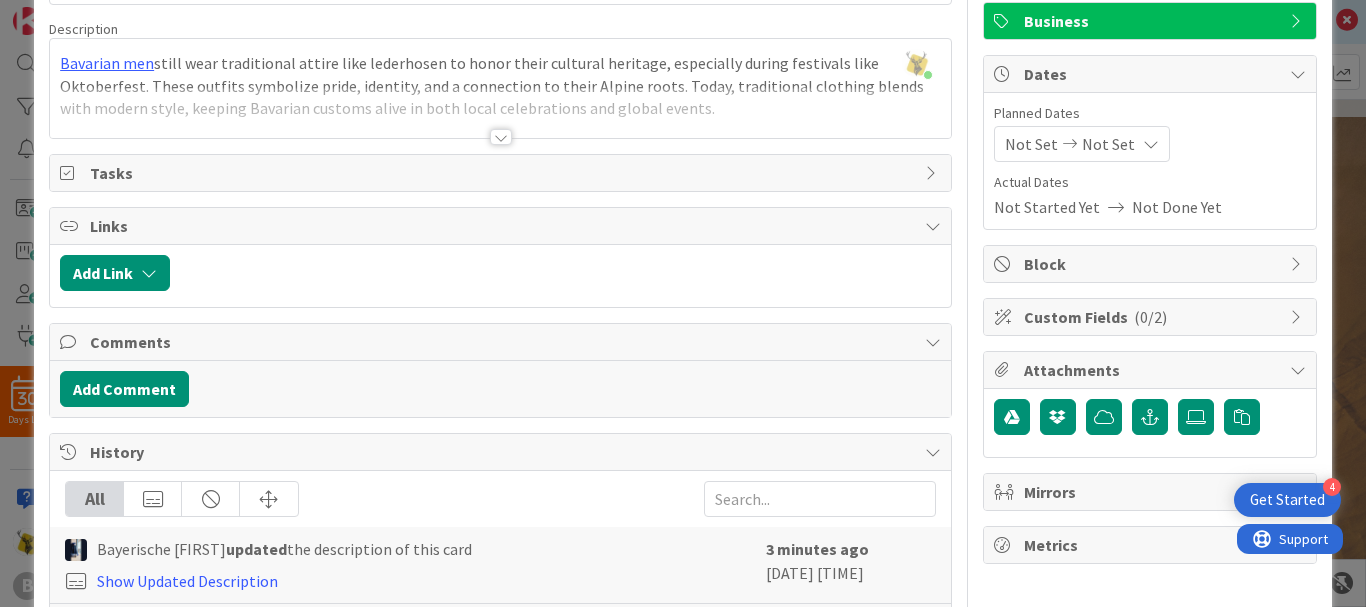 scroll, scrollTop: 261, scrollLeft: 0, axis: vertical 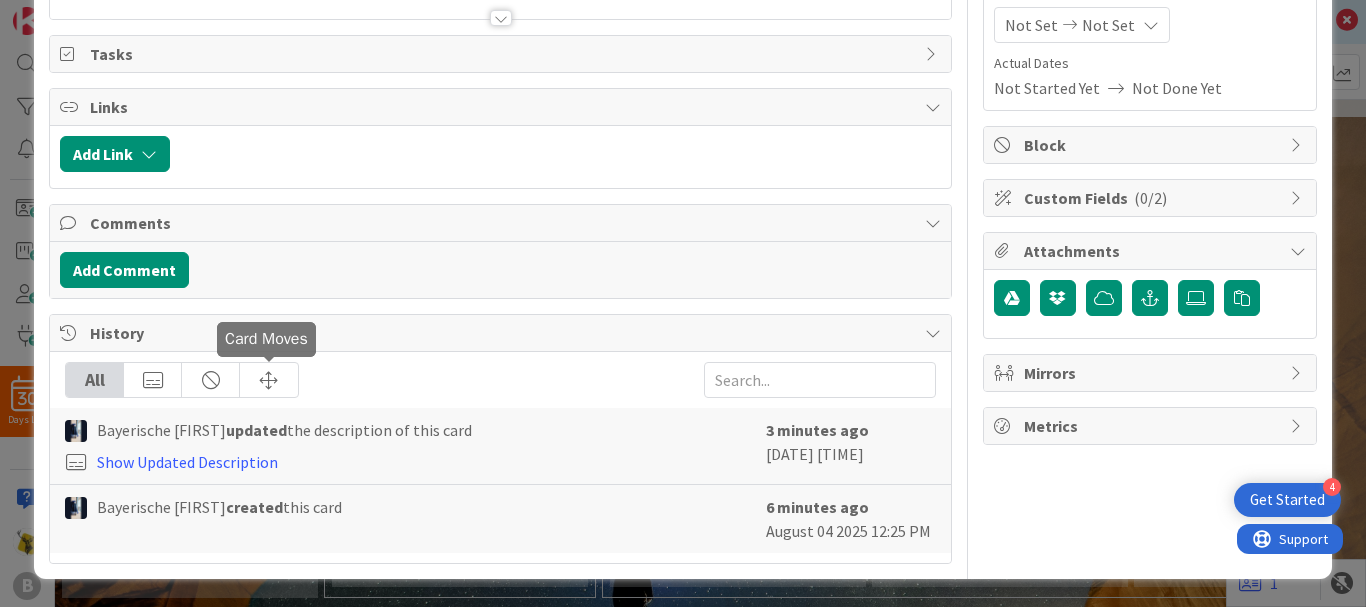 click at bounding box center (269, 380) 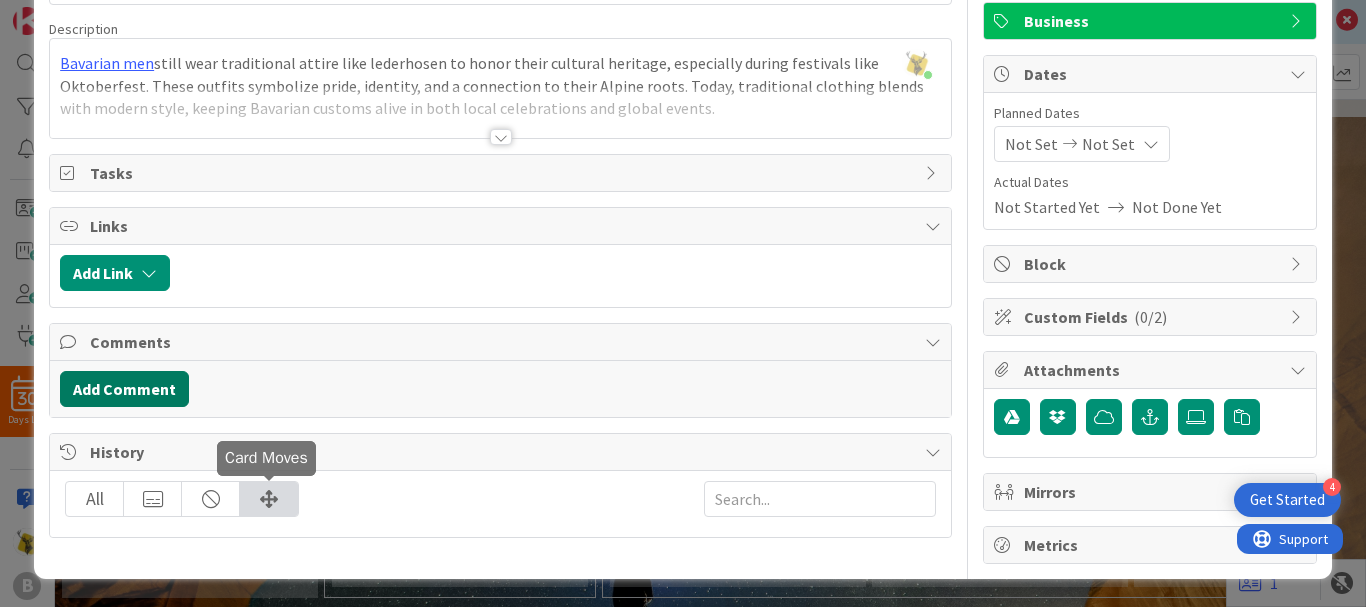 scroll, scrollTop: 142, scrollLeft: 0, axis: vertical 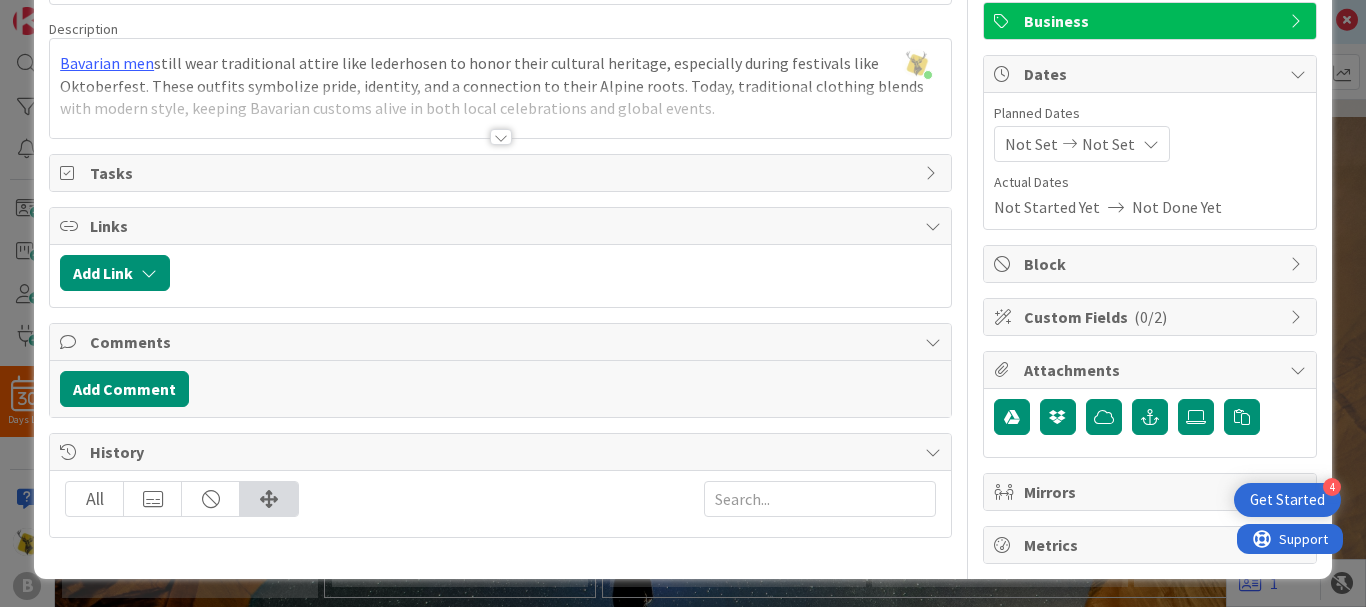 click on "All" at bounding box center [95, 499] 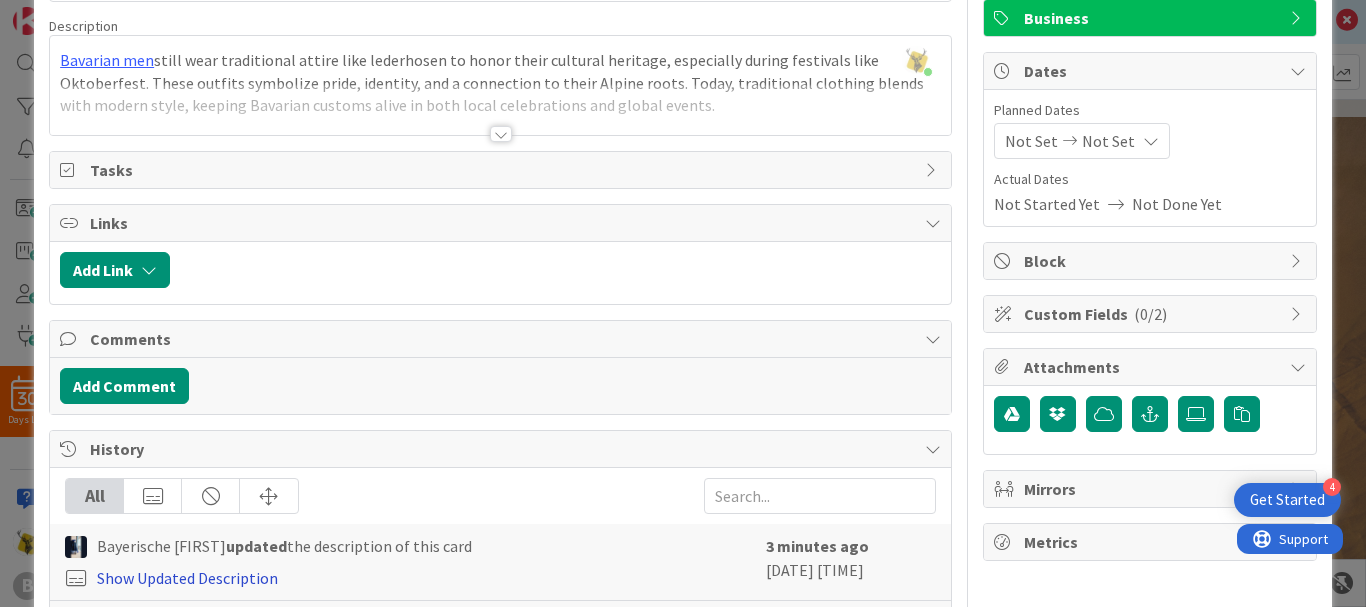 scroll, scrollTop: 0, scrollLeft: 0, axis: both 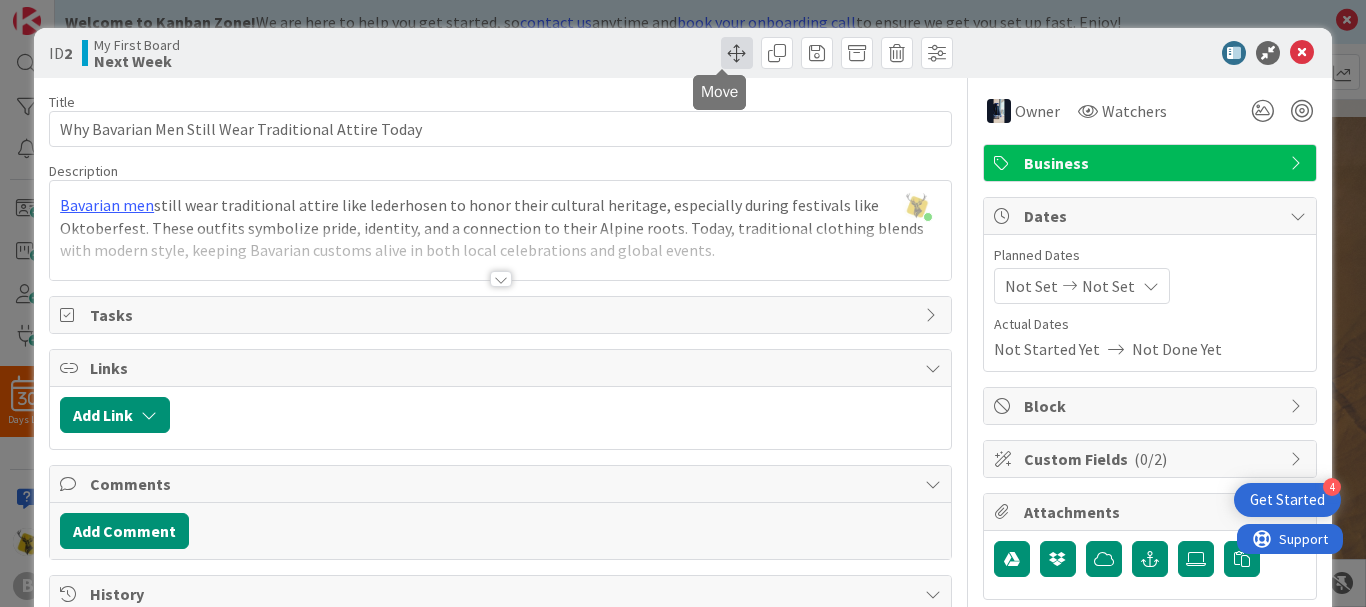 click at bounding box center (737, 53) 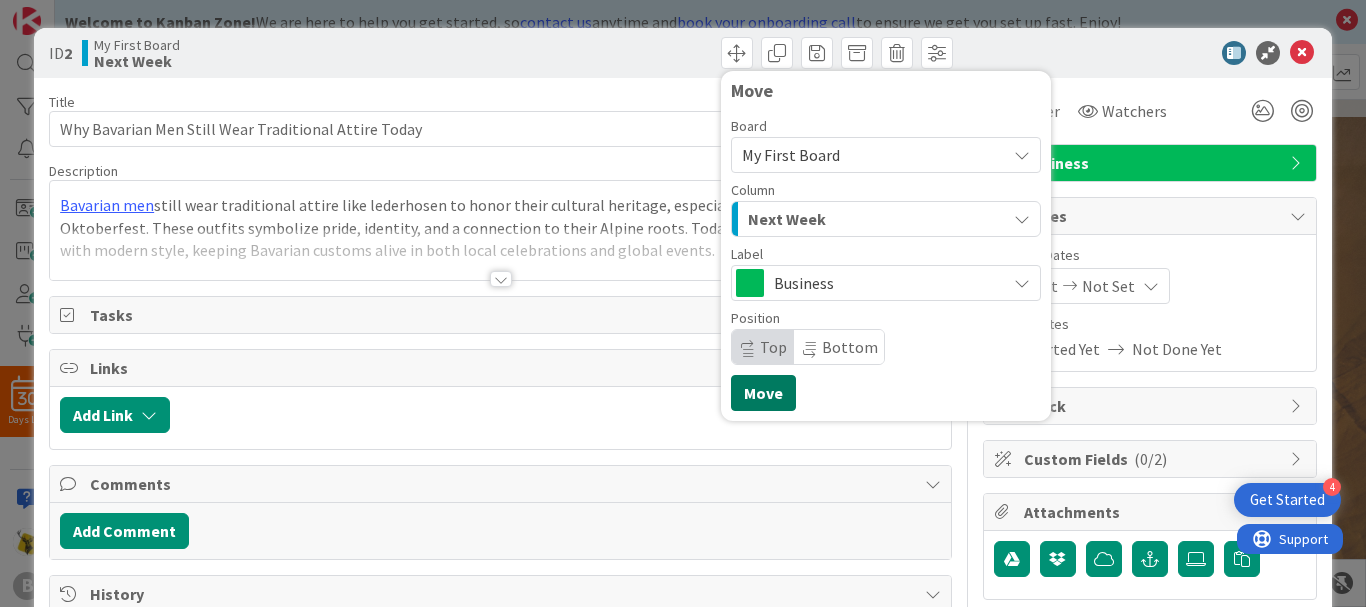 click on "Move" at bounding box center [763, 393] 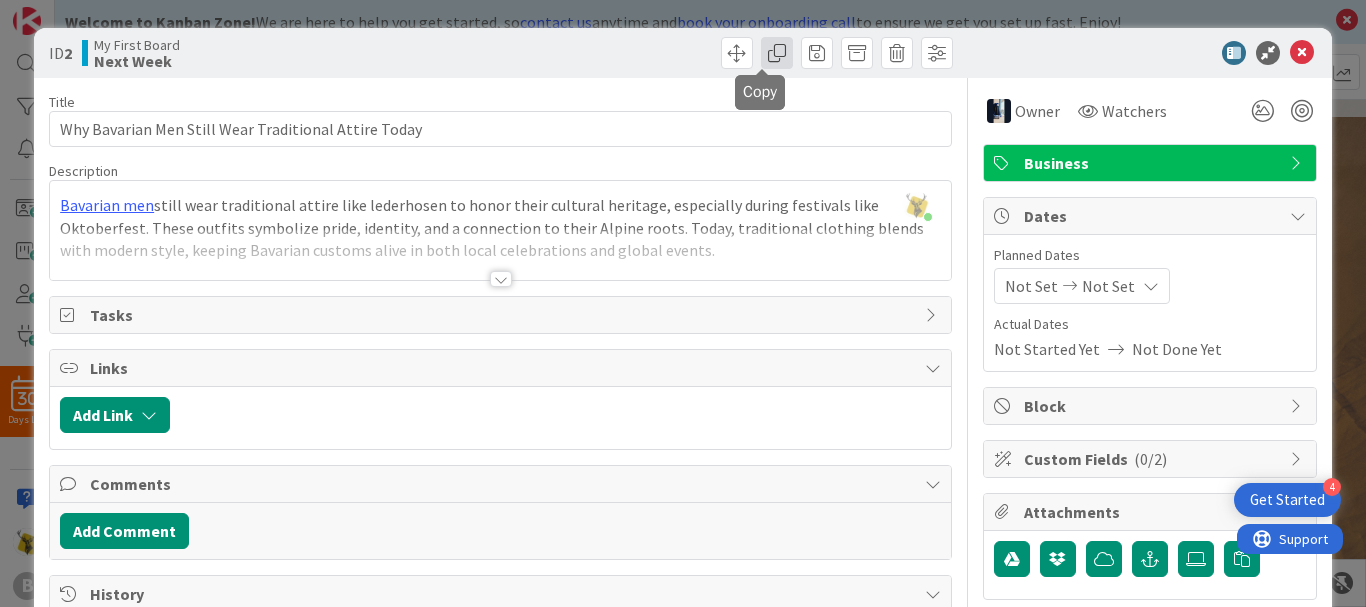 click at bounding box center (777, 53) 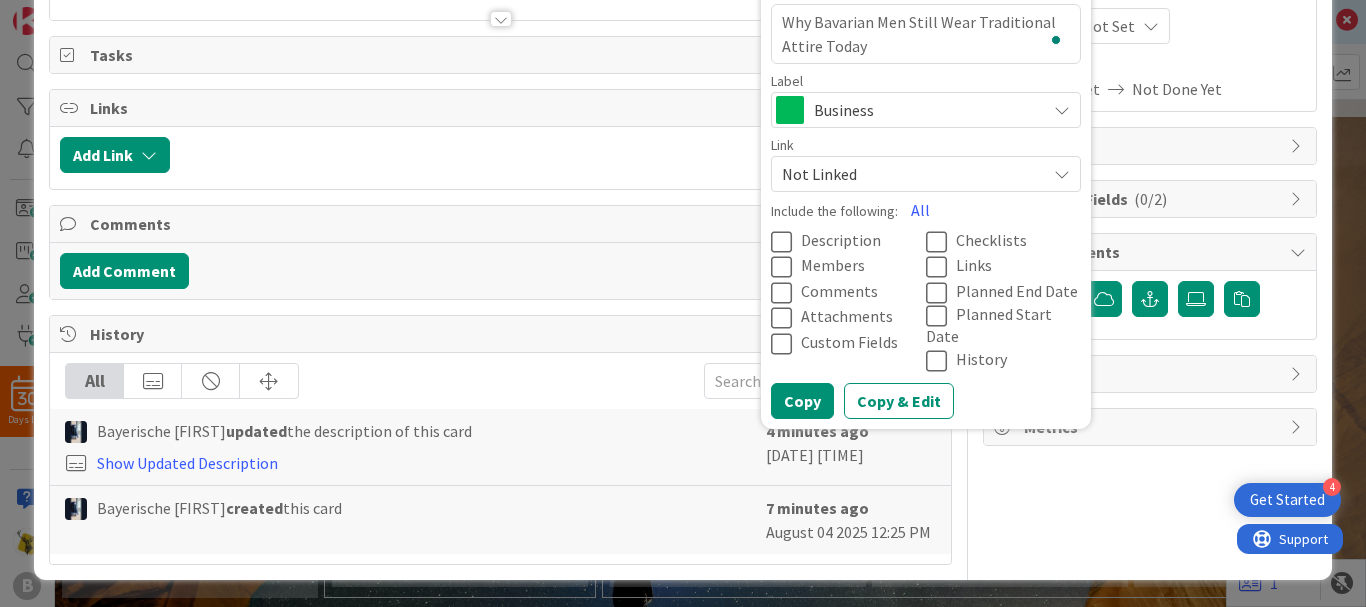scroll, scrollTop: 261, scrollLeft: 0, axis: vertical 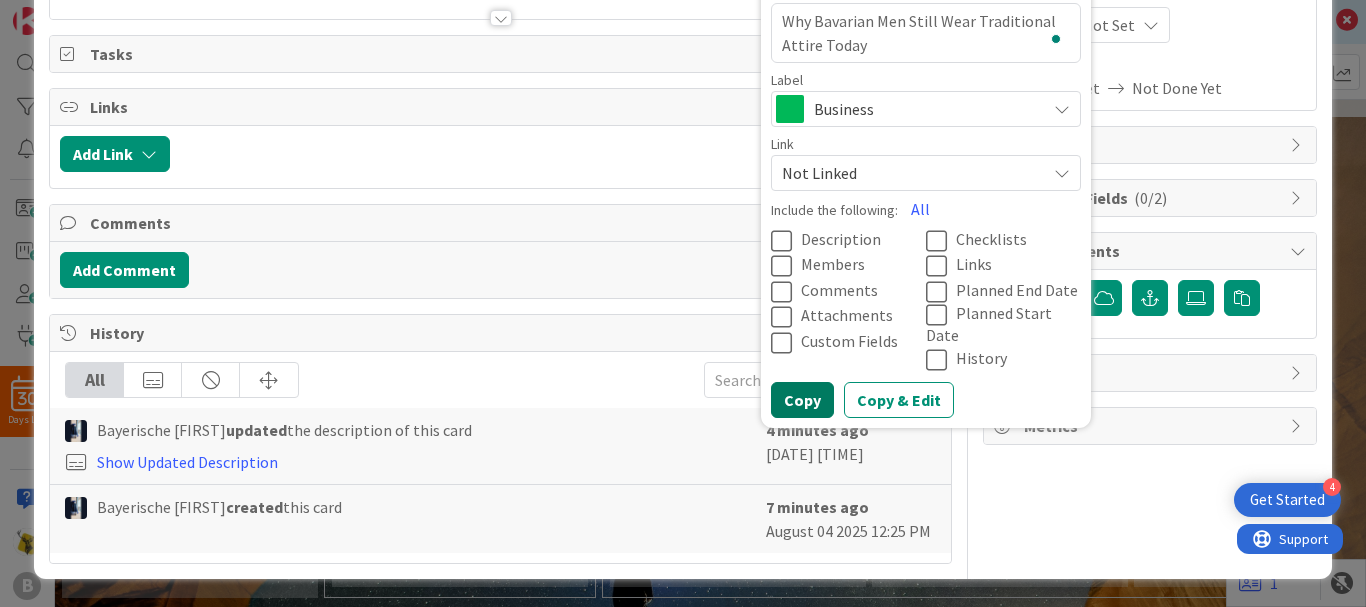 click on "Copy" at bounding box center [802, 400] 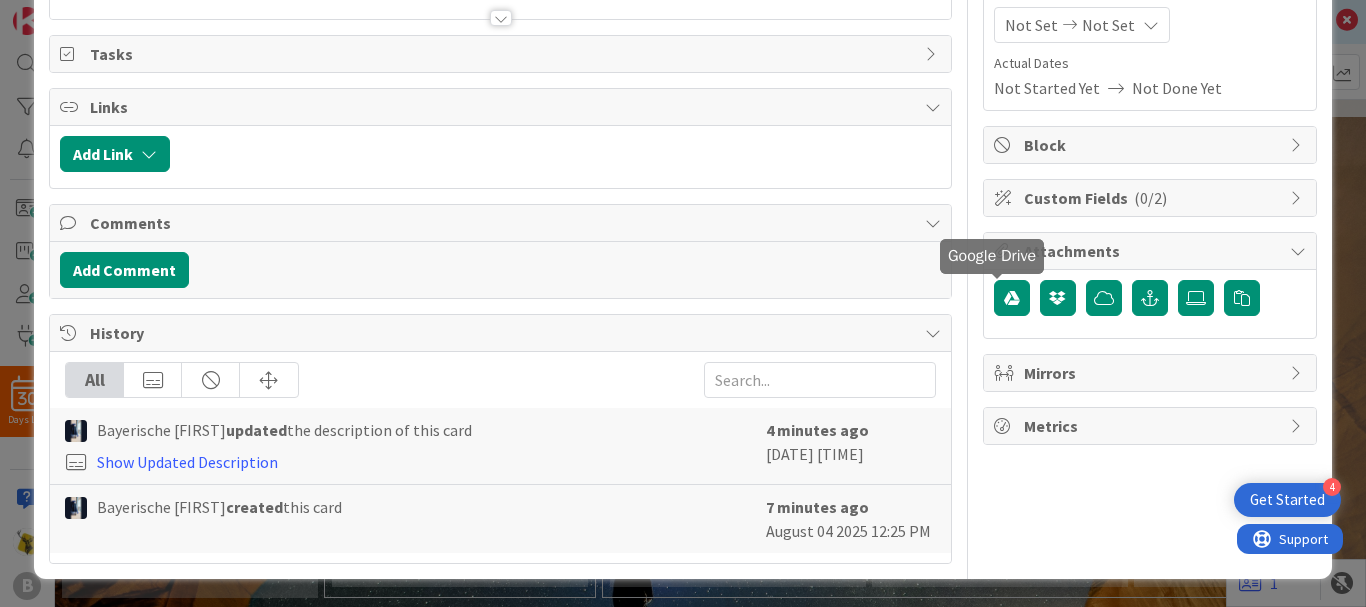 type on "x" 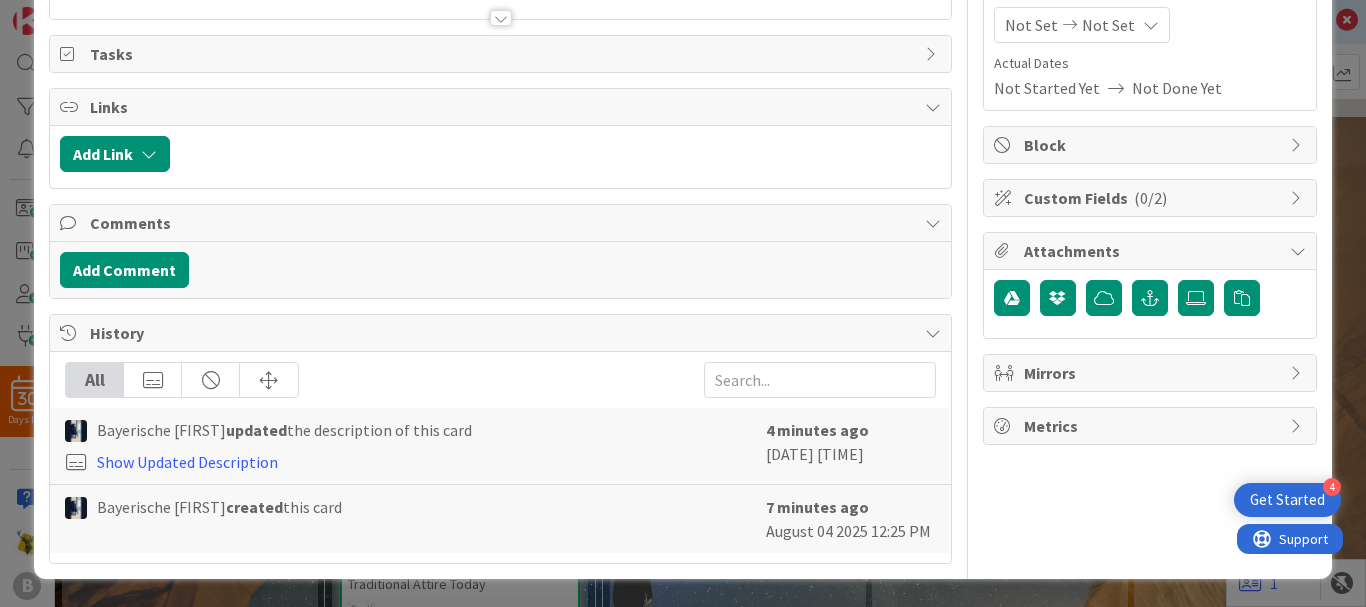 scroll, scrollTop: 0, scrollLeft: 0, axis: both 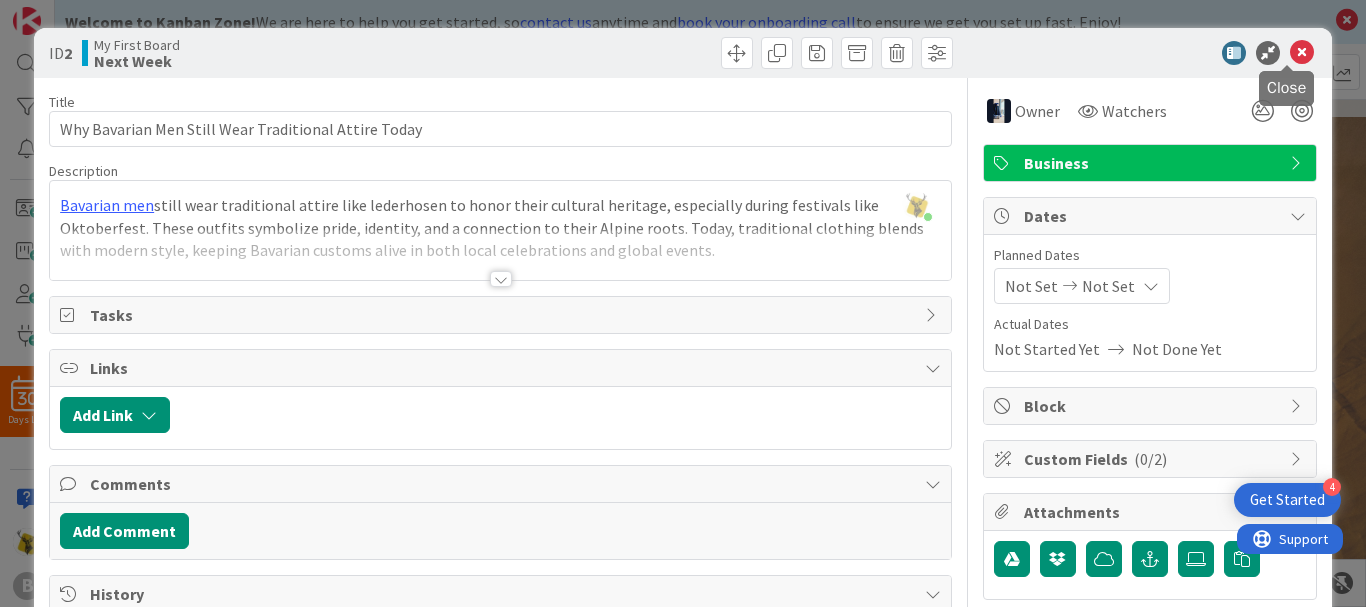 click at bounding box center [1302, 53] 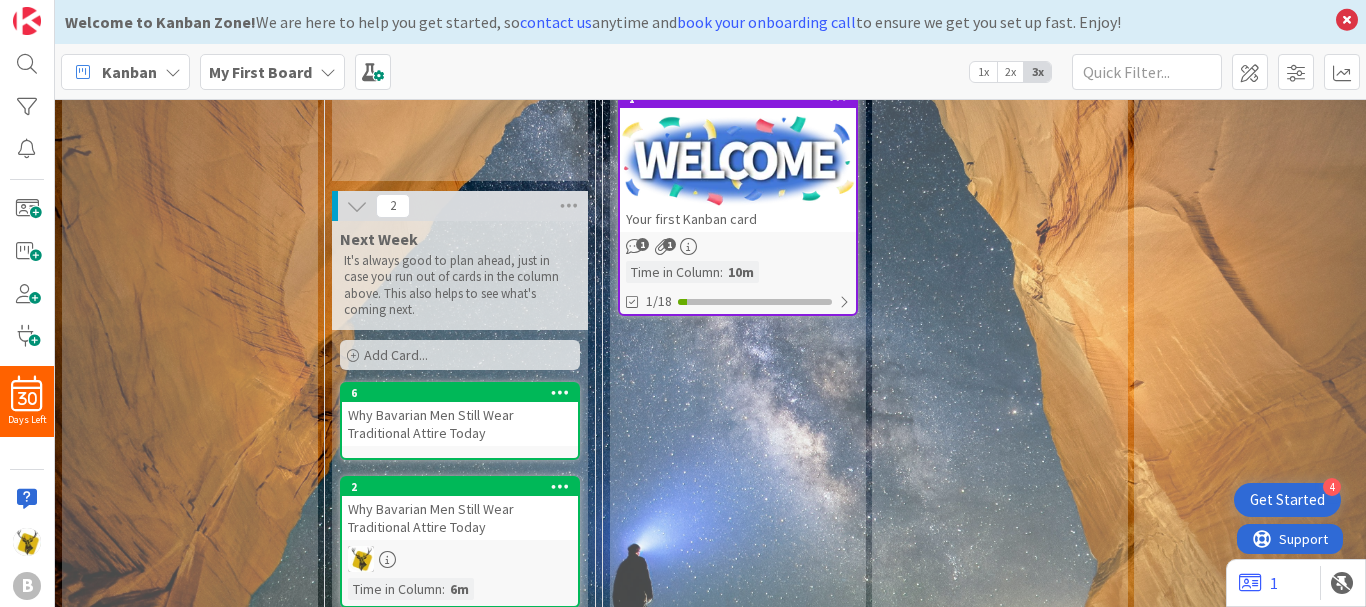 scroll, scrollTop: 329, scrollLeft: 0, axis: vertical 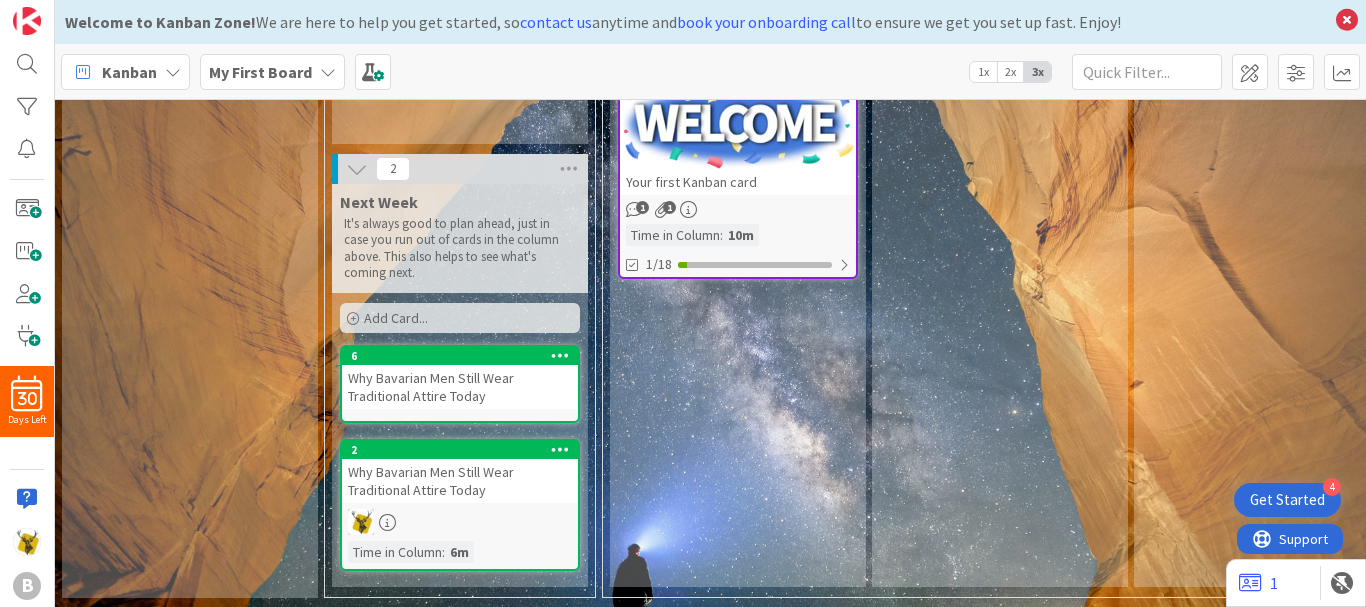 click on "It's always good to plan ahead, just in case you run out of cards in the column above. This also helps to see what's coming next." at bounding box center [460, 248] 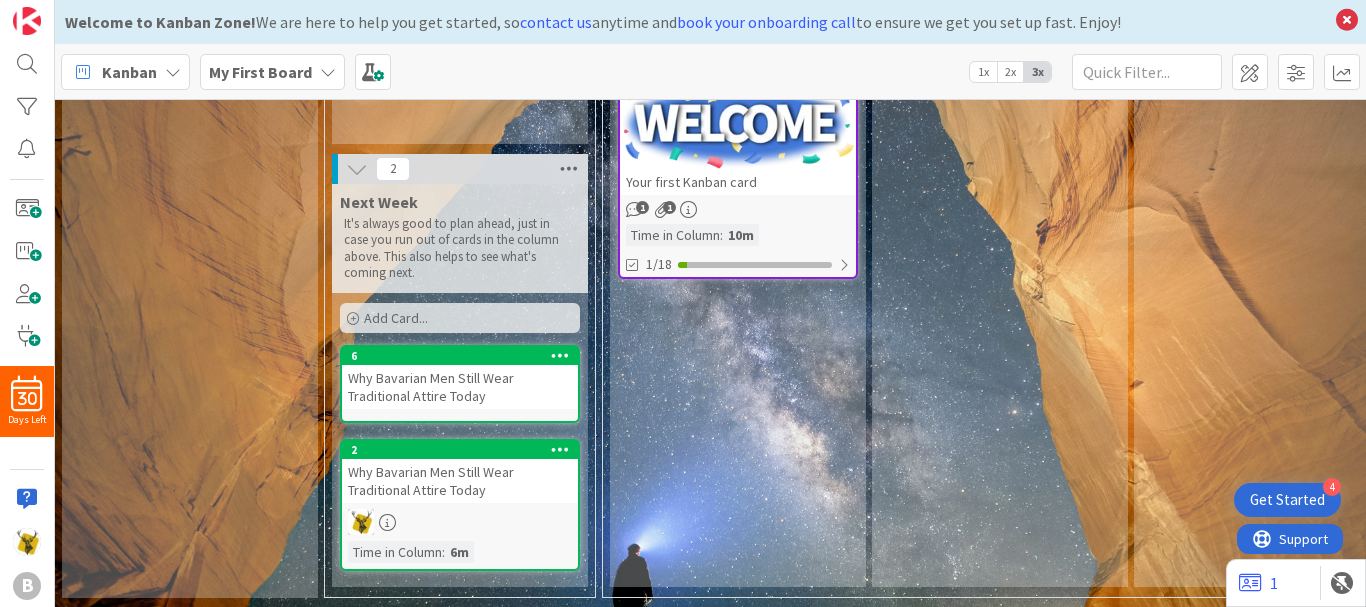 click at bounding box center [569, 169] 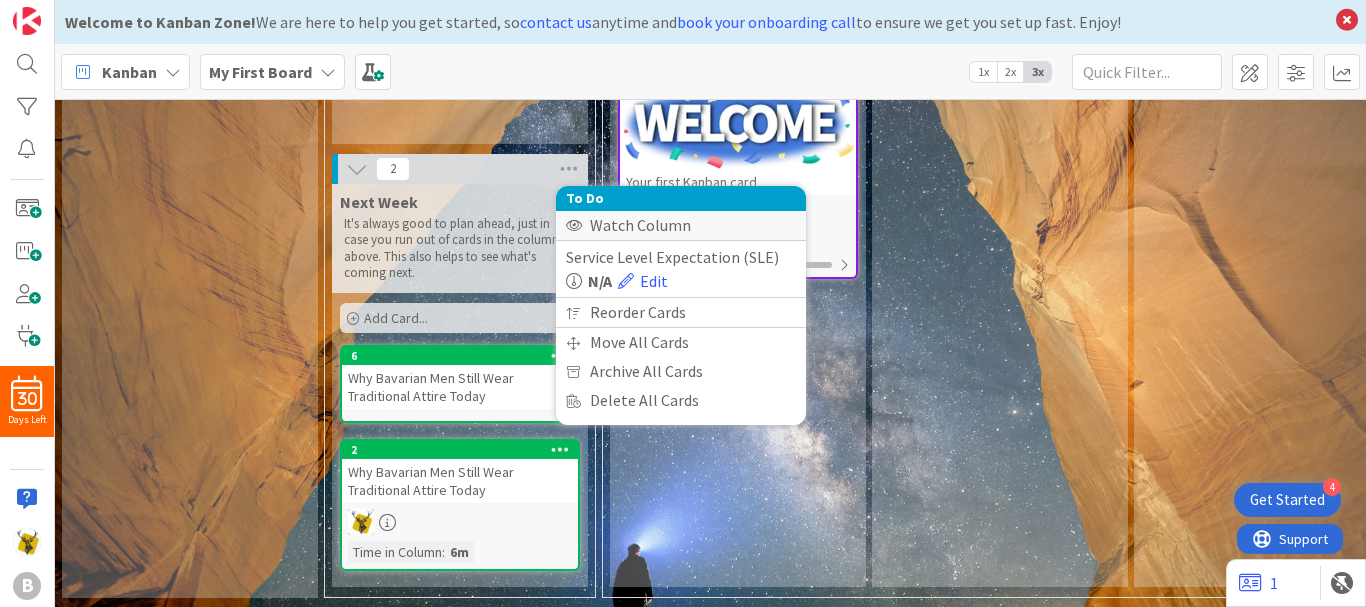 click on "Watch Column" at bounding box center (681, 225) 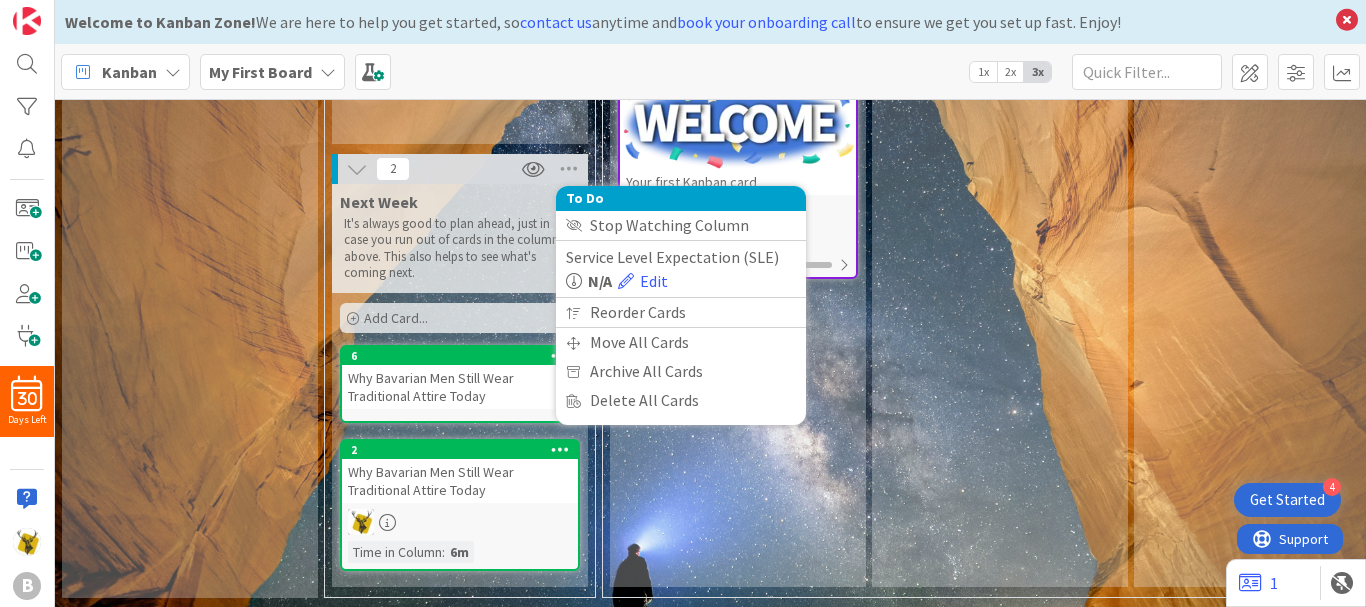 click on "It's always good to plan ahead, just in case you run out of cards in the column above. This also helps to see what's coming next." at bounding box center [460, 248] 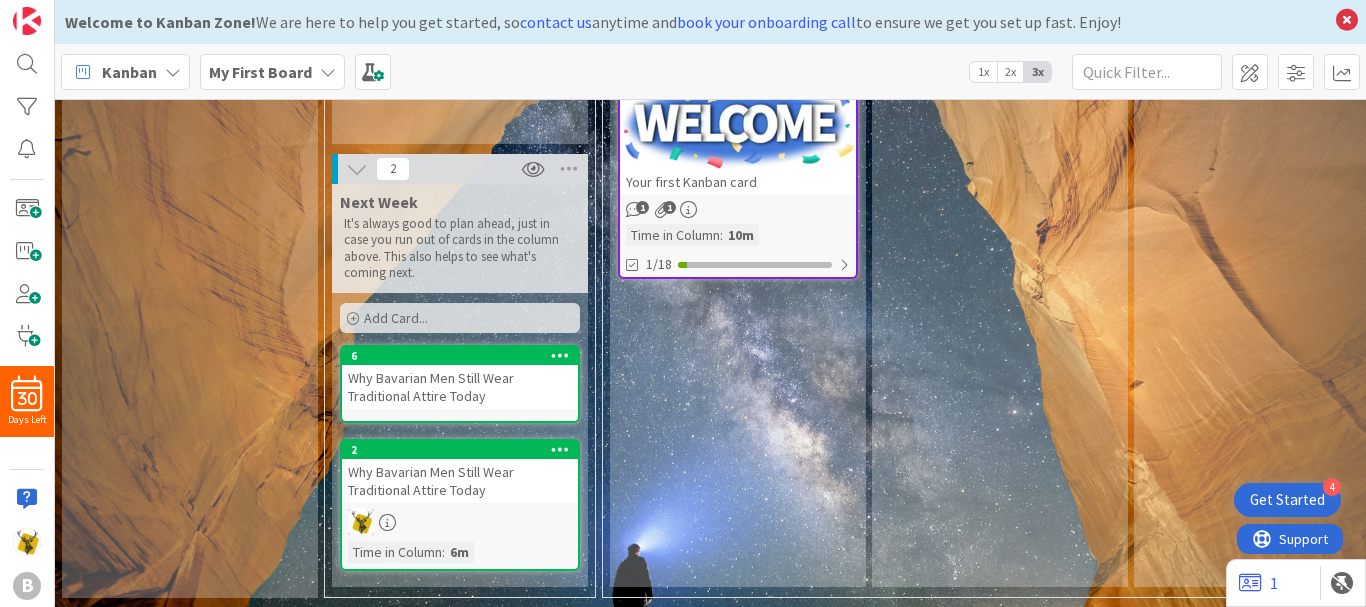 click at bounding box center (533, 169) 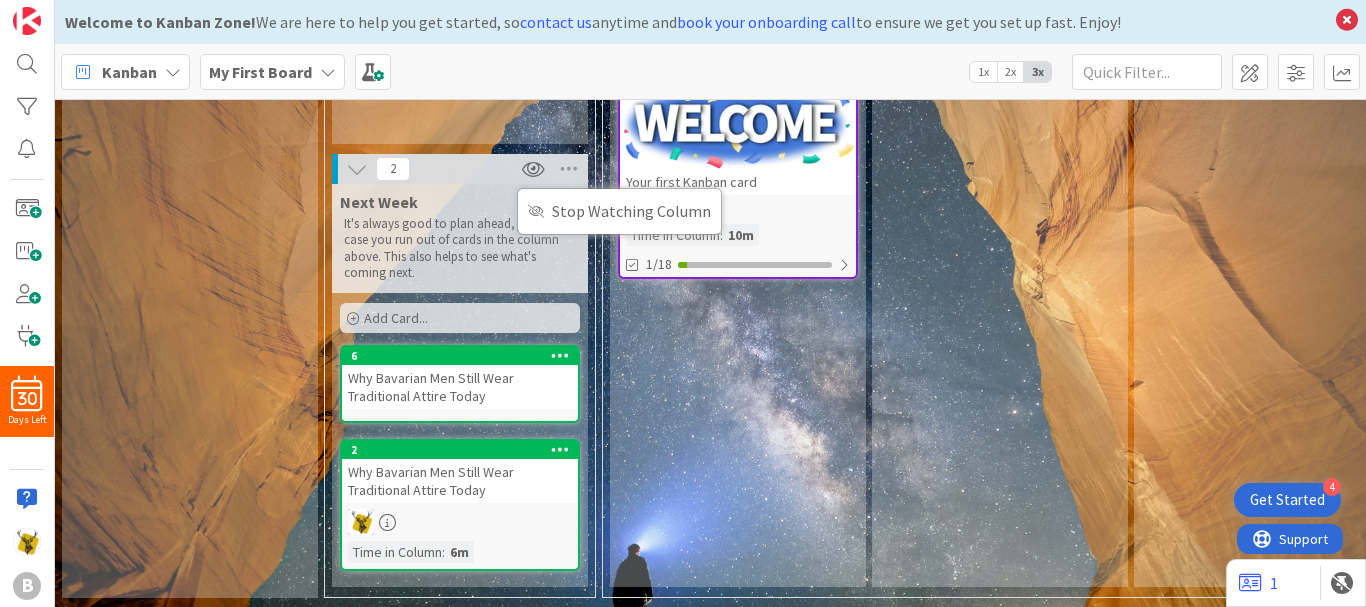 click at bounding box center (533, 169) 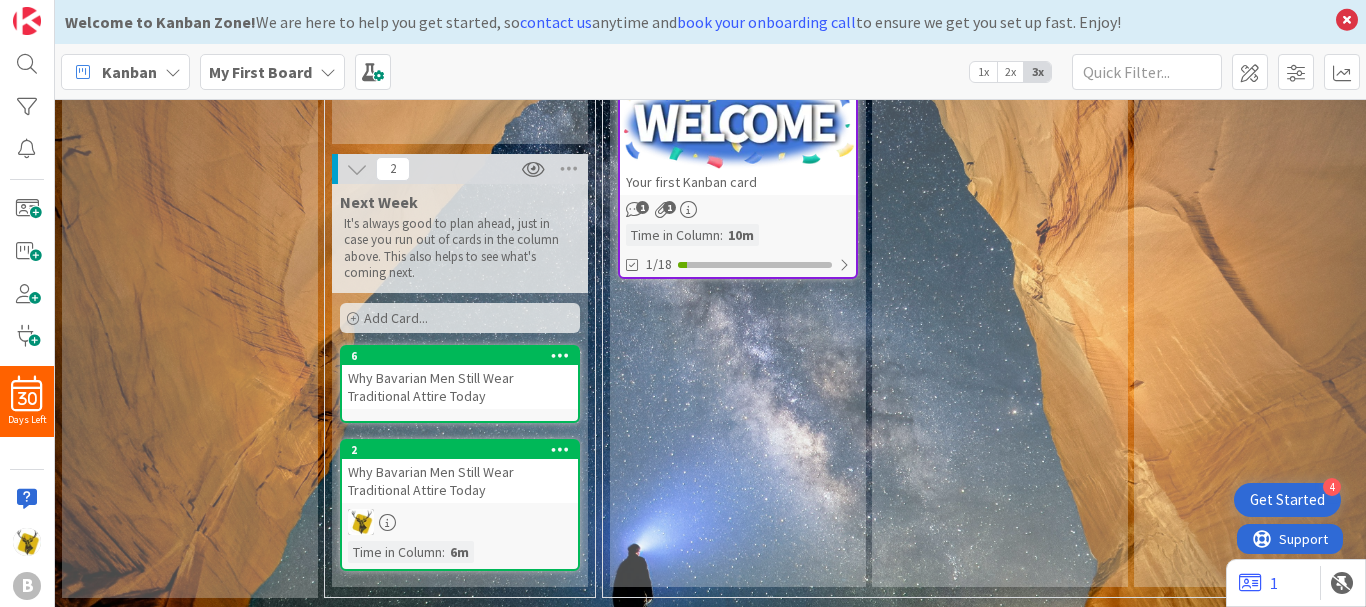 click at bounding box center [533, 169] 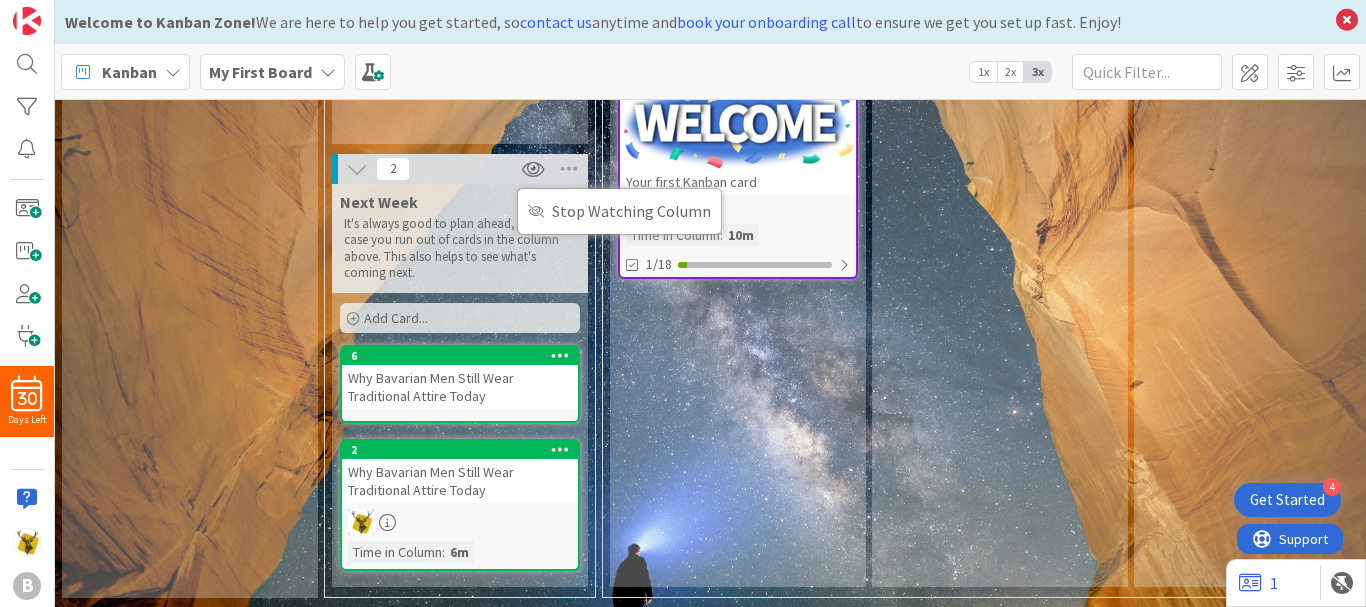 click at bounding box center [533, 169] 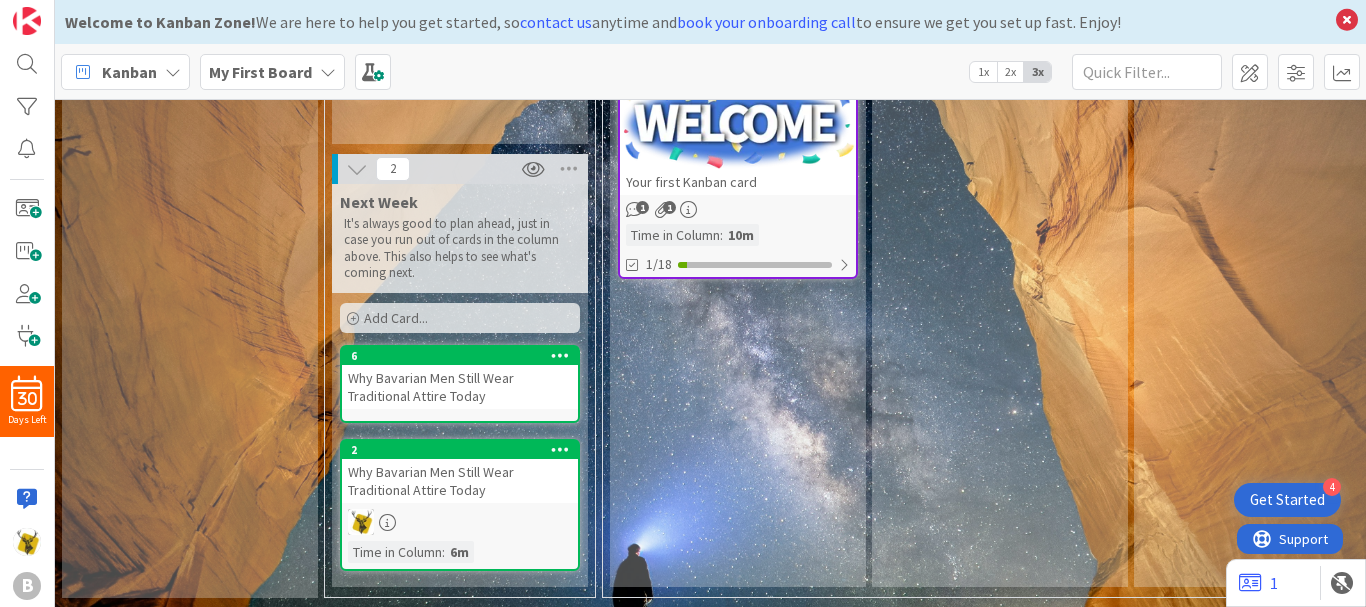 click on "My First Board" at bounding box center [260, 72] 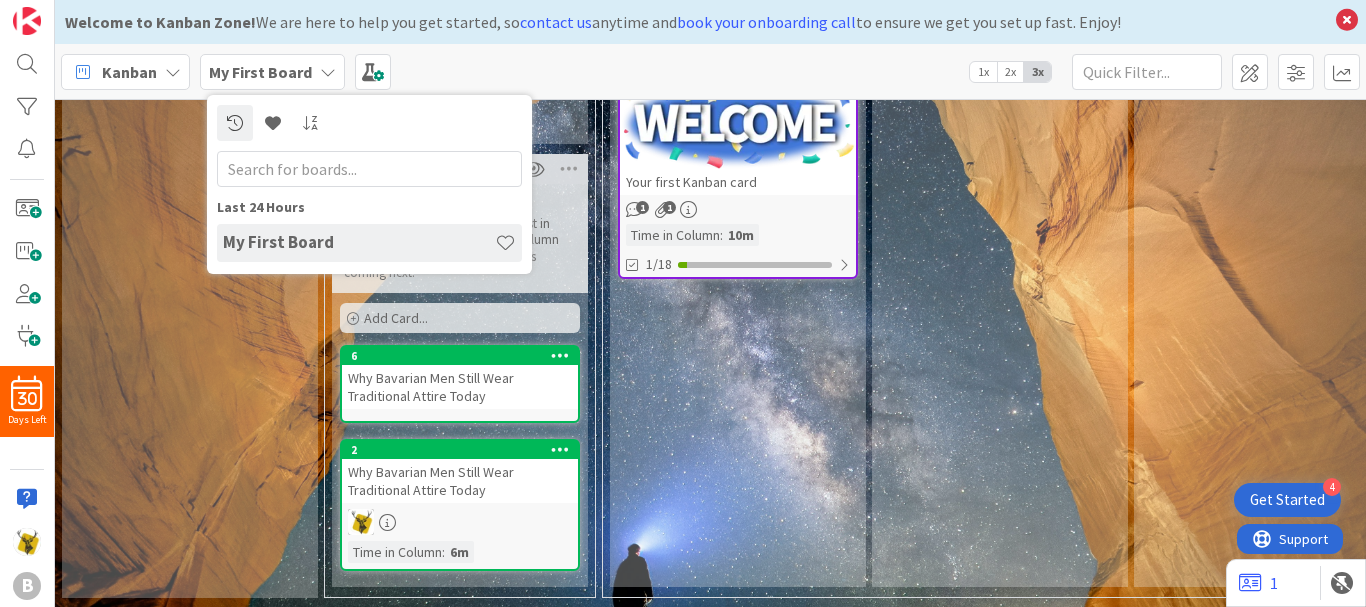 click on "My First Board" at bounding box center (359, 242) 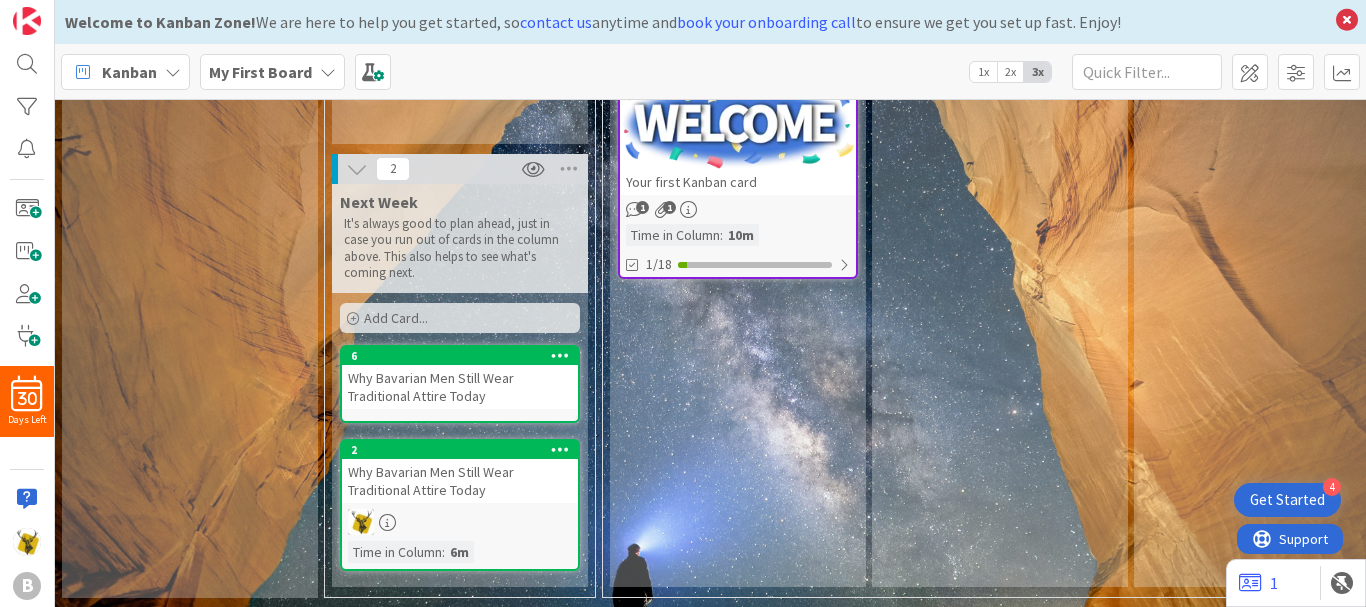 click on "Kanban" at bounding box center [125, 72] 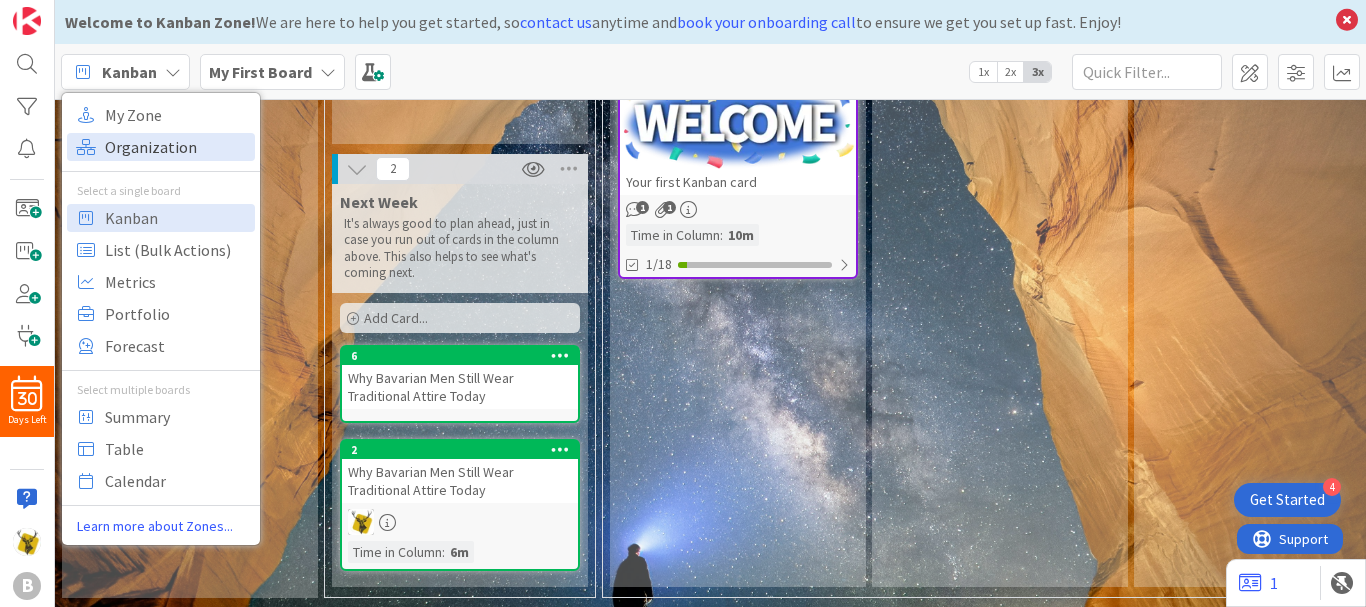 click on "Organization" at bounding box center [177, 147] 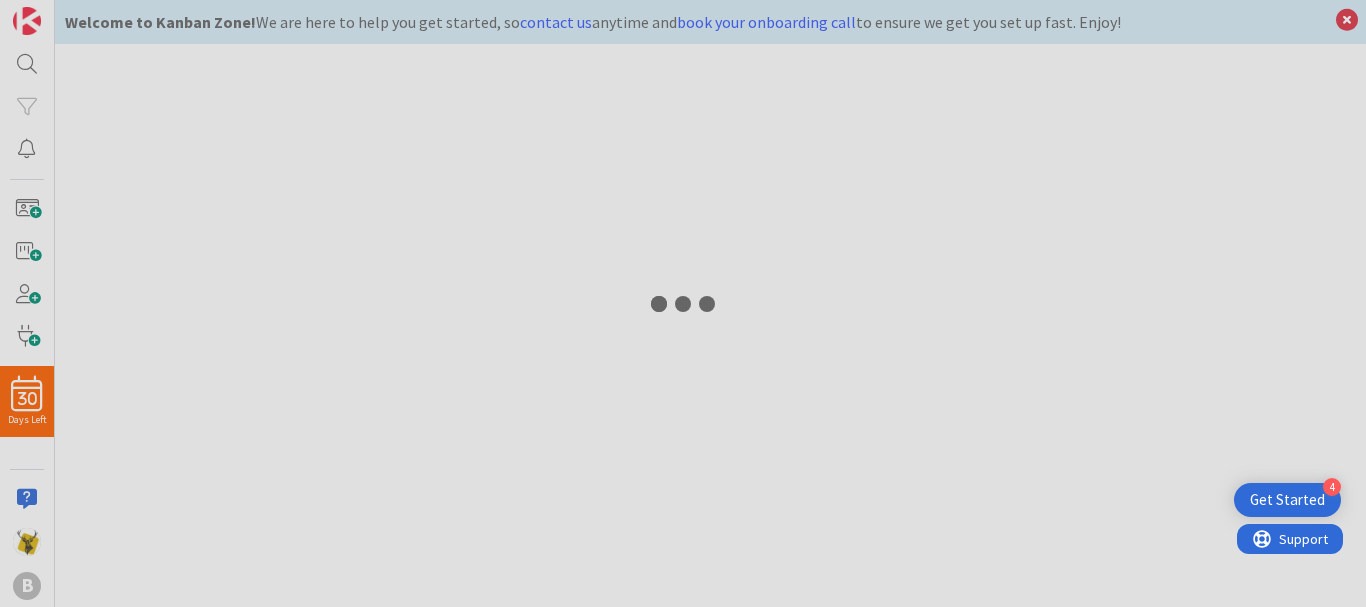 scroll, scrollTop: 0, scrollLeft: 0, axis: both 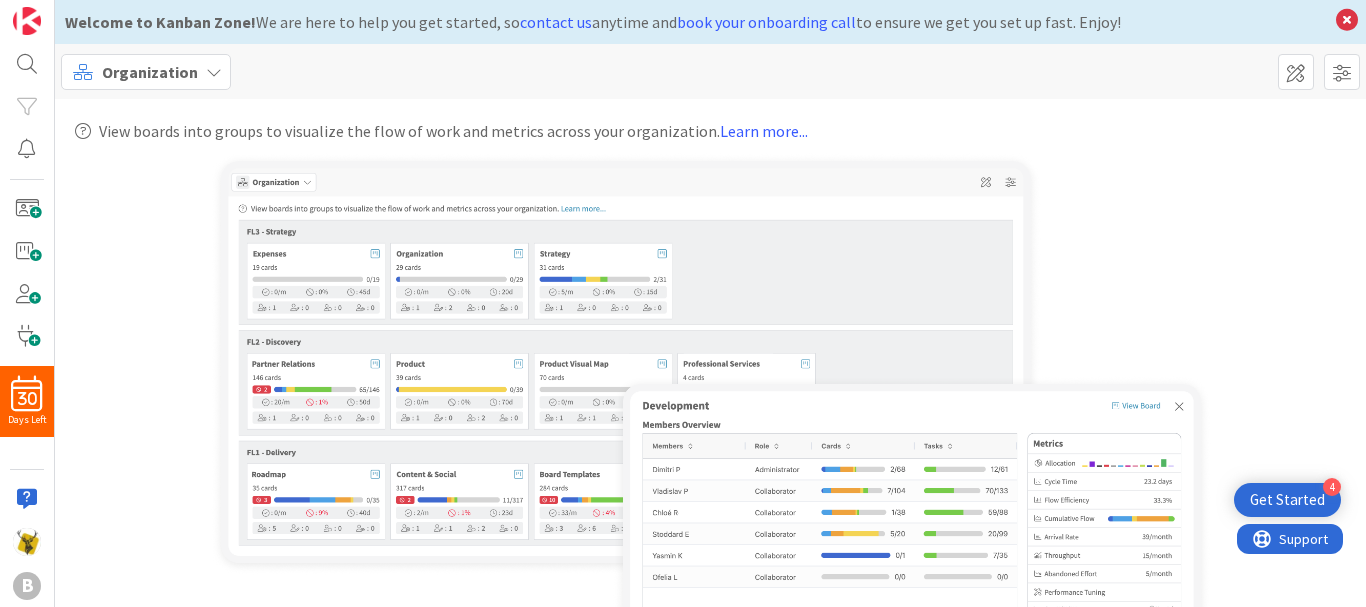 click on "Organization" at bounding box center [146, 72] 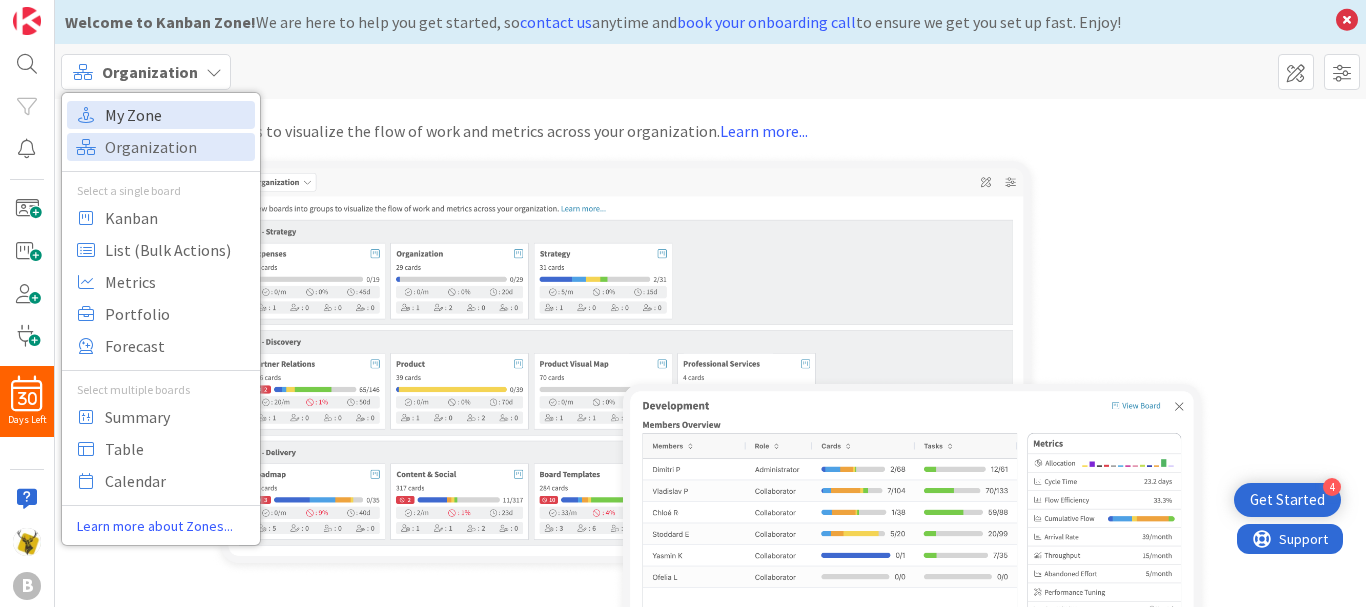 click on "My Zone" at bounding box center (177, 115) 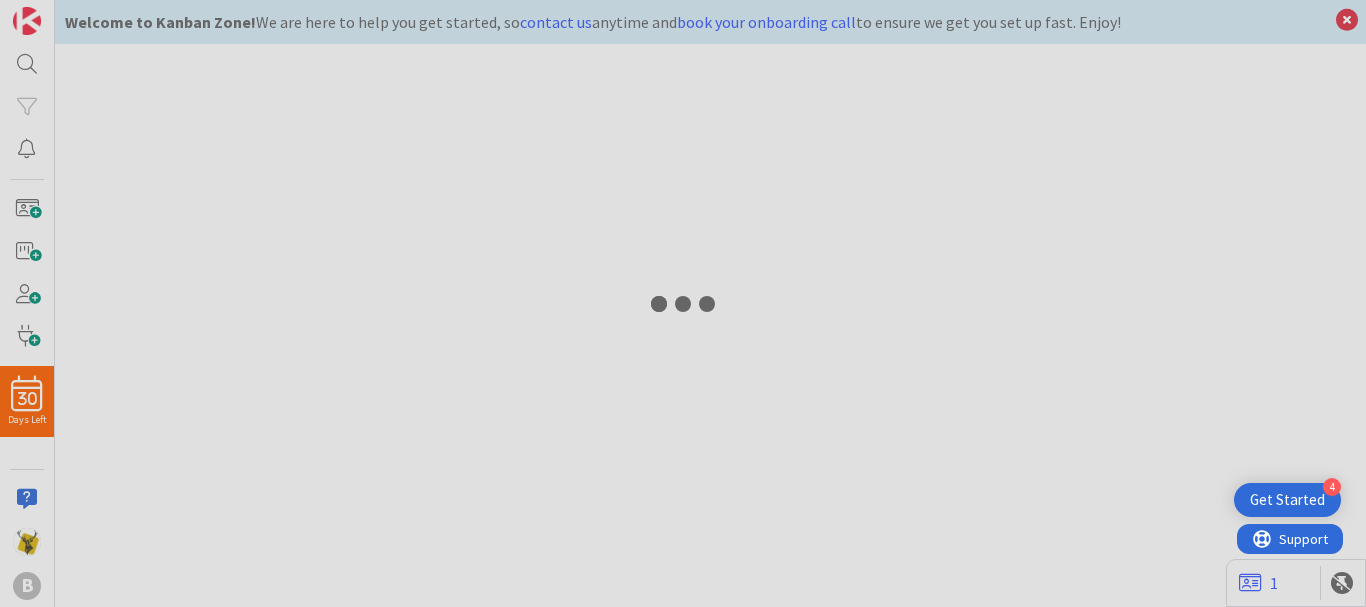 scroll, scrollTop: 0, scrollLeft: 0, axis: both 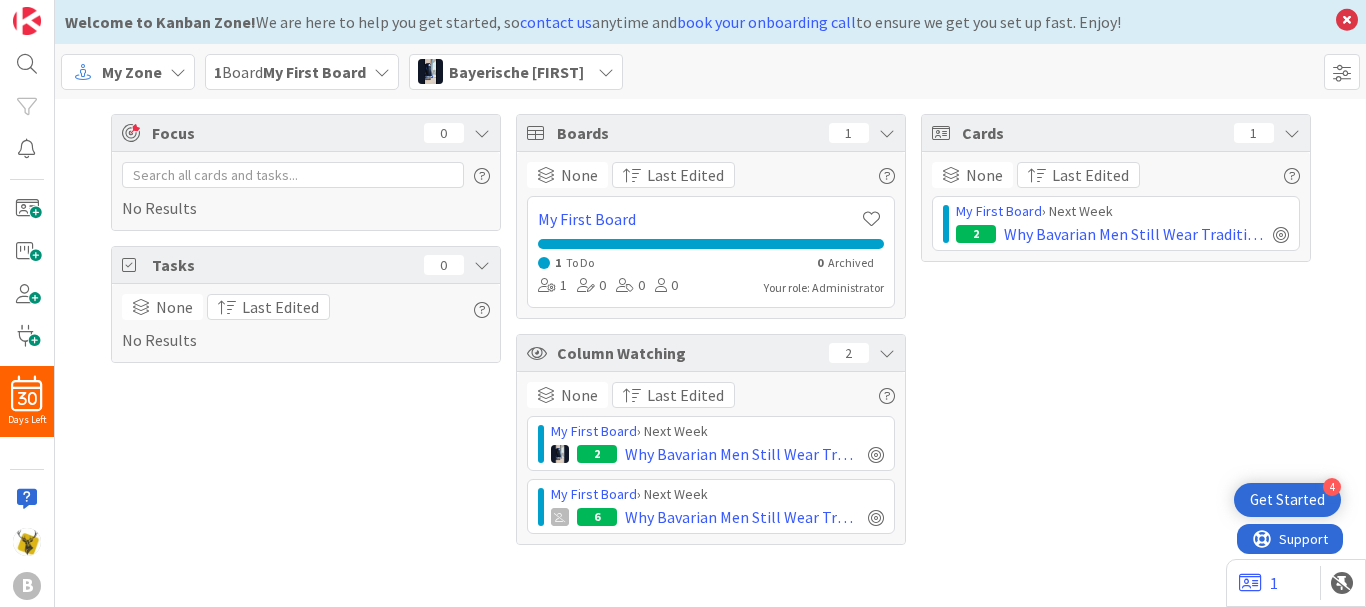 click at bounding box center (887, 353) 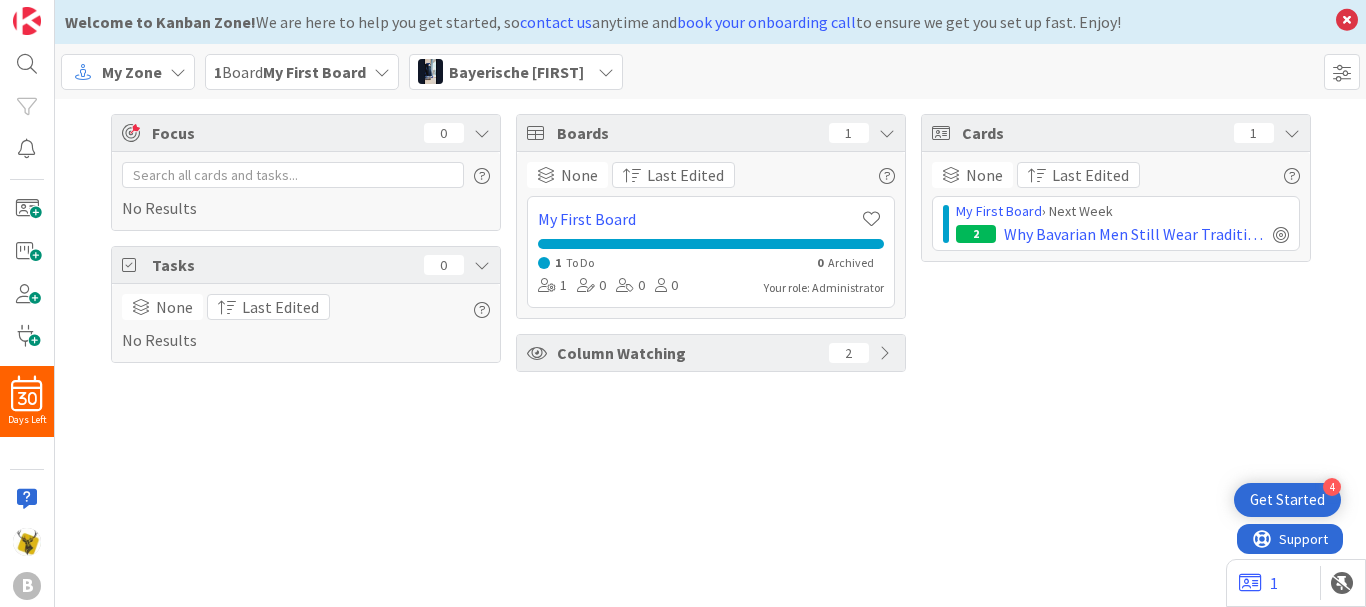 click at bounding box center (887, 353) 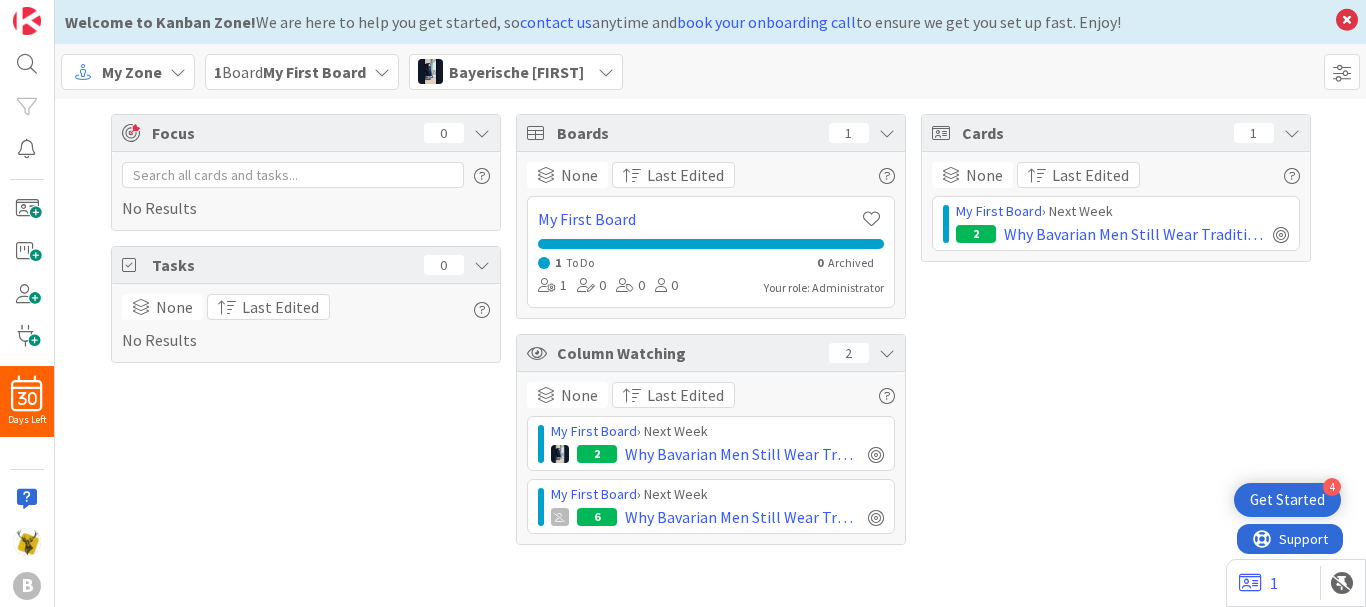 click on "Bayerische [FIRST]" at bounding box center (516, 72) 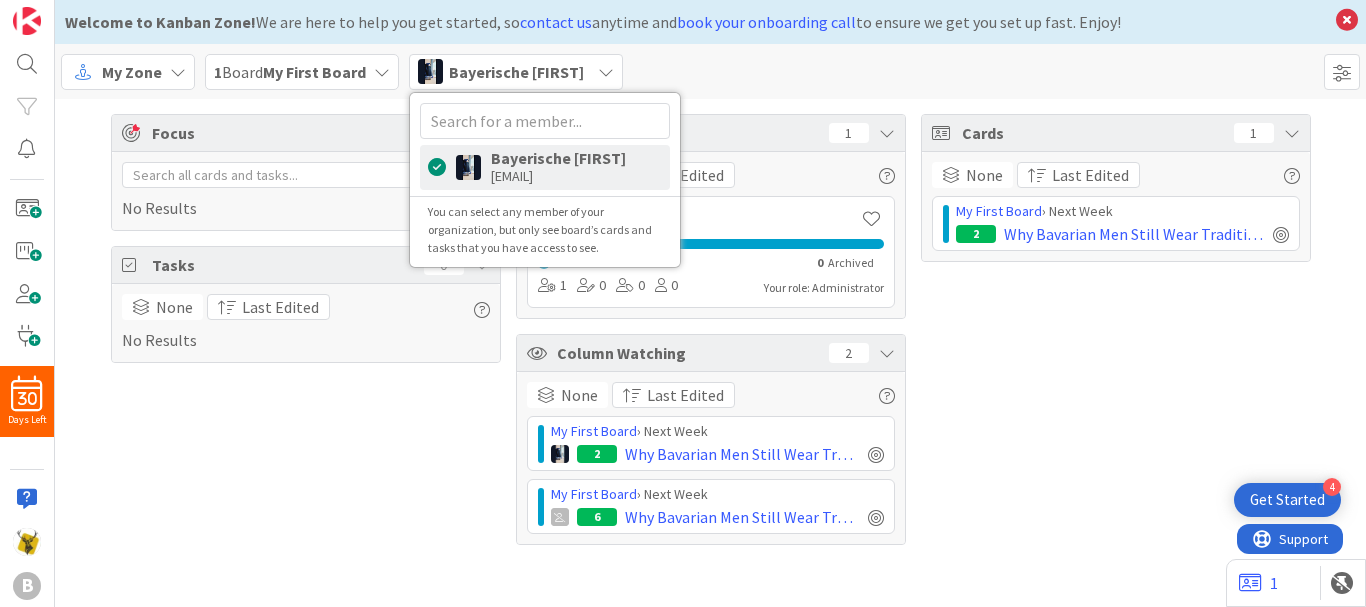 click on "[EMAIL]" at bounding box center (558, 176) 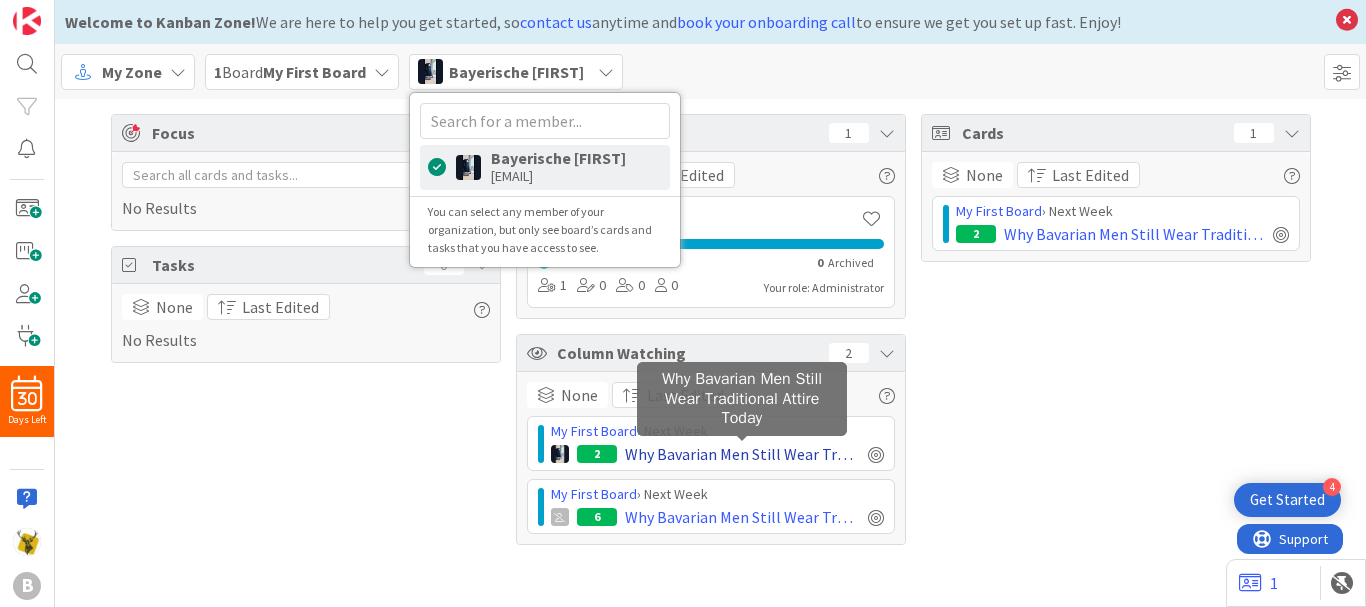 click on "Why Bavarian Men Still Wear Traditional Attire Today" at bounding box center [742, 454] 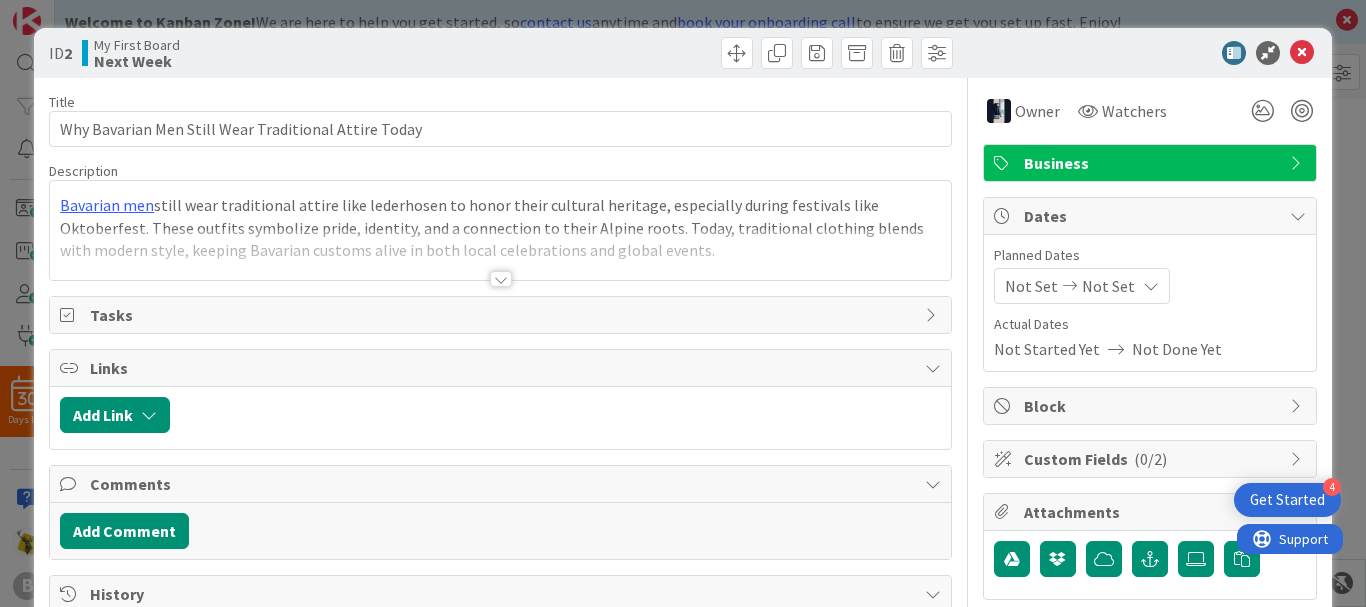 scroll, scrollTop: 0, scrollLeft: 0, axis: both 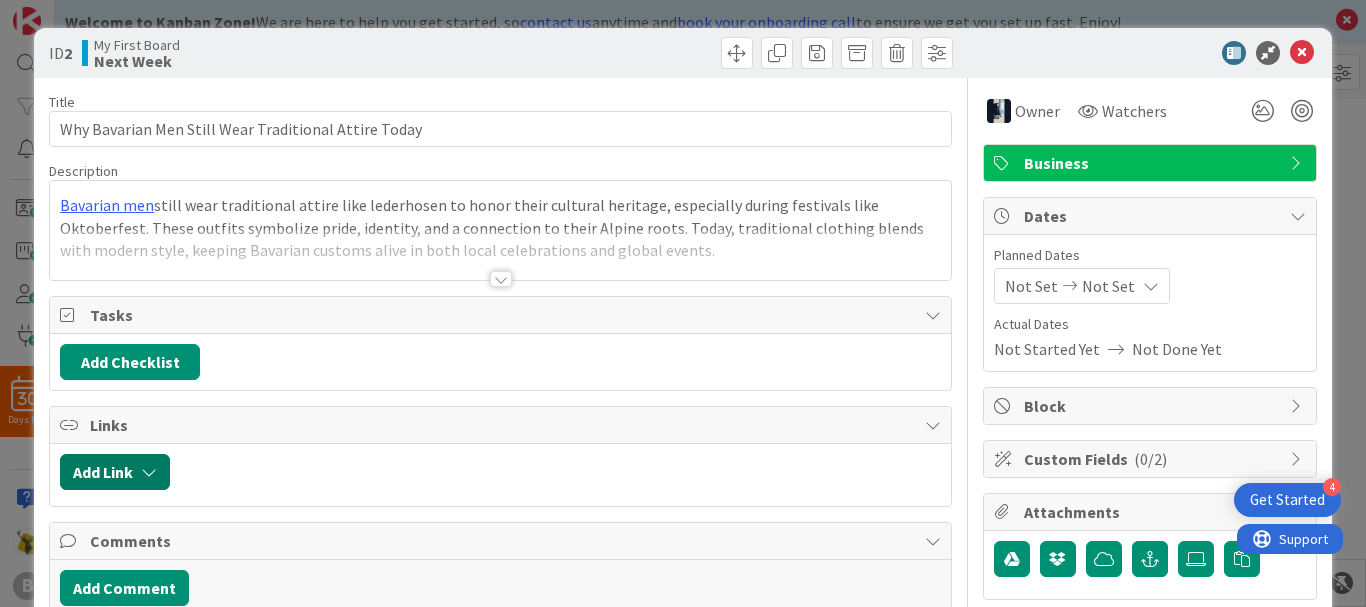 click on "Add Link" at bounding box center [115, 472] 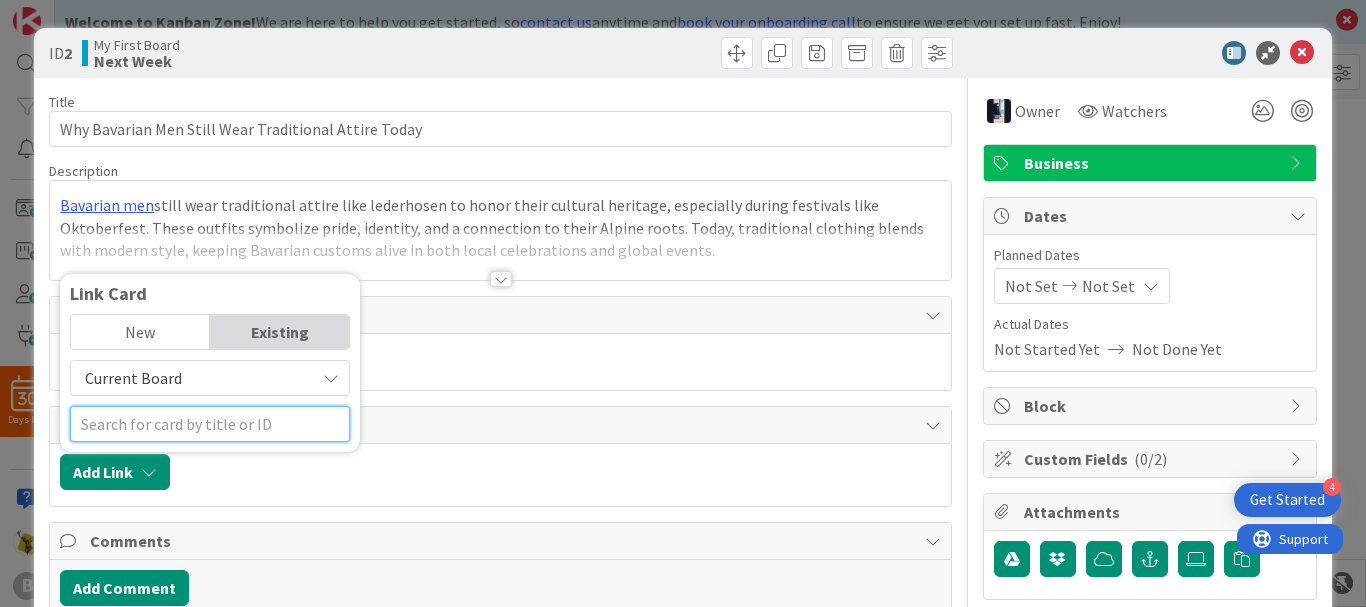 click at bounding box center (210, 424) 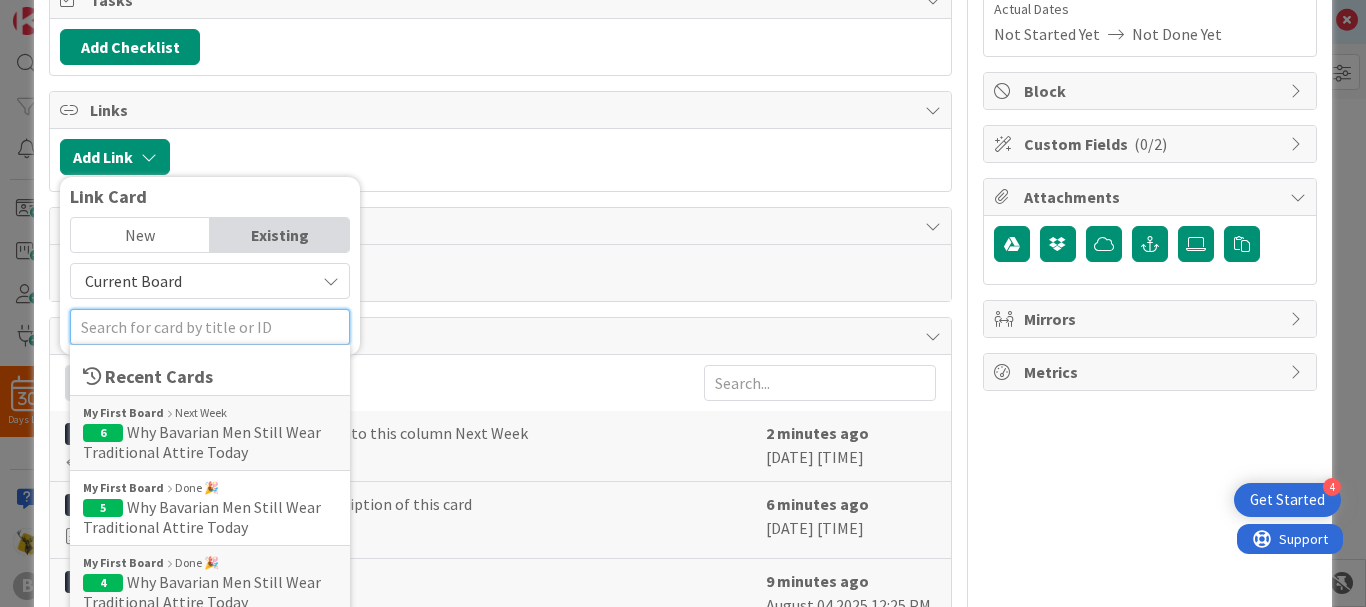 scroll, scrollTop: 327, scrollLeft: 0, axis: vertical 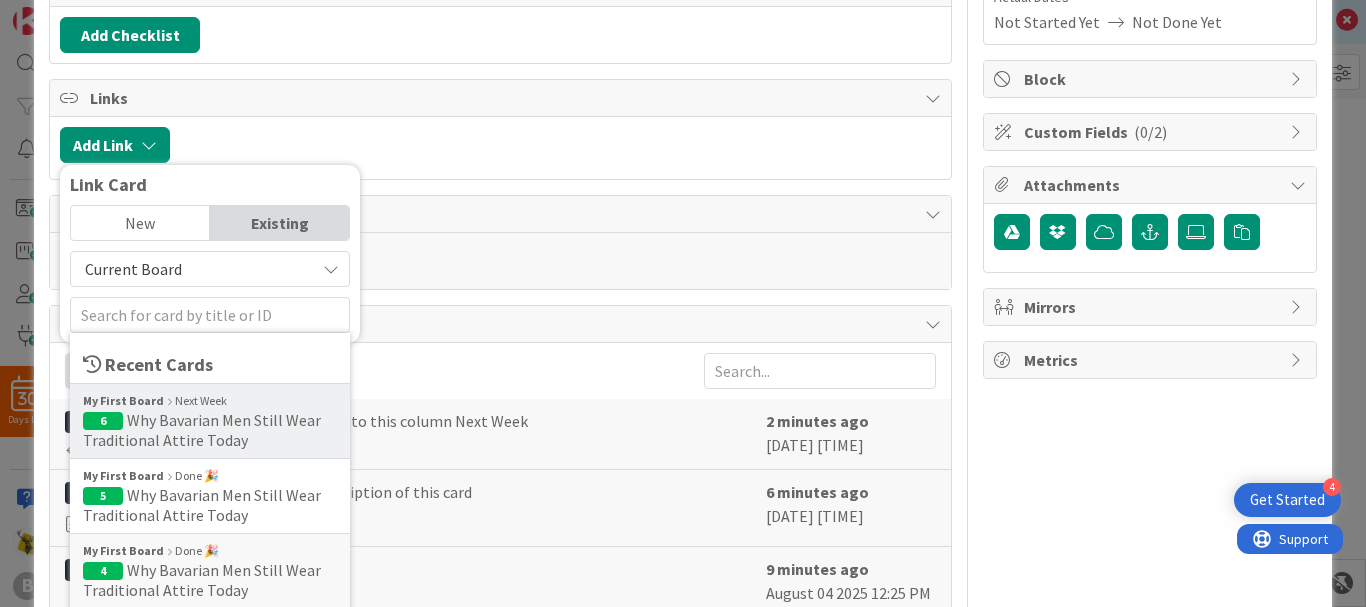 click on "Why Bavarian Men Still Wear Traditional Attire Today" at bounding box center [202, 430] 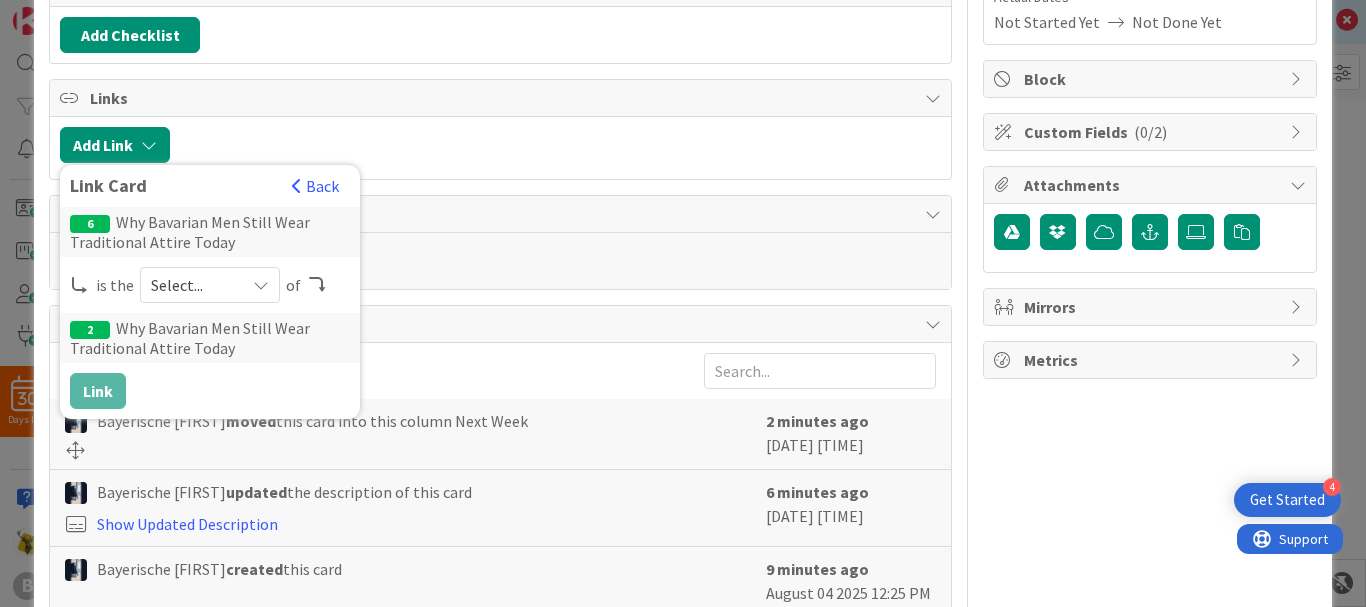 click at bounding box center (261, 285) 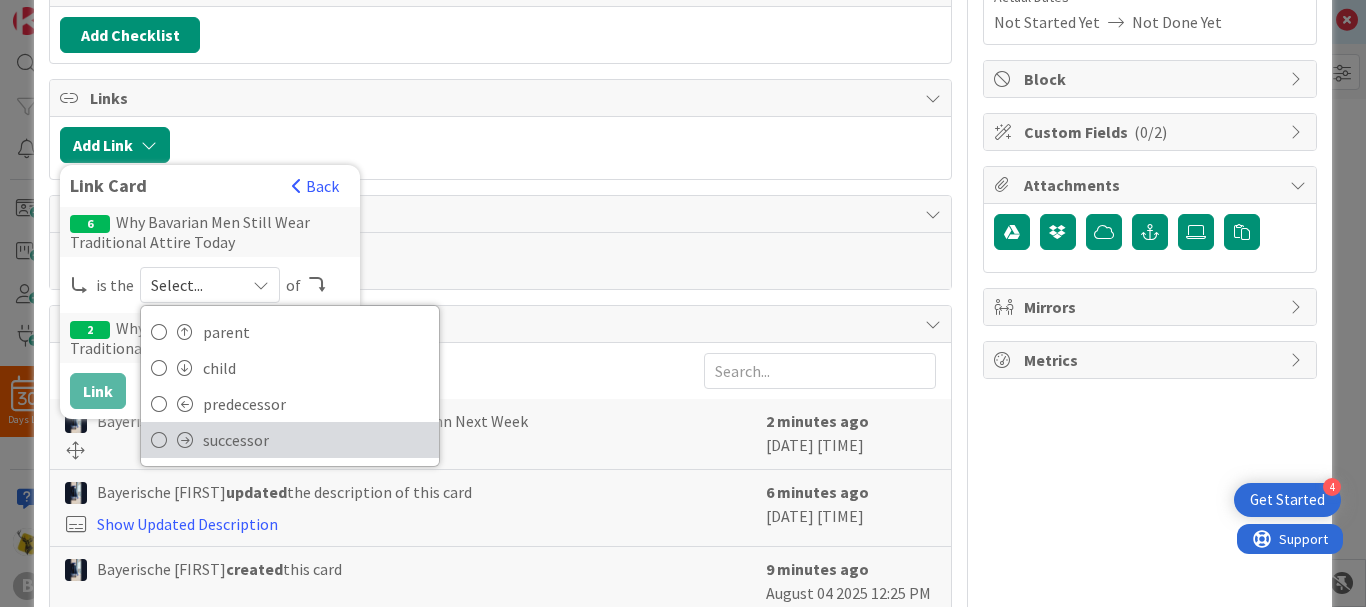 click at bounding box center (159, 440) 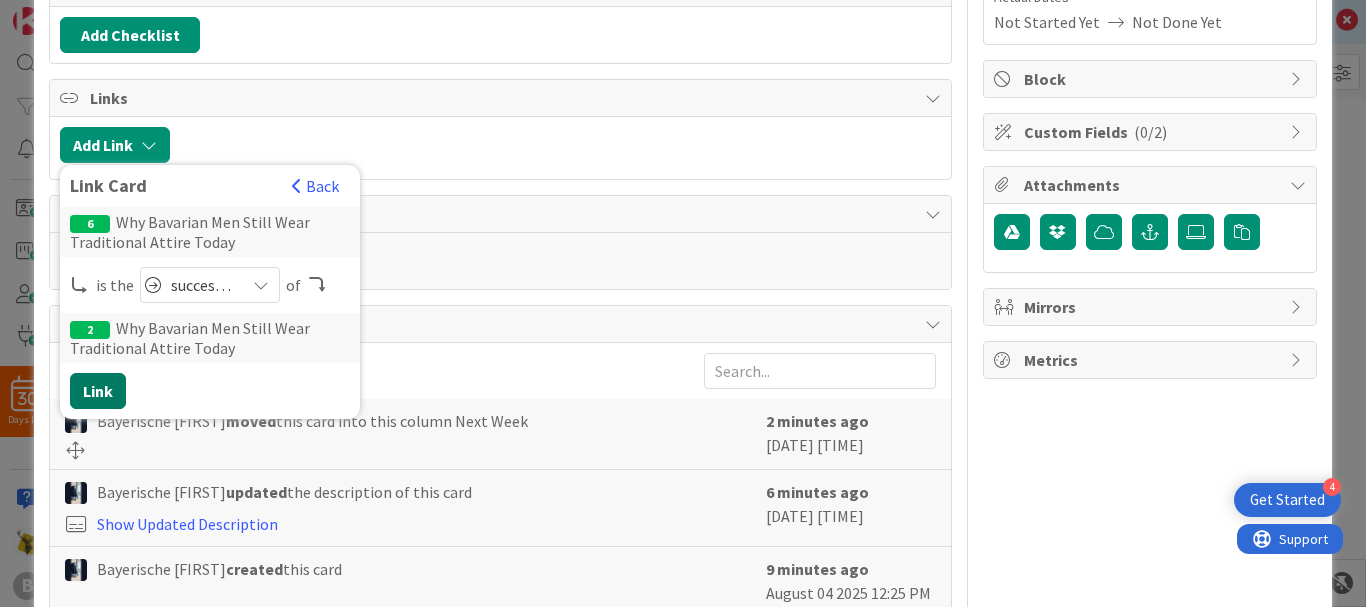 click on "Link" at bounding box center (98, 391) 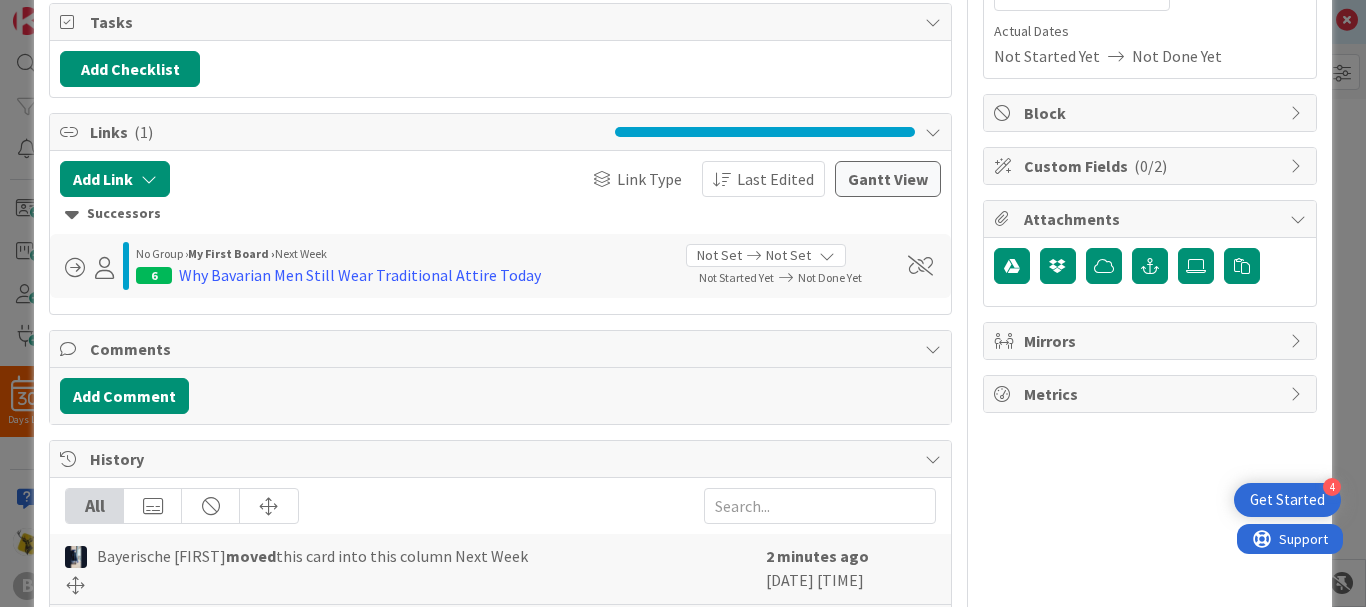 scroll, scrollTop: 280, scrollLeft: 0, axis: vertical 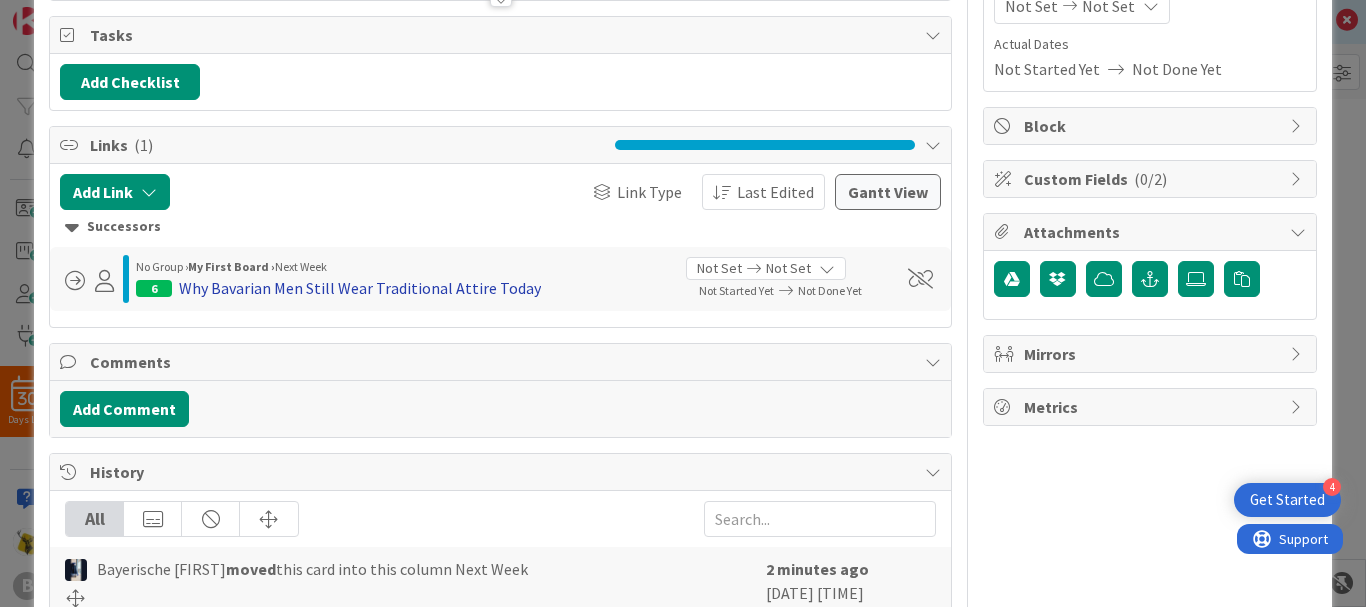 click on "Why Bavarian Men Still Wear Traditional Attire Today" at bounding box center (360, 288) 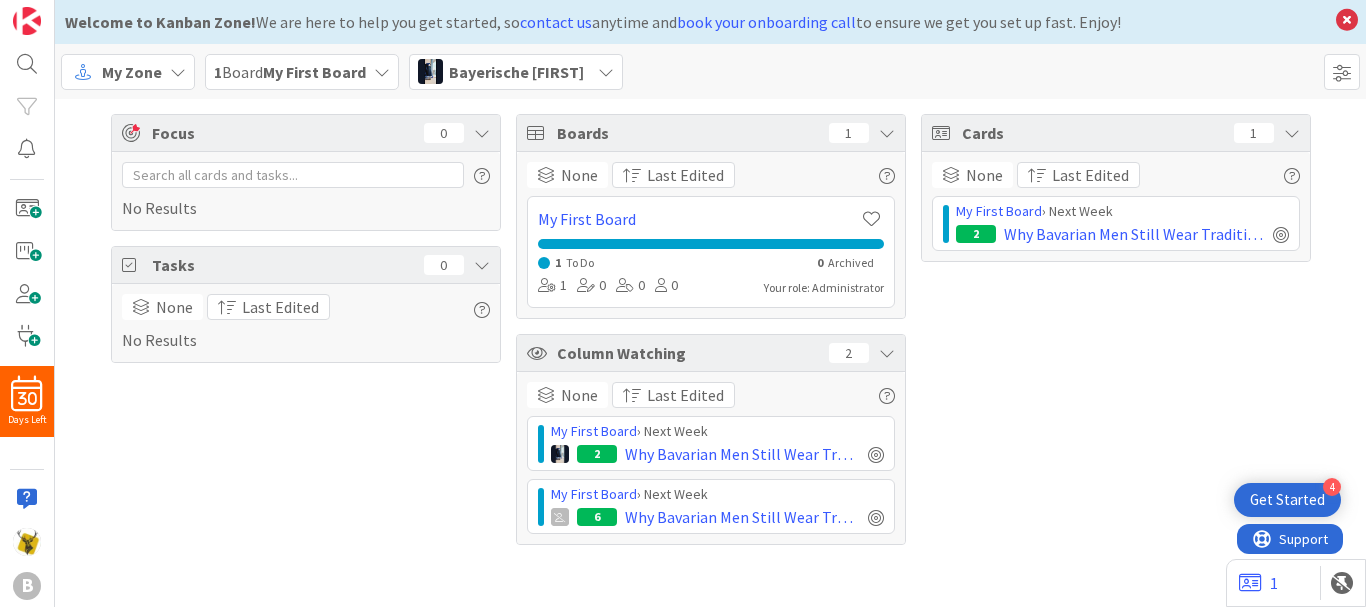 scroll, scrollTop: 0, scrollLeft: 0, axis: both 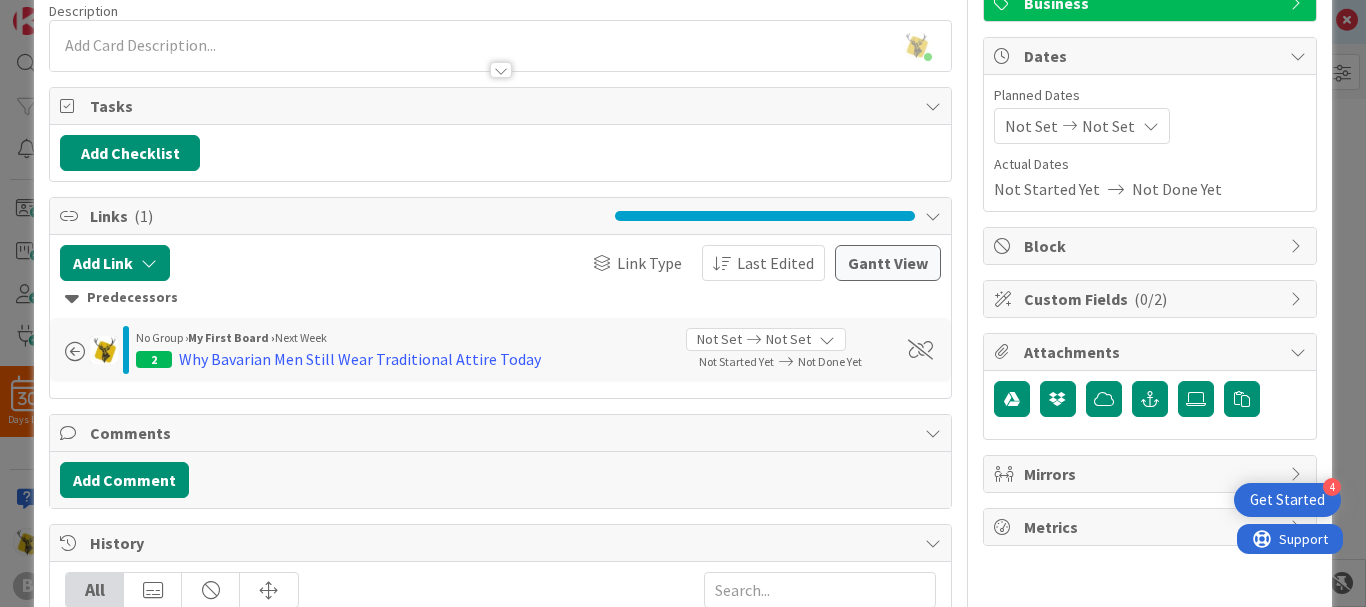drag, startPoint x: 430, startPoint y: 357, endPoint x: 340, endPoint y: 396, distance: 98.08669 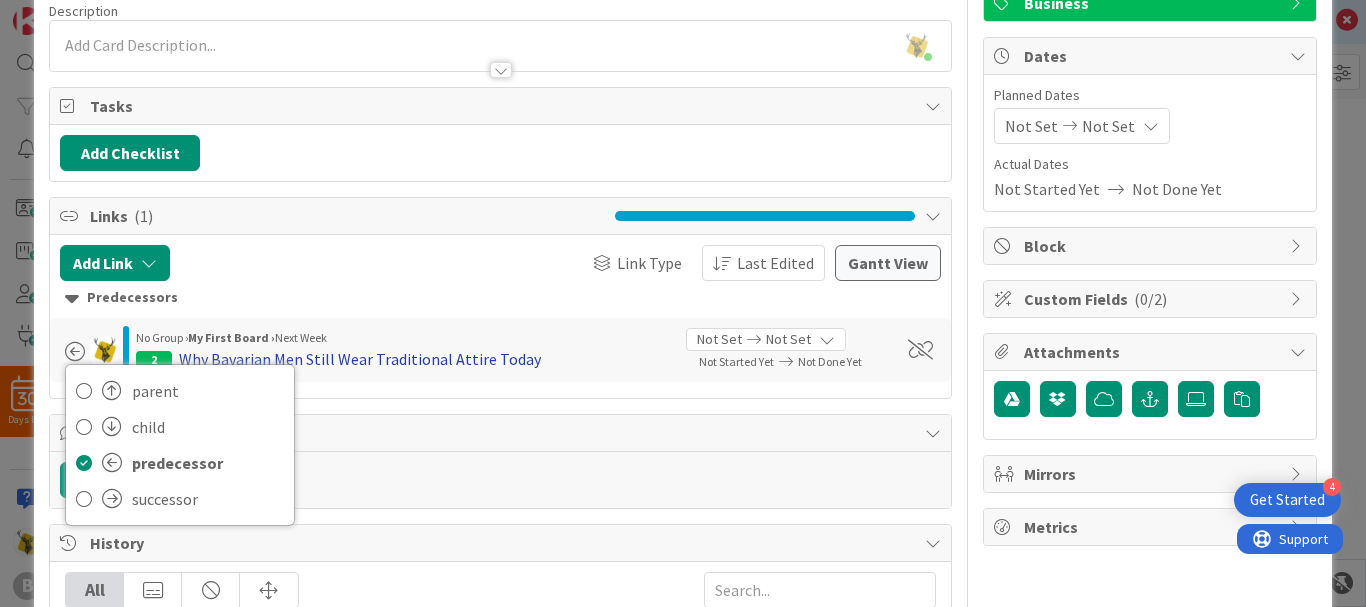 click on "Why Bavarian Men Still Wear Traditional Attire Today" at bounding box center (360, 359) 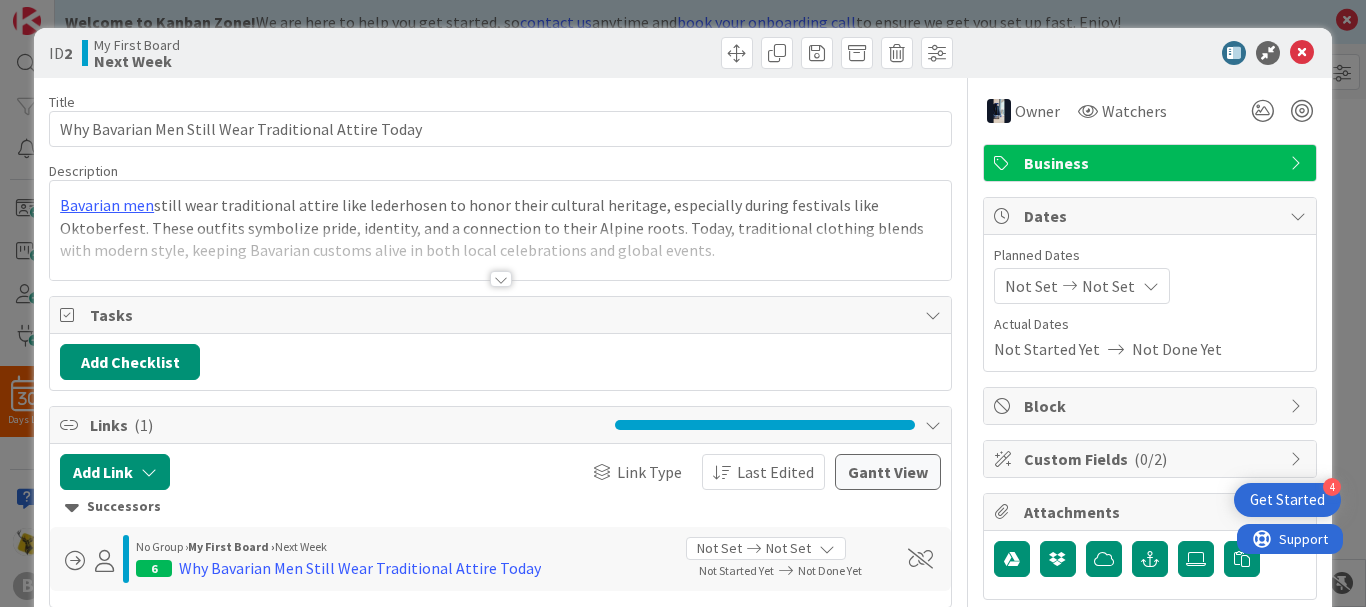 scroll, scrollTop: 0, scrollLeft: 0, axis: both 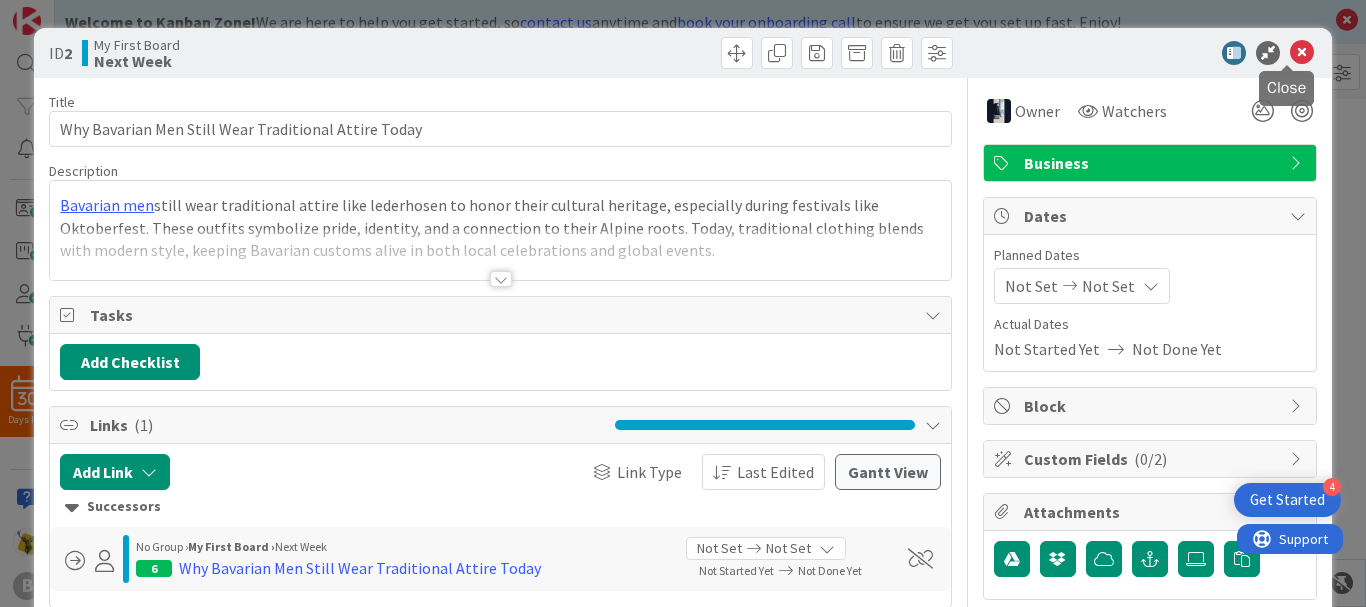 click at bounding box center (1302, 53) 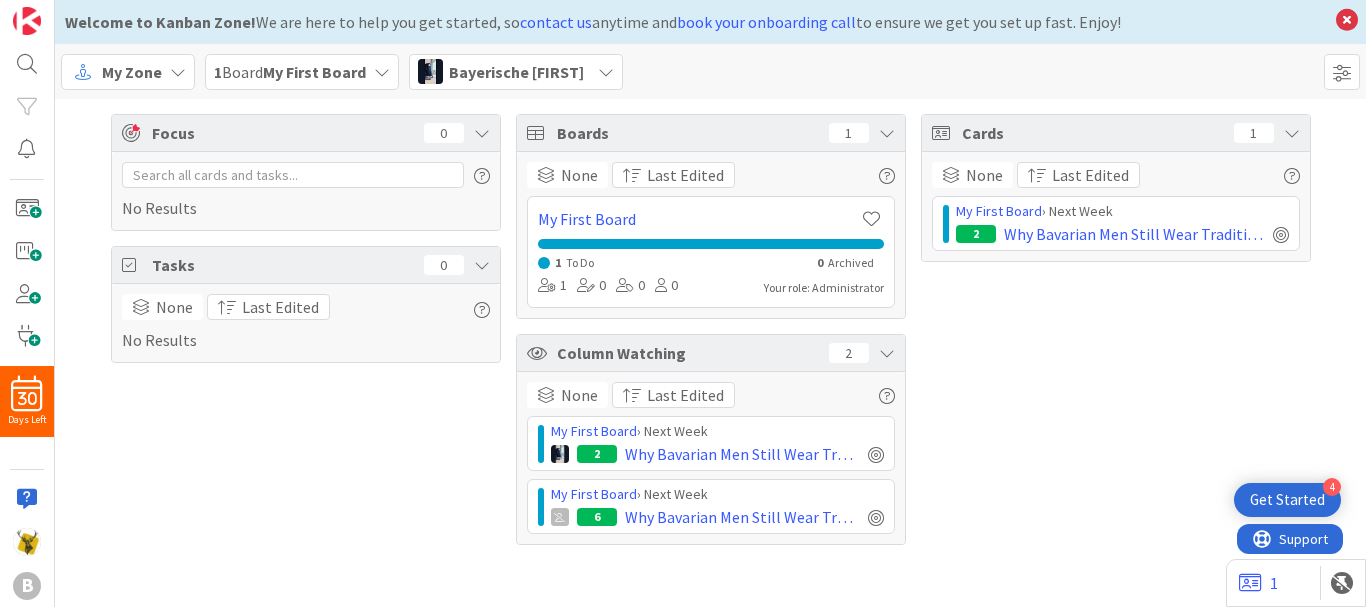 scroll, scrollTop: 0, scrollLeft: 0, axis: both 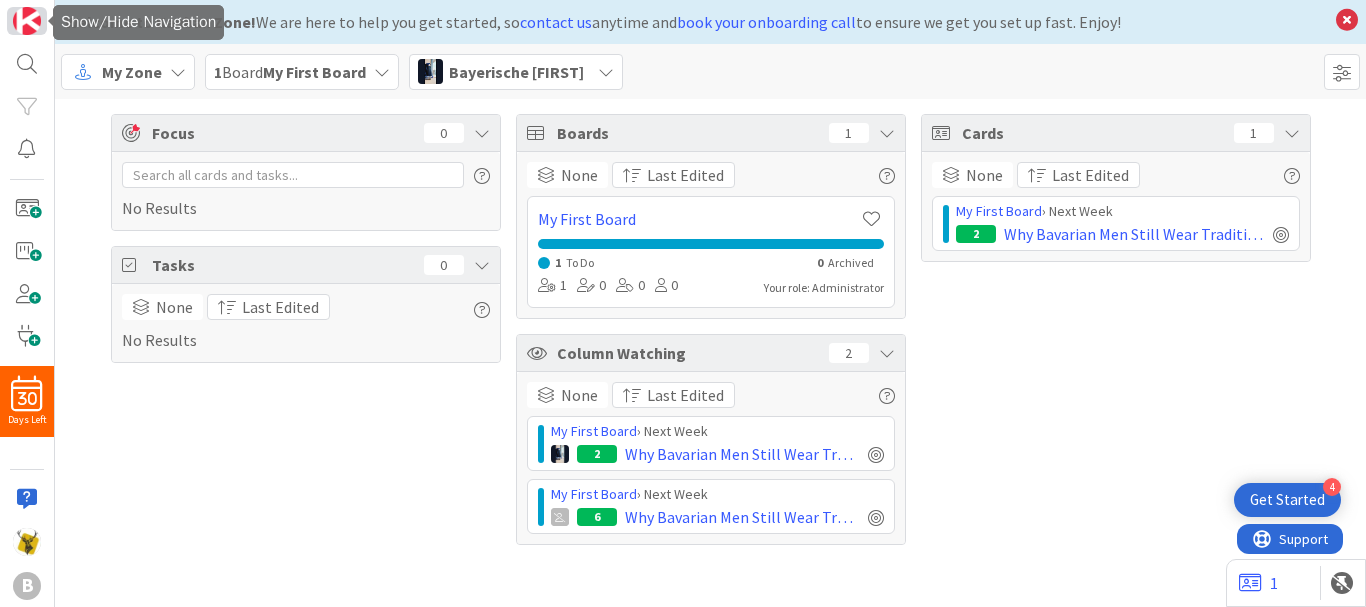 click at bounding box center [27, 21] 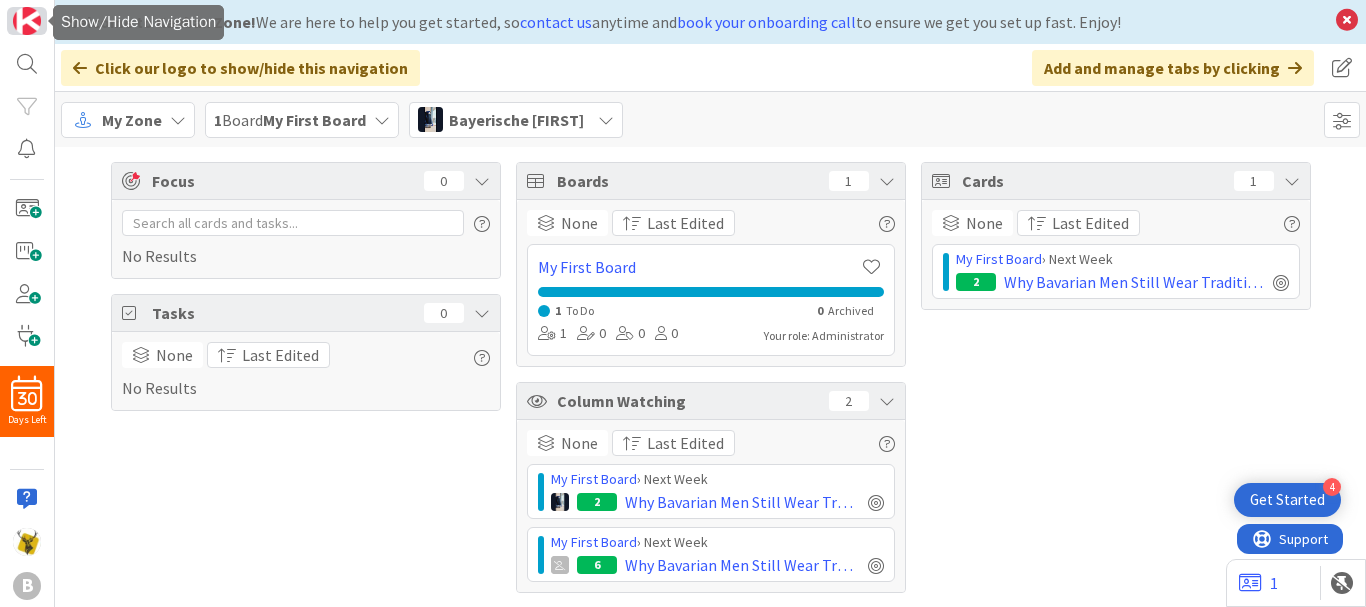 click at bounding box center (27, 21) 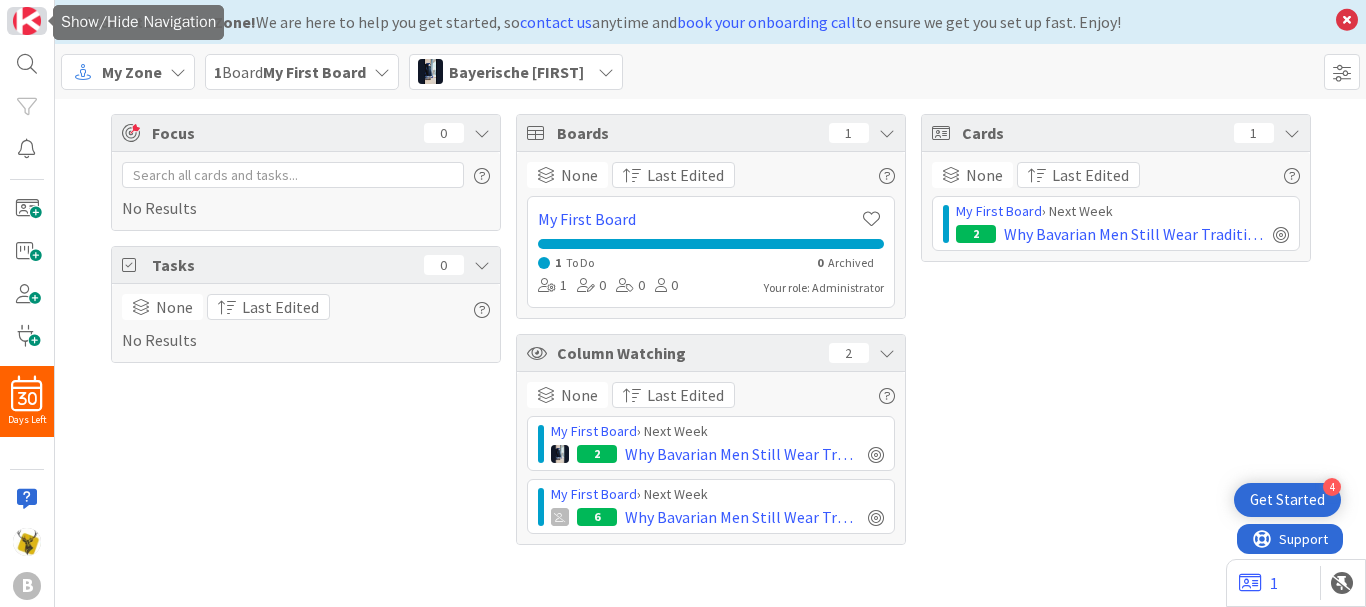 click at bounding box center (27, 21) 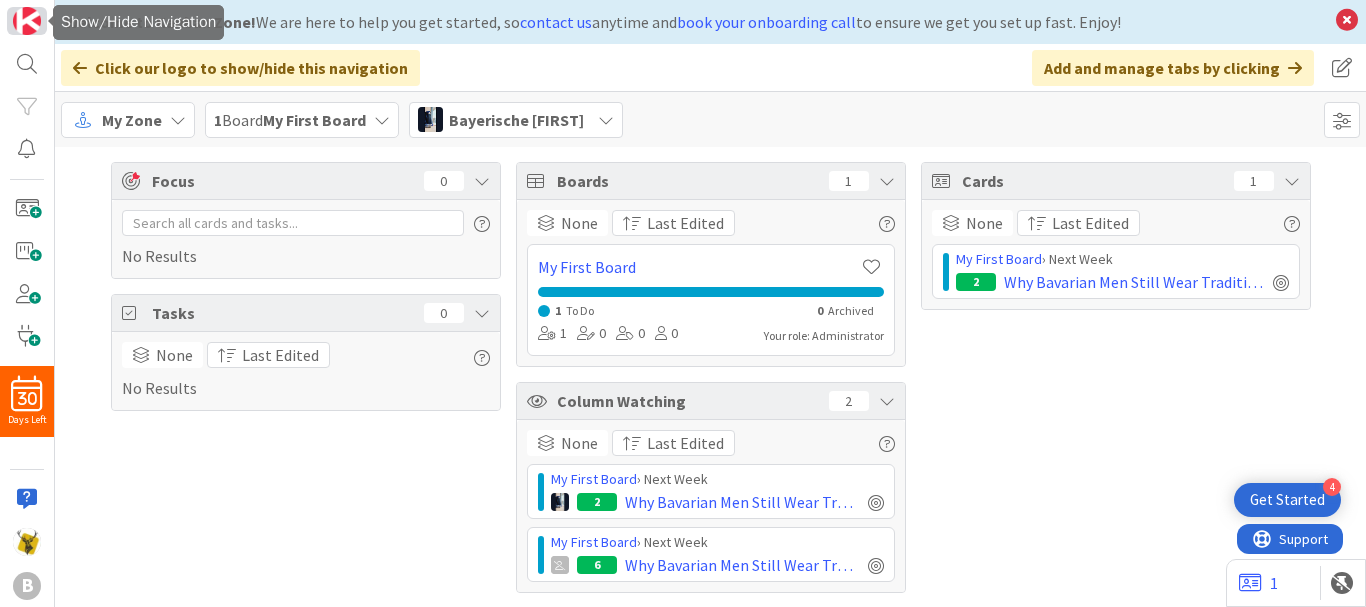 click at bounding box center (27, 21) 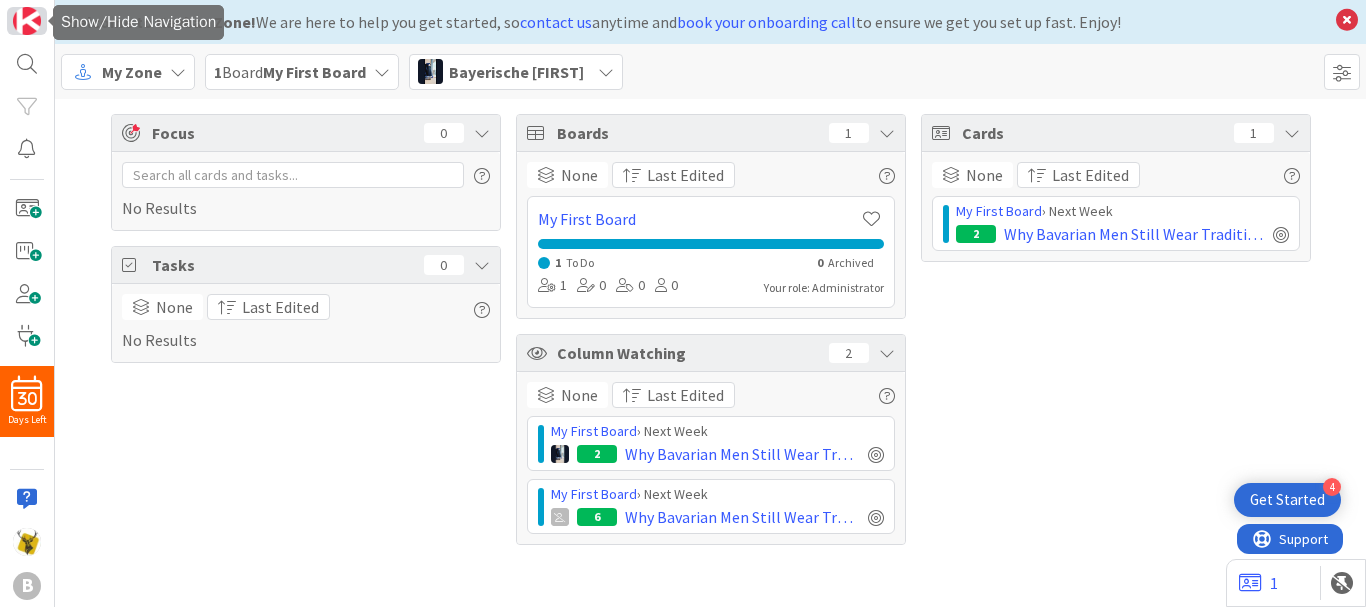 click at bounding box center (27, 21) 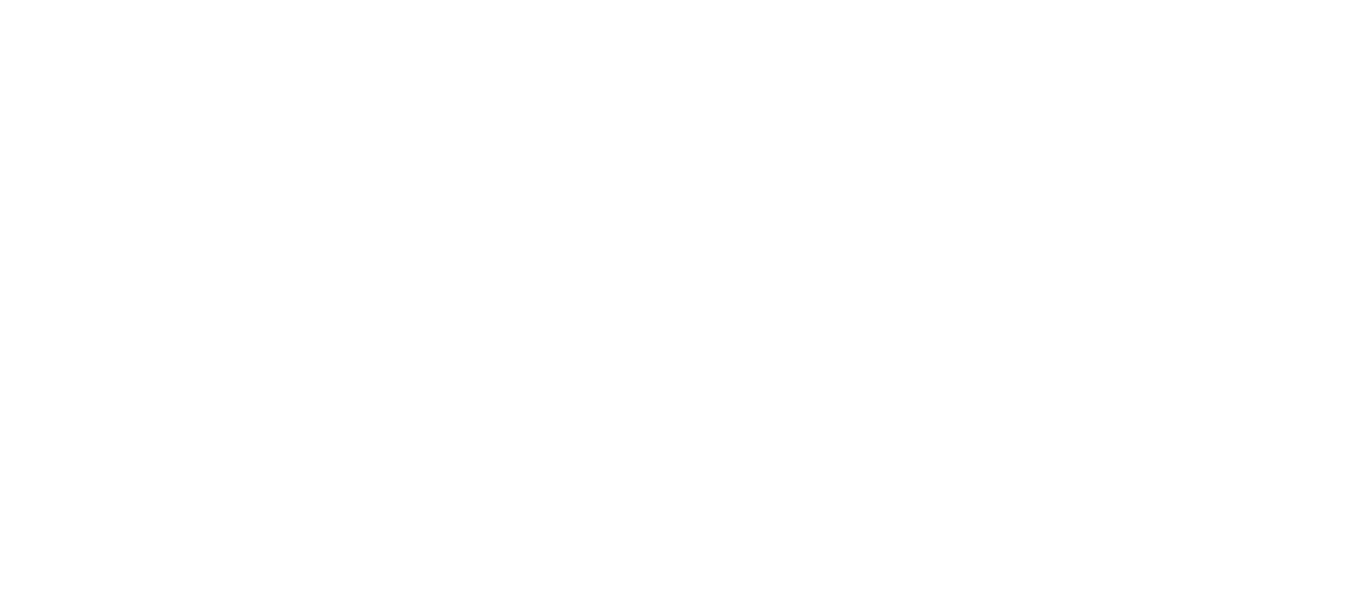 scroll, scrollTop: 0, scrollLeft: 0, axis: both 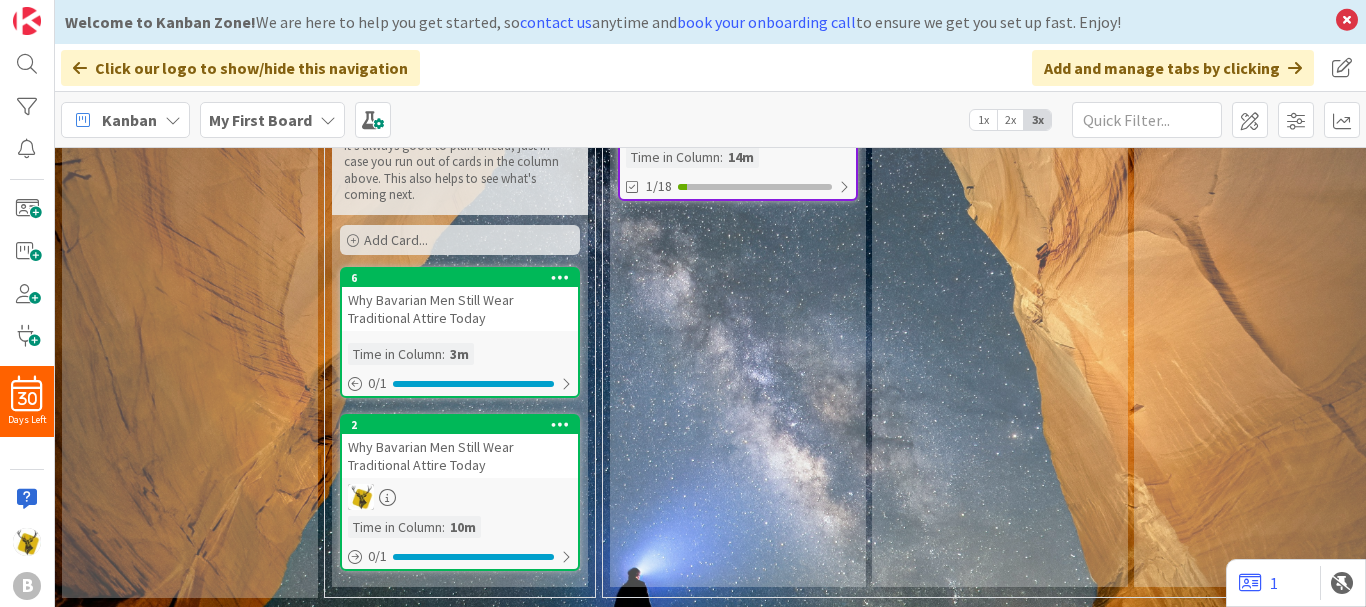 click at bounding box center (560, 277) 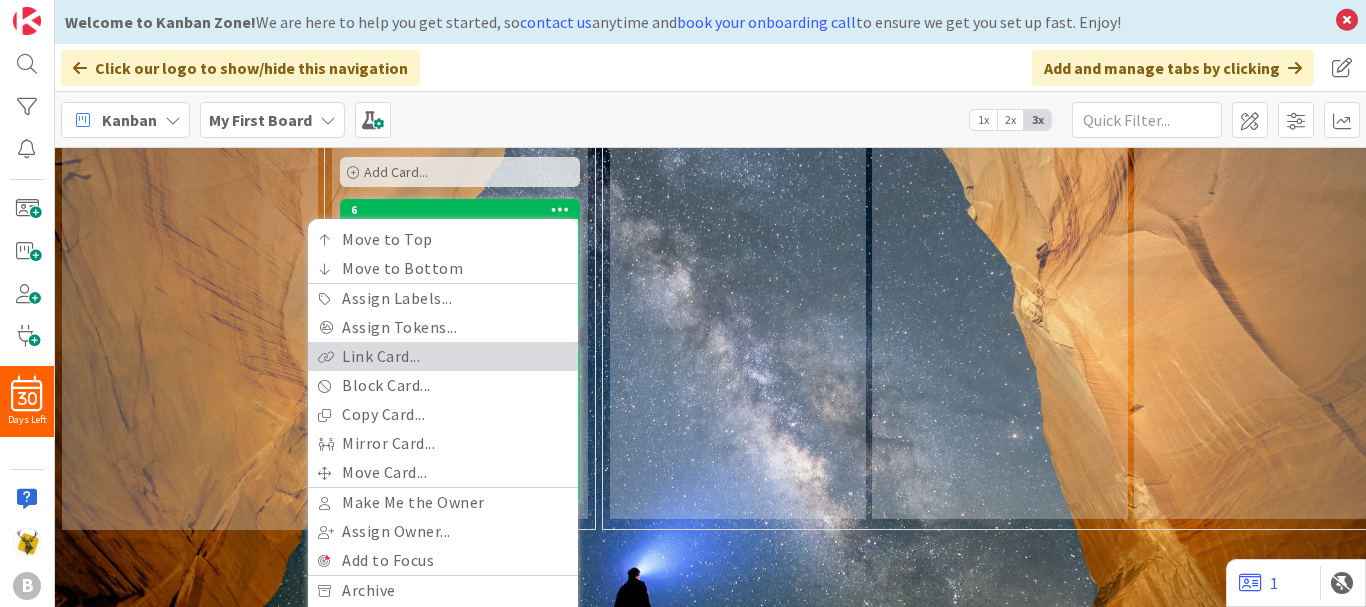 scroll, scrollTop: 555, scrollLeft: 0, axis: vertical 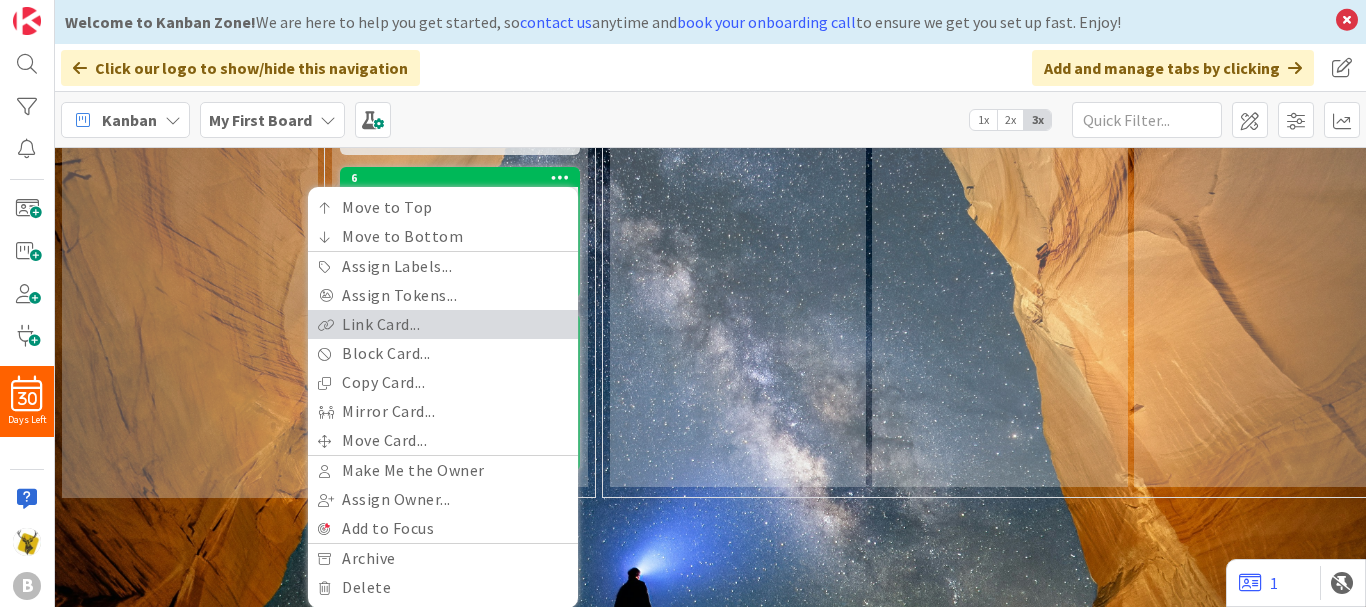 click on "Link Card..." at bounding box center [443, 324] 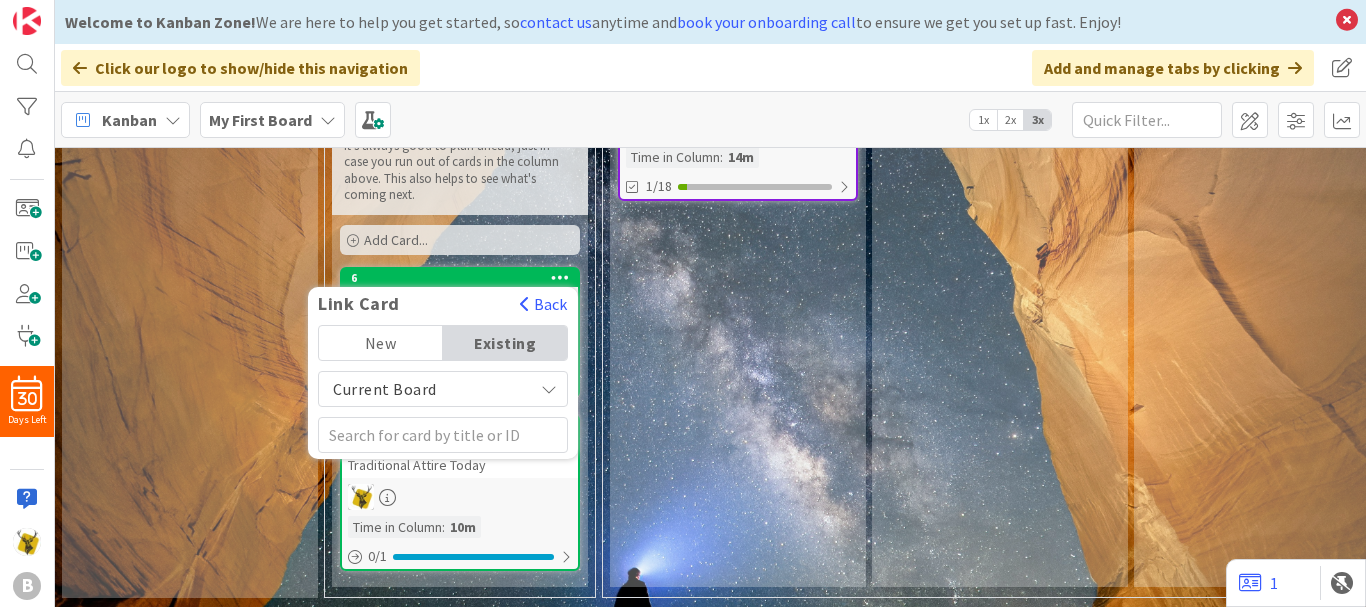 click on "Review It's always a good idea to have a thinking column like this one to make sure that you can clarify any information on a card before moving to actually doing the work (next column). Add Card... 1 Your first Kanban card 1 1 Time in Column : [MINUTES] [NUMBER]/[NUMBER]" at bounding box center (738, 191) 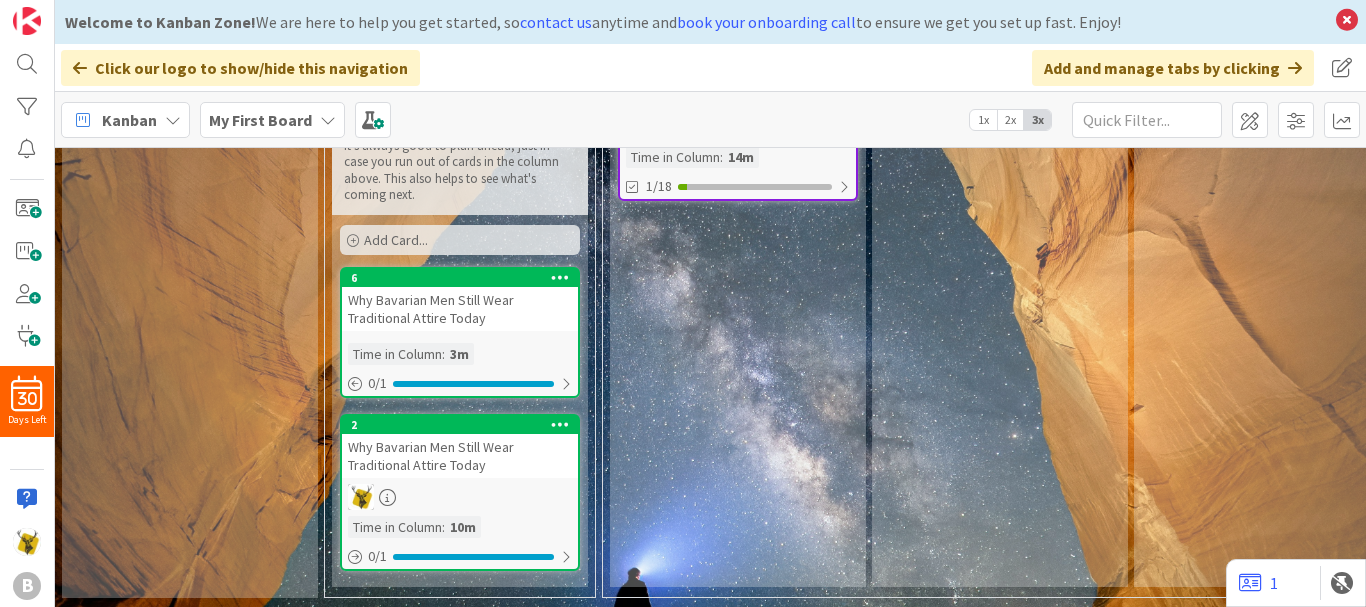 click at bounding box center (560, 277) 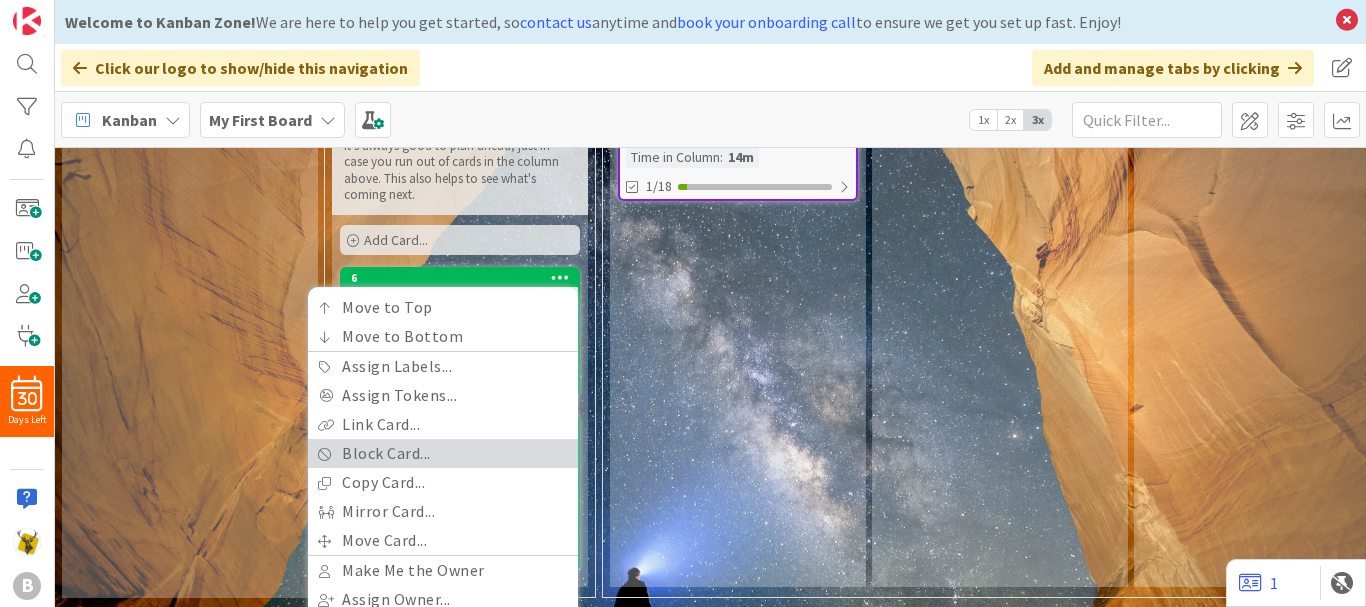 scroll, scrollTop: 555, scrollLeft: 0, axis: vertical 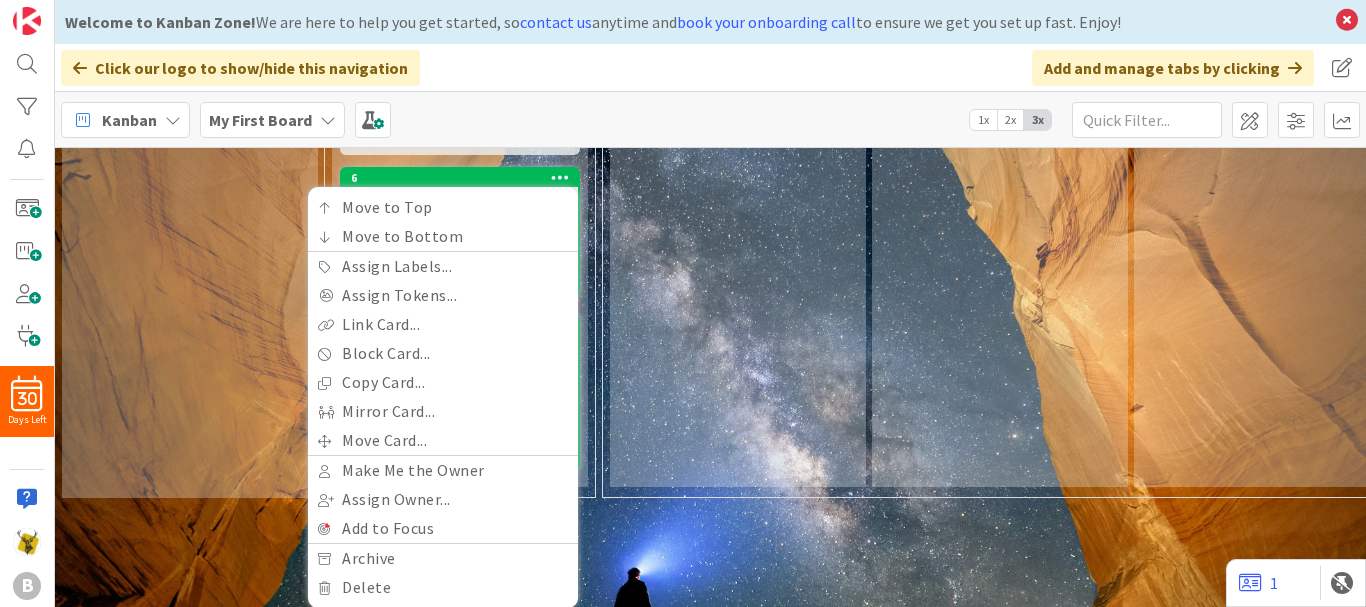click on "Backlog Keep cards that are not ready yet to start working on. These can be early ideas or work that you don't want to forget about but are not priorities yet. Add Card..." at bounding box center (190, 62) 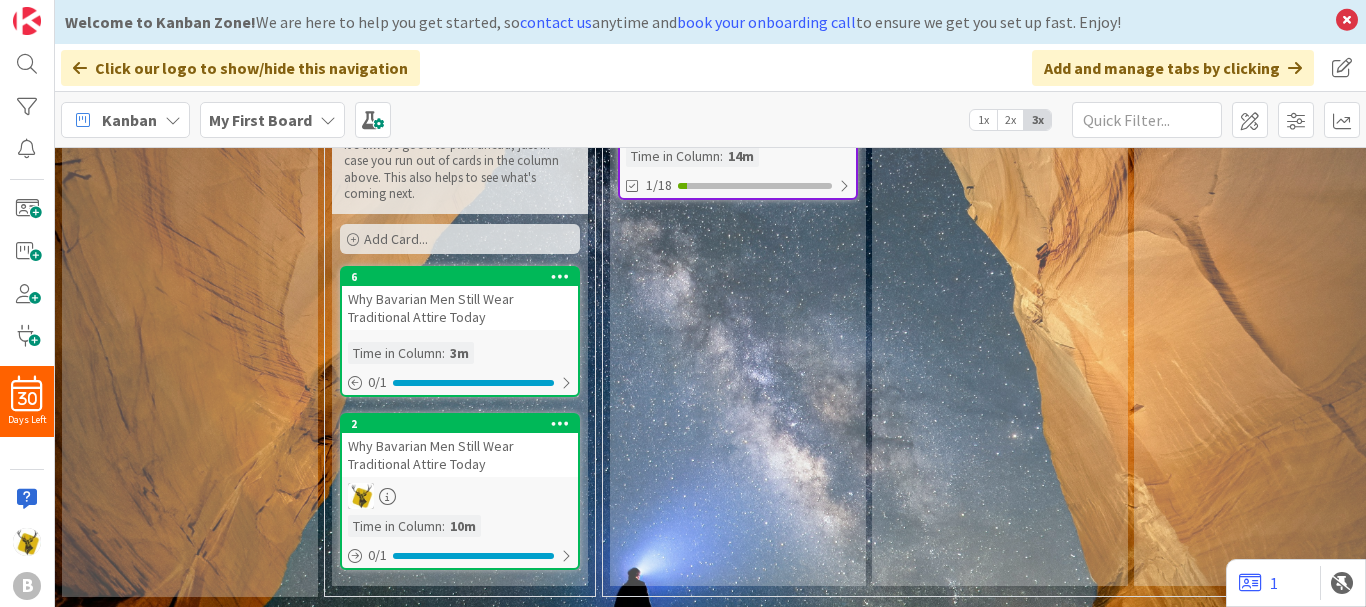 scroll, scrollTop: 455, scrollLeft: 0, axis: vertical 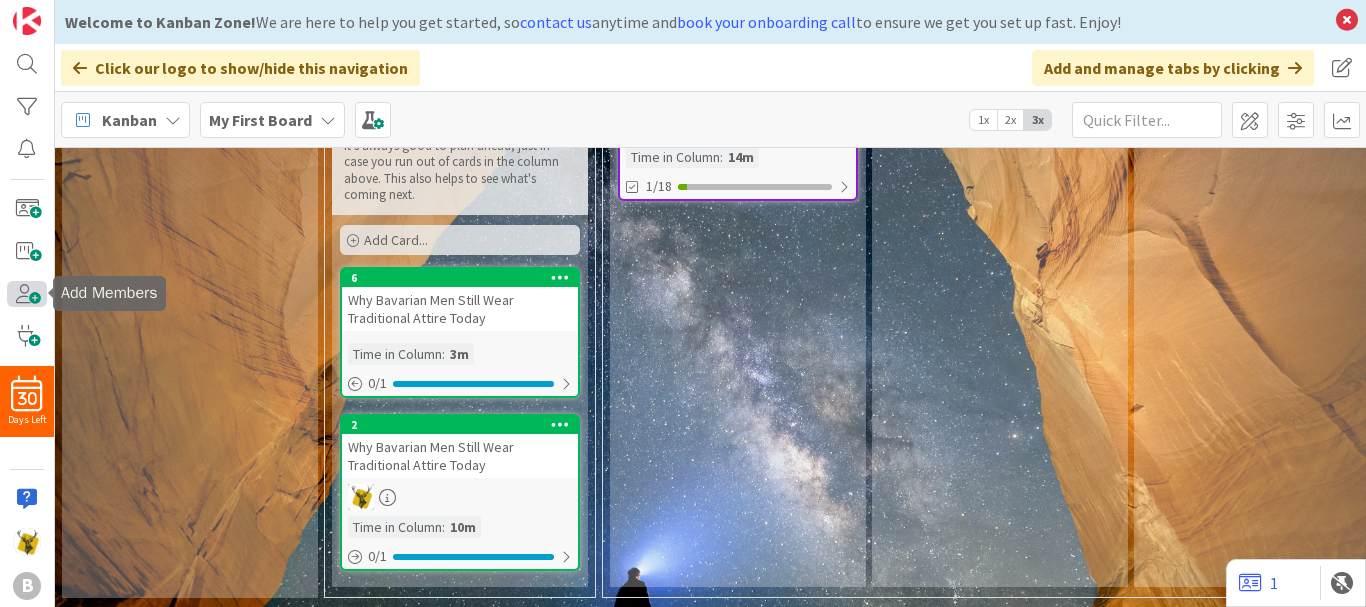 click at bounding box center [27, 294] 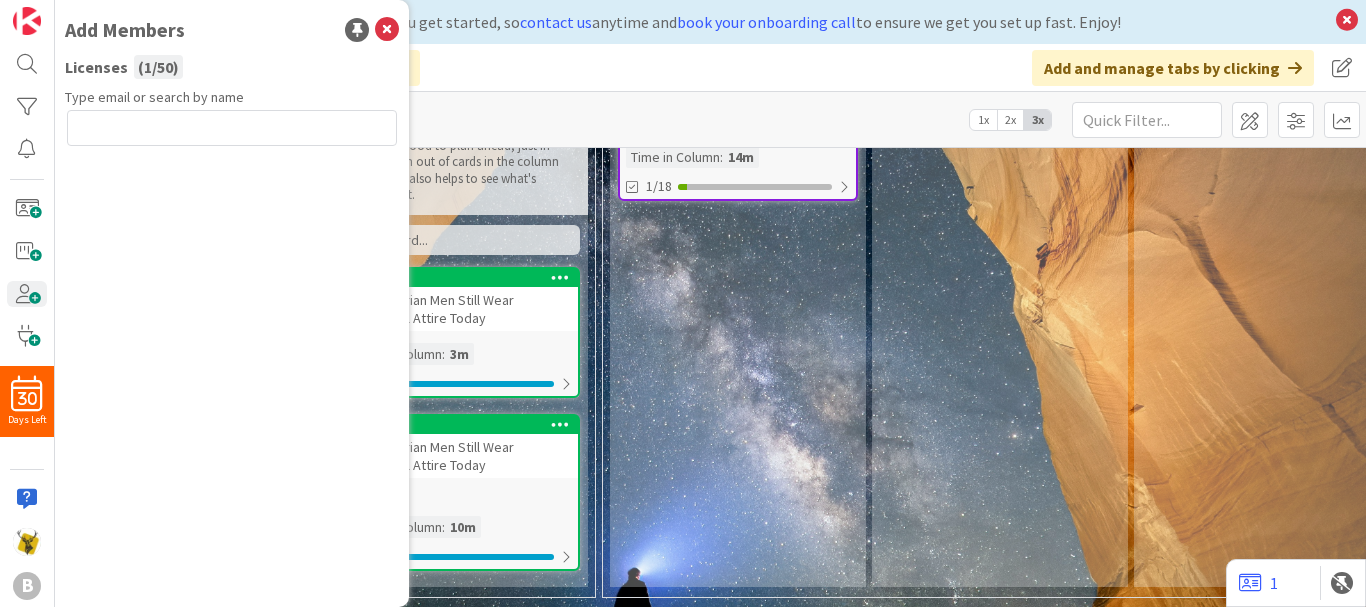 click on "30 Days Left B" at bounding box center [27, 303] 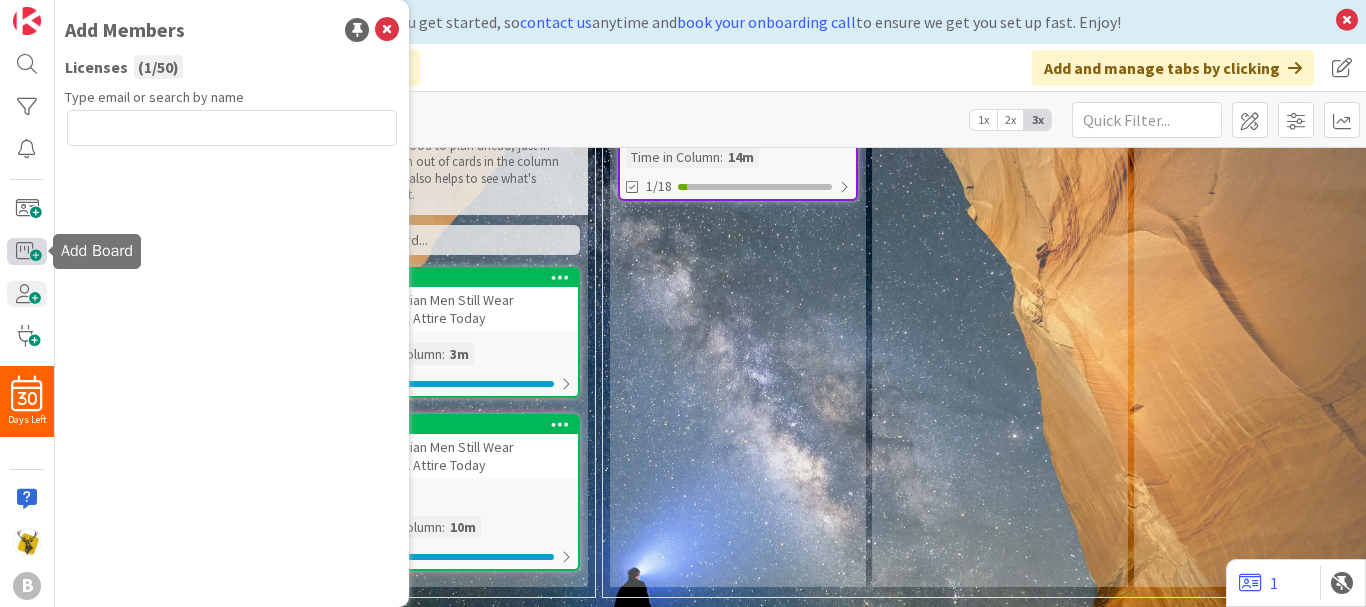 click at bounding box center (27, 251) 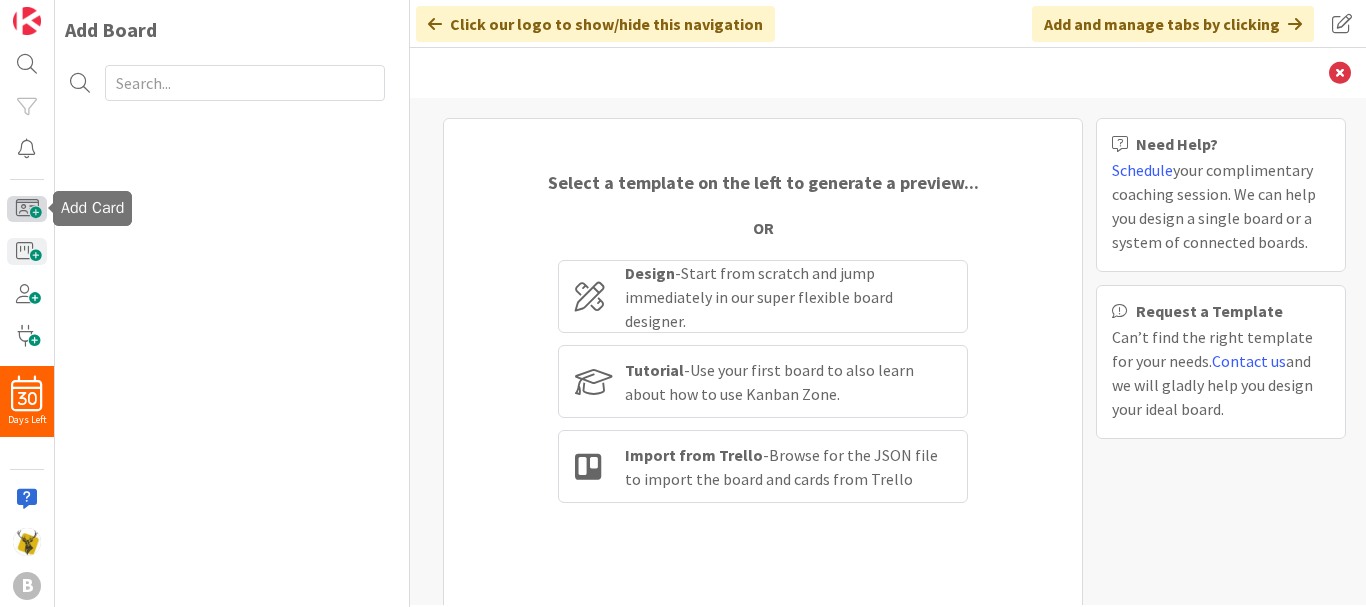 click at bounding box center (27, 209) 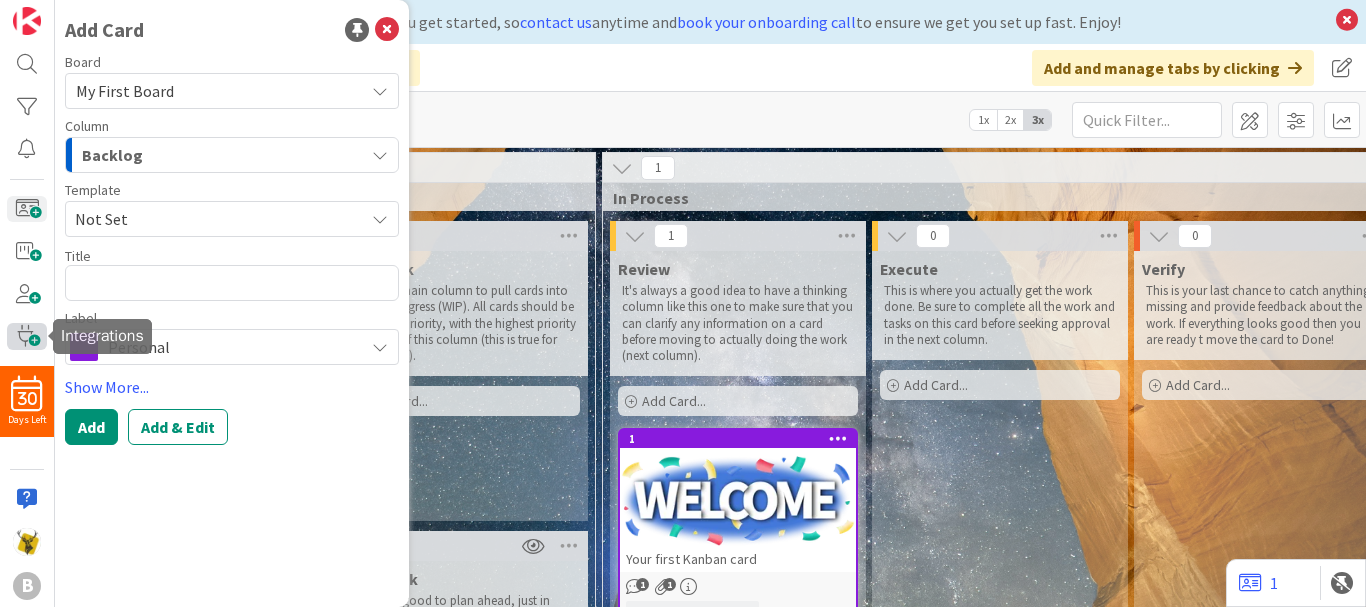 click at bounding box center [27, 336] 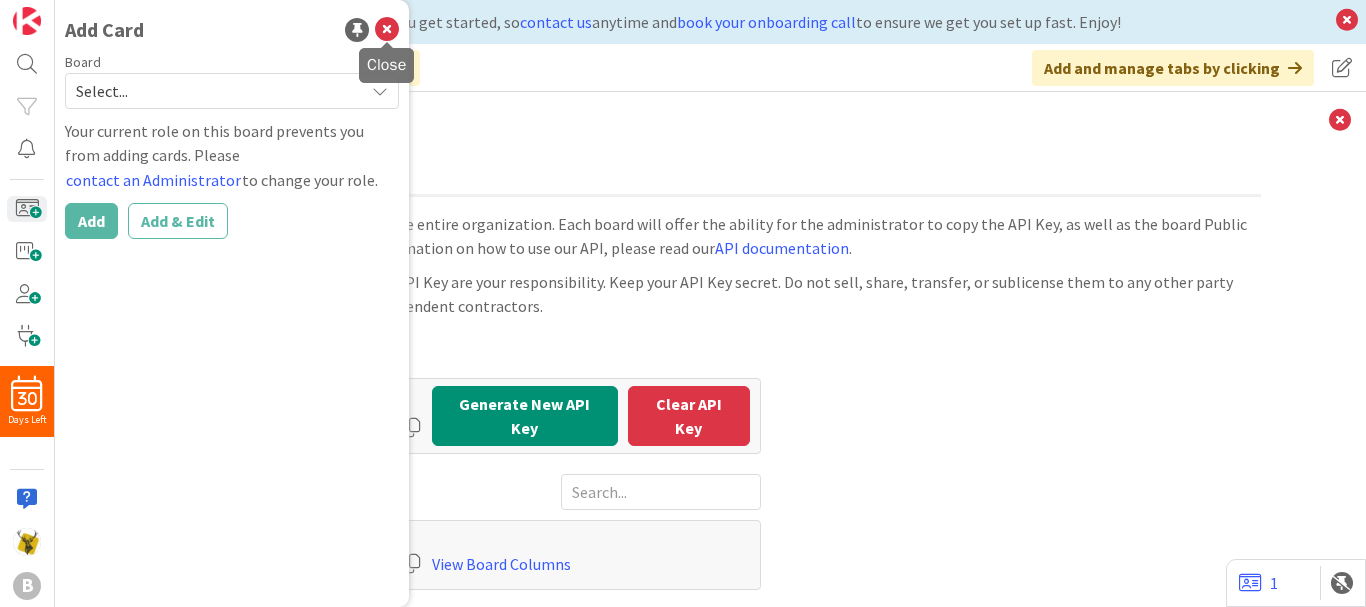 click at bounding box center (387, 30) 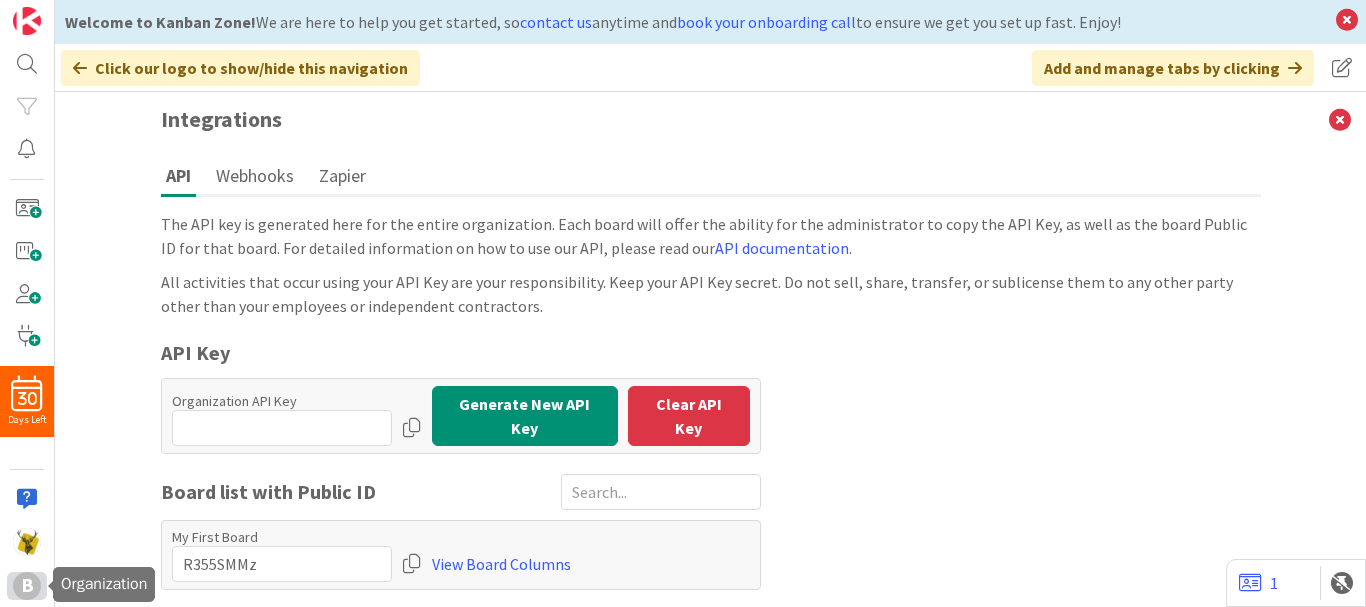 click on "B" at bounding box center (27, 586) 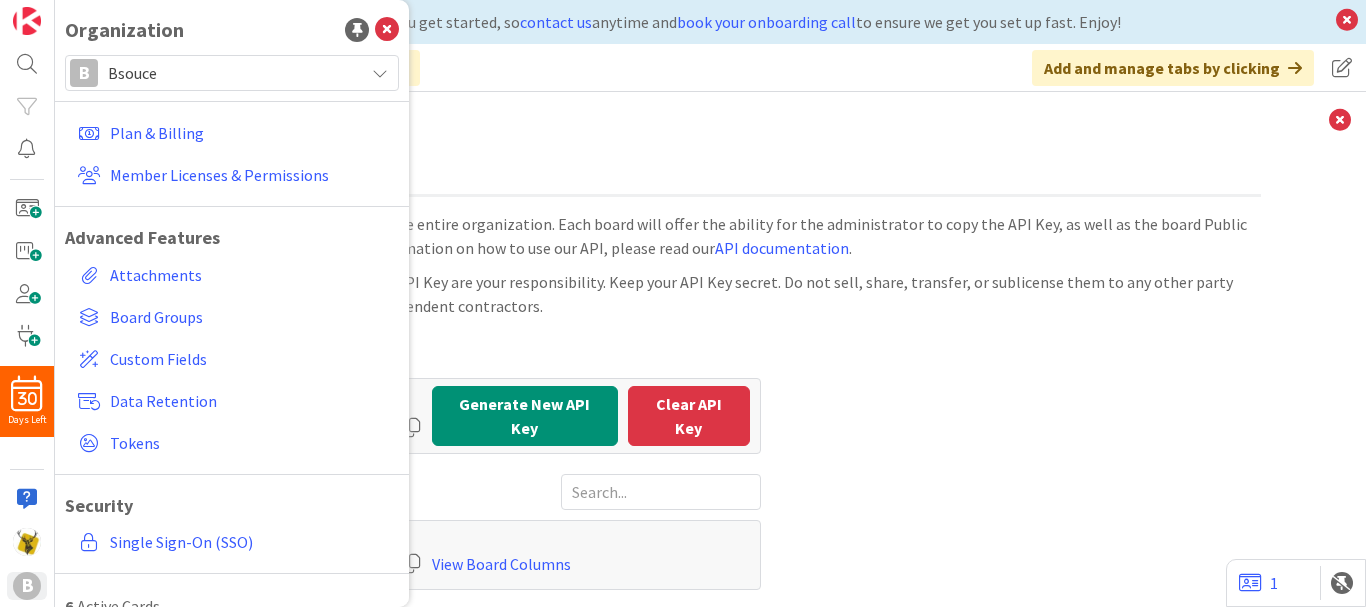 click on "B Bsouce" at bounding box center (232, 73) 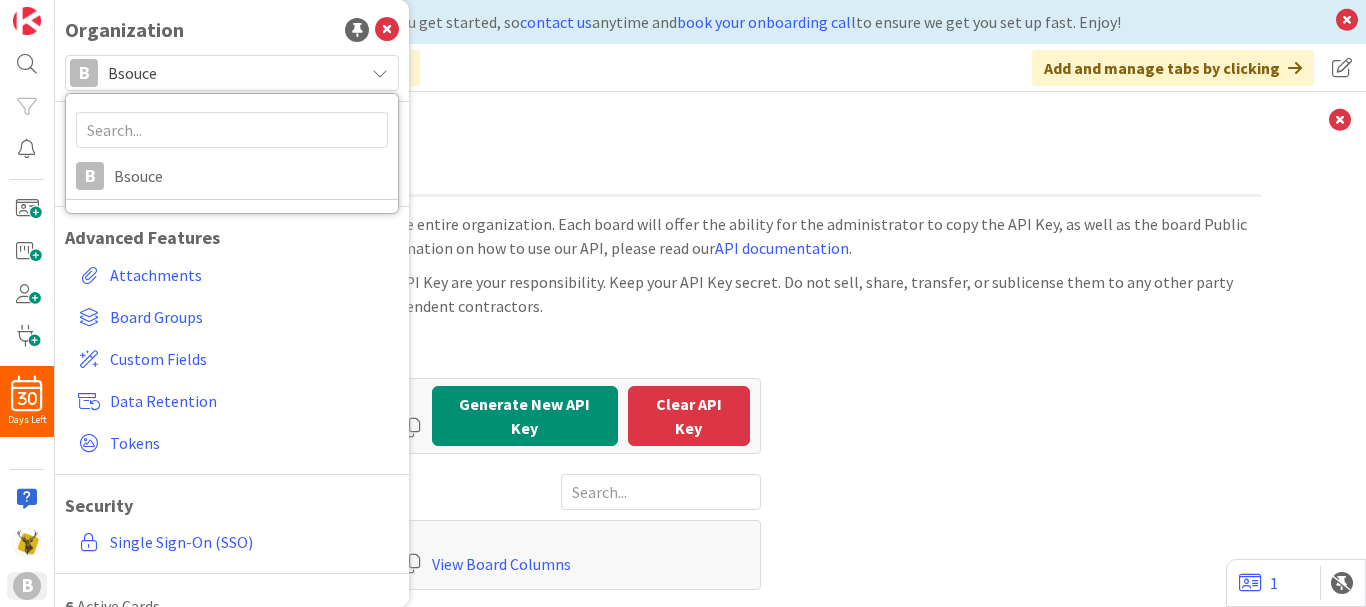 click on "B Bsouce" at bounding box center (232, 73) 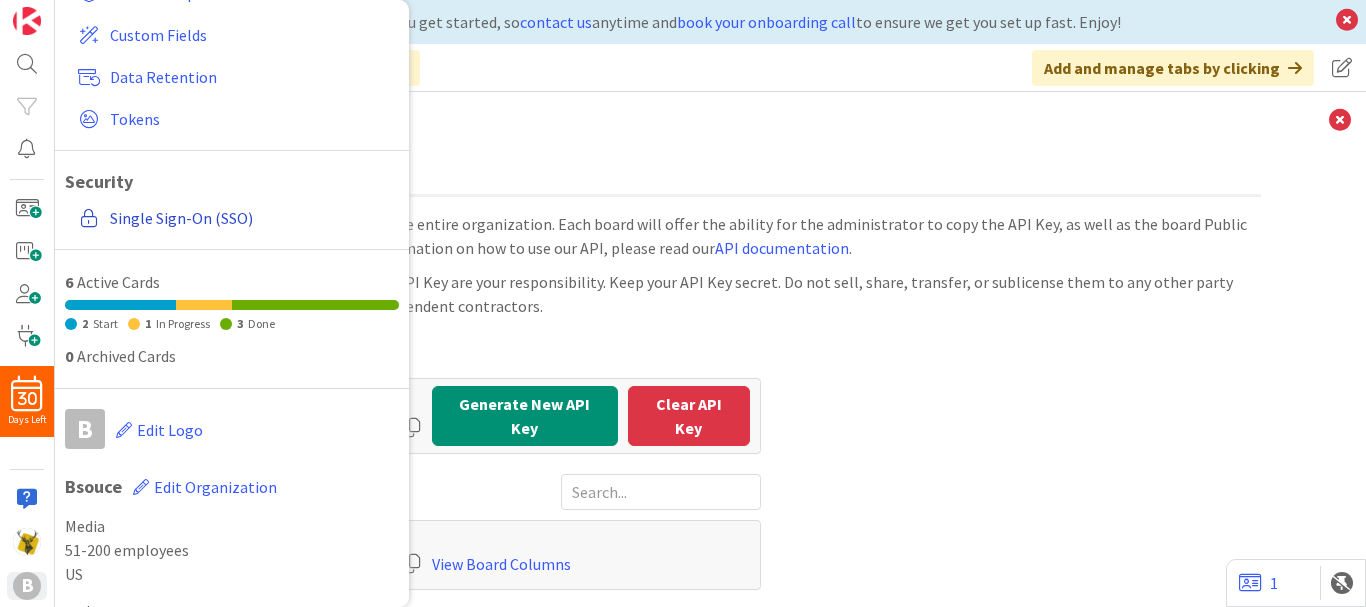 scroll, scrollTop: 354, scrollLeft: 0, axis: vertical 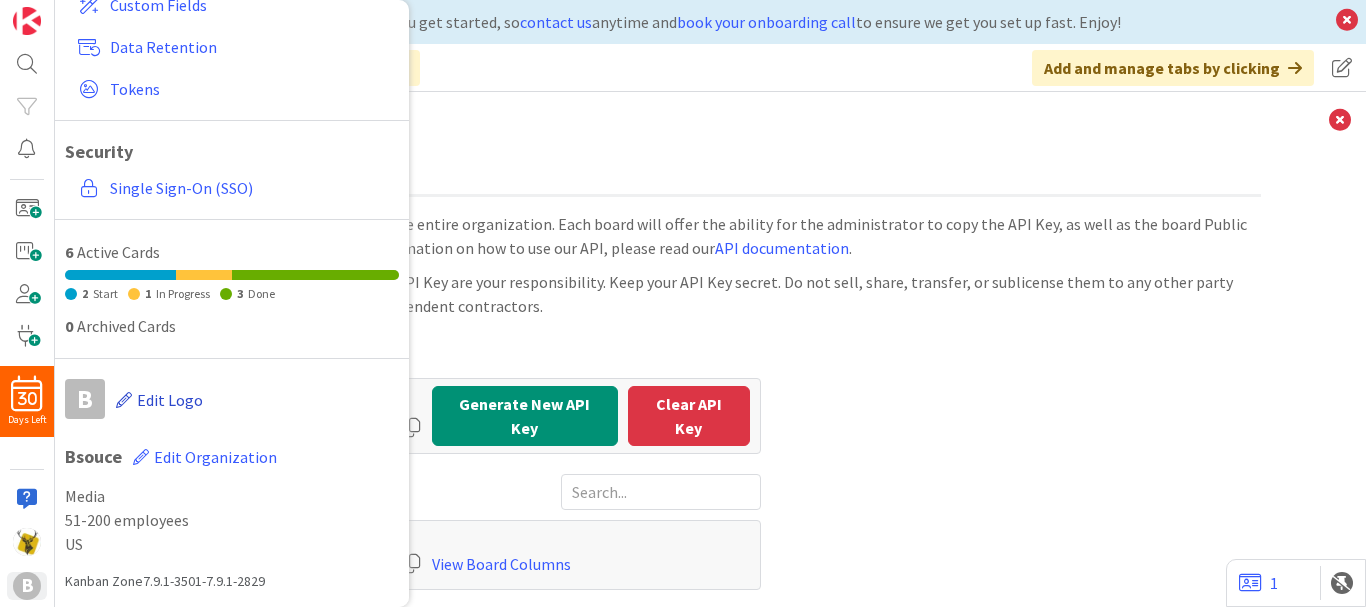 click on "Edit Logo" at bounding box center [170, 400] 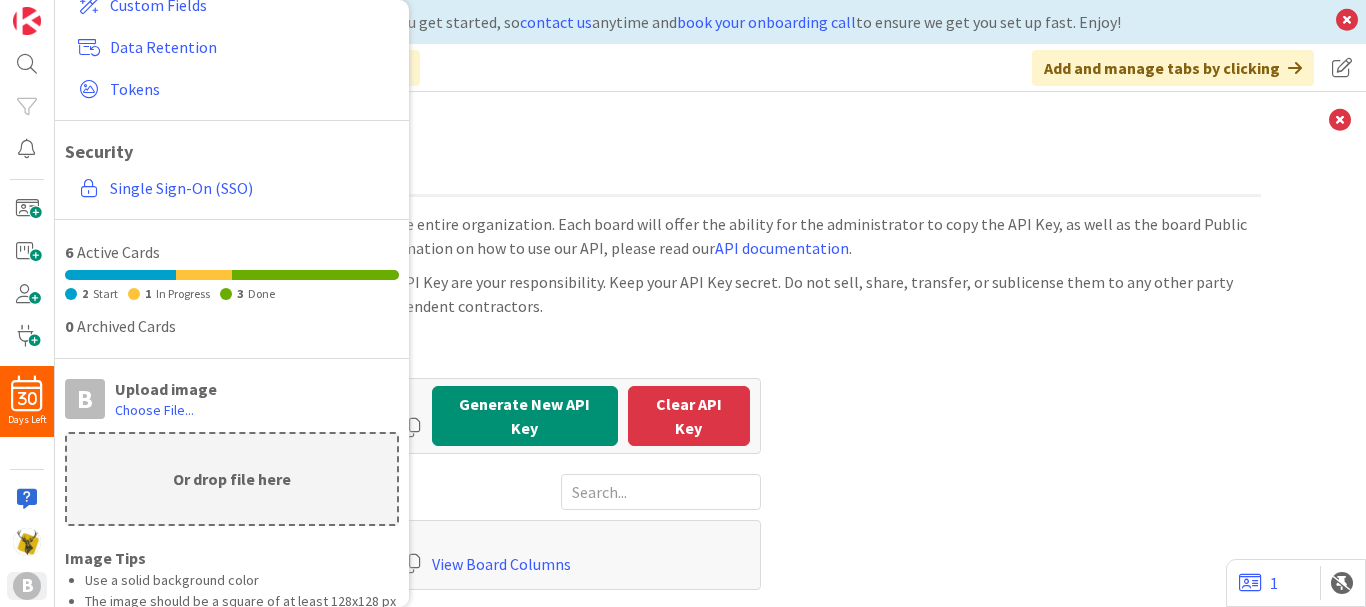 click on "Or drop file here" at bounding box center [232, 479] 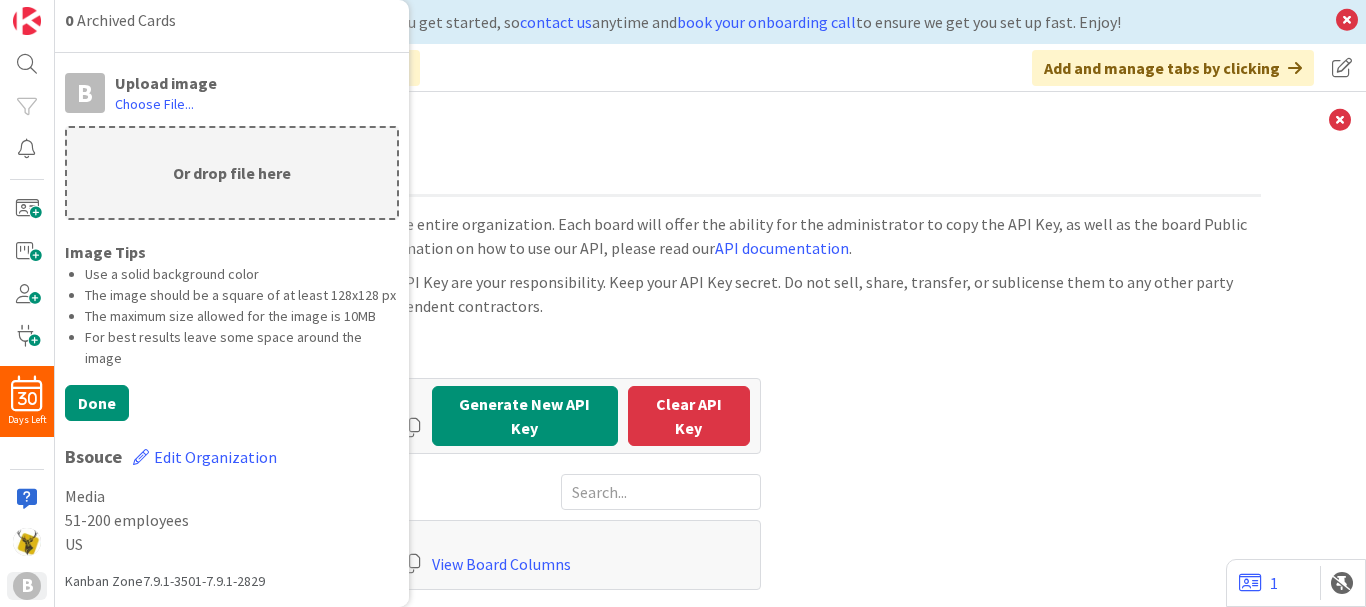 scroll, scrollTop: 681, scrollLeft: 0, axis: vertical 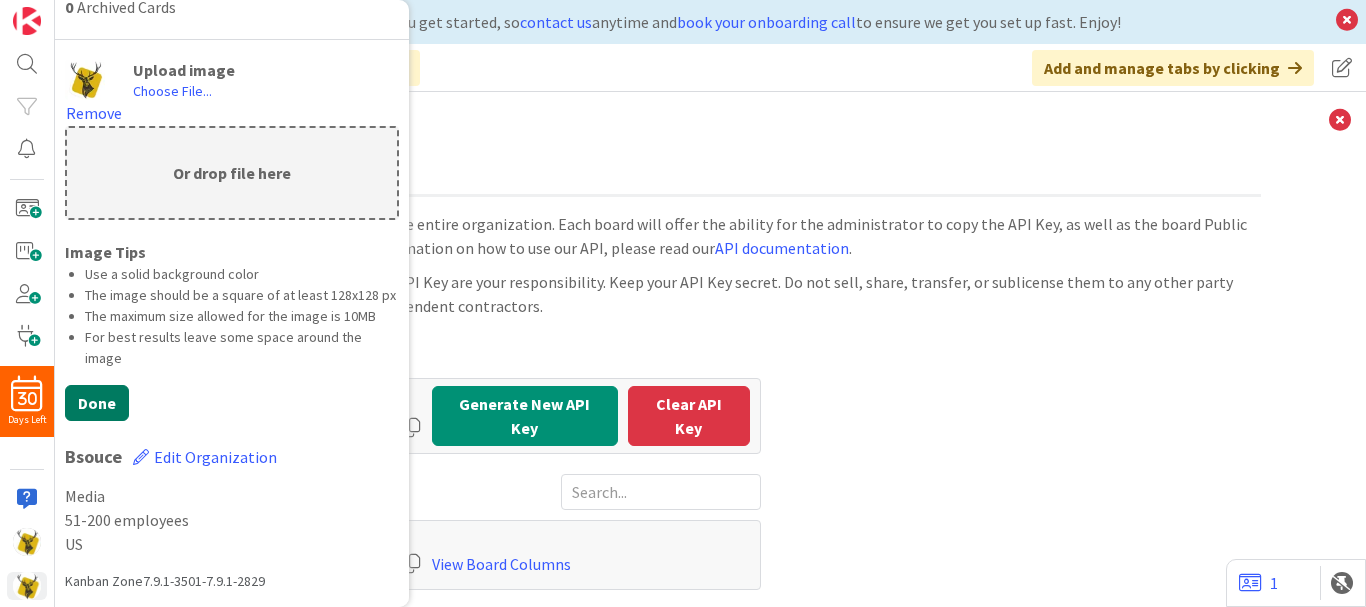 click on "Done" at bounding box center [97, 403] 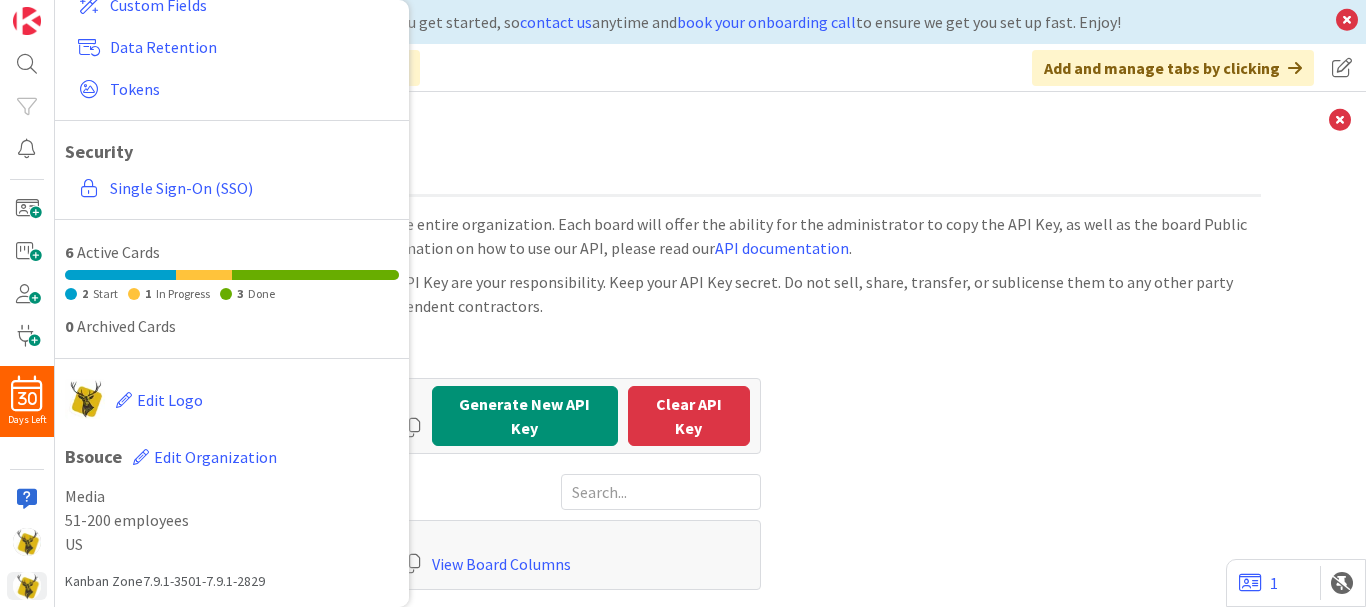 scroll, scrollTop: 354, scrollLeft: 0, axis: vertical 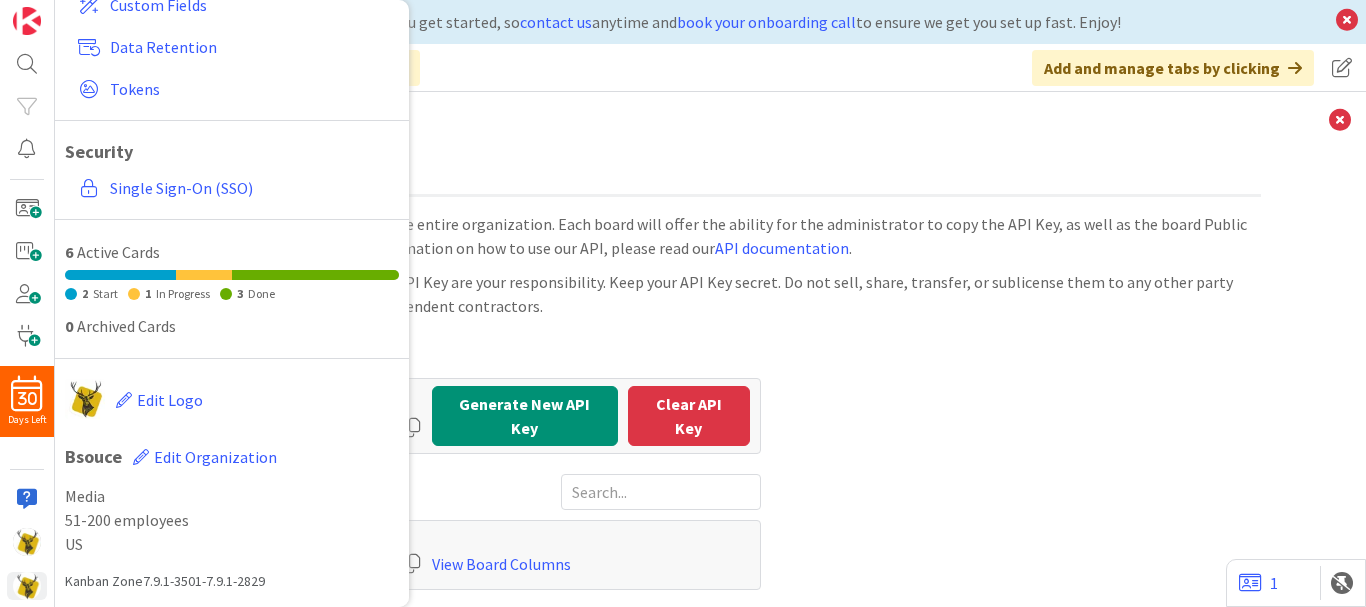 click on "Board list with Public ID" at bounding box center (461, 492) 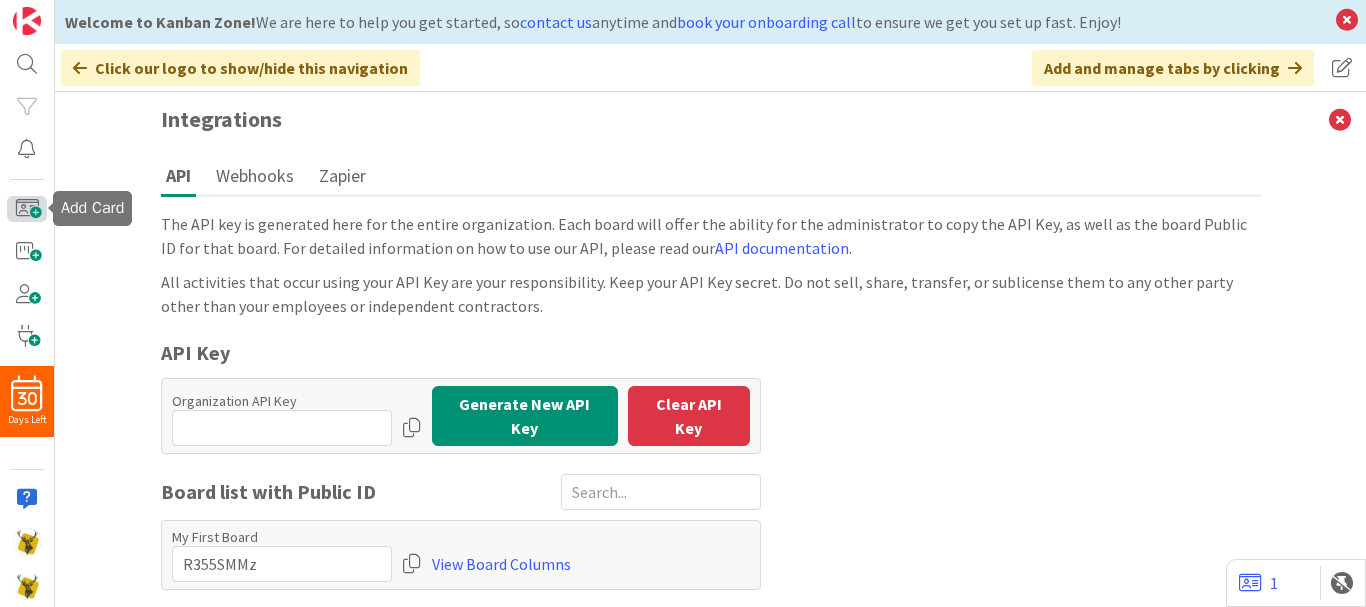 click at bounding box center [27, 209] 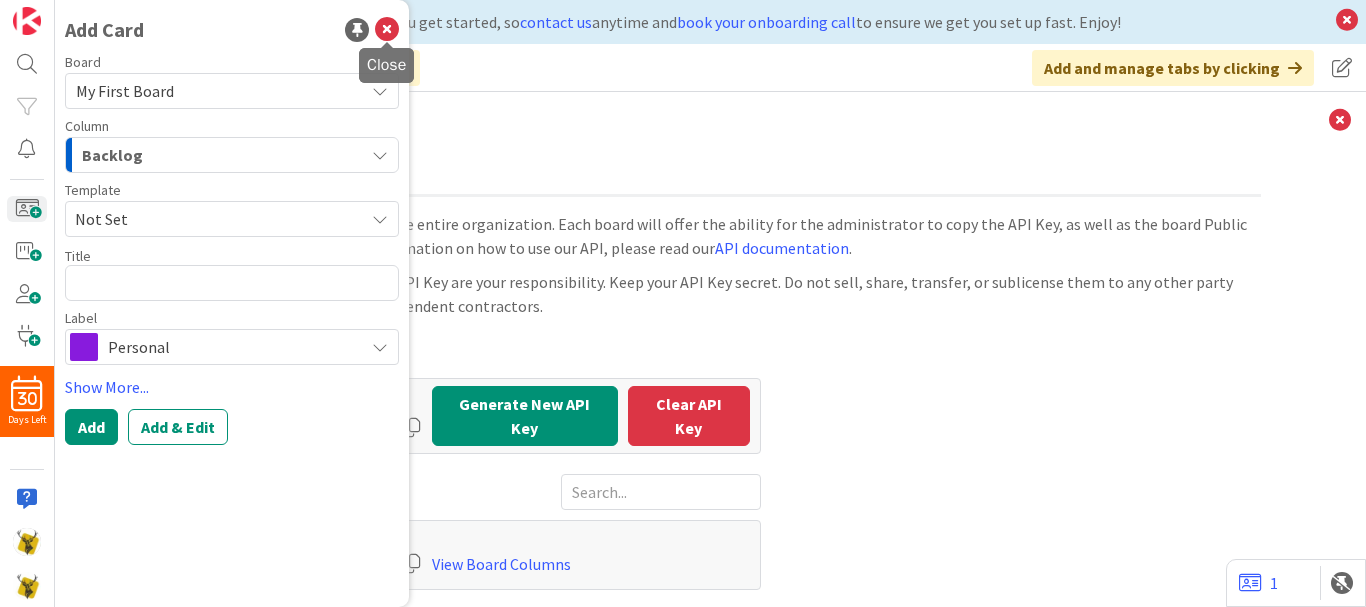 click at bounding box center [387, 30] 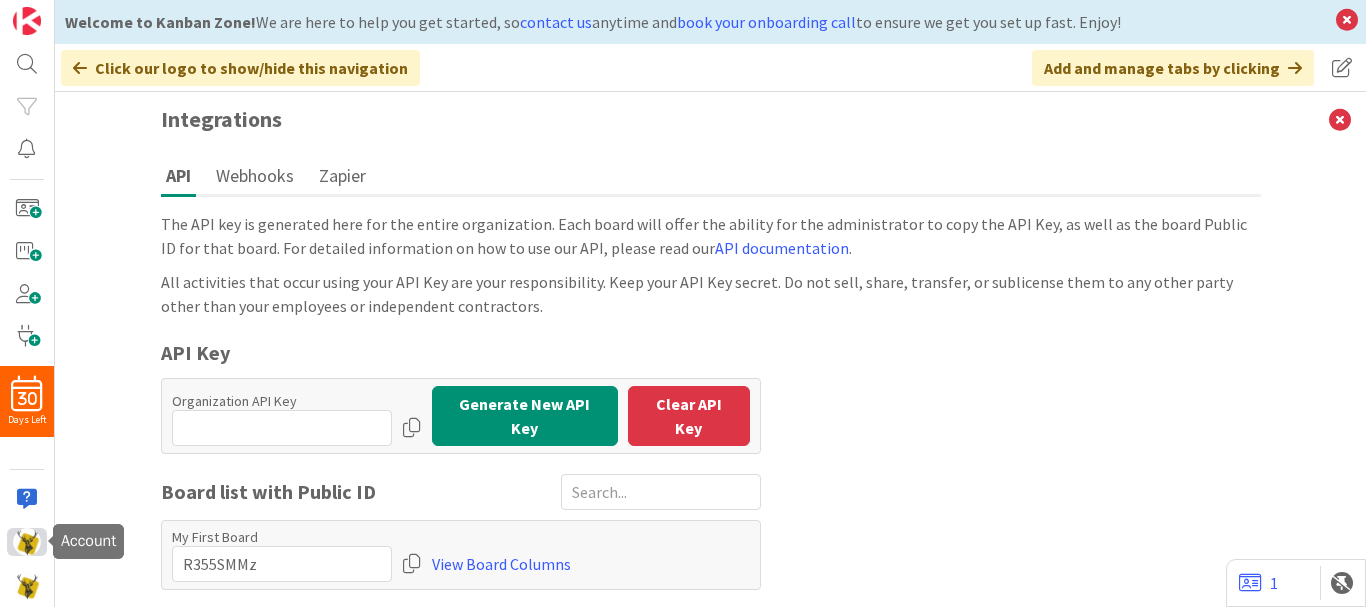click at bounding box center (27, 542) 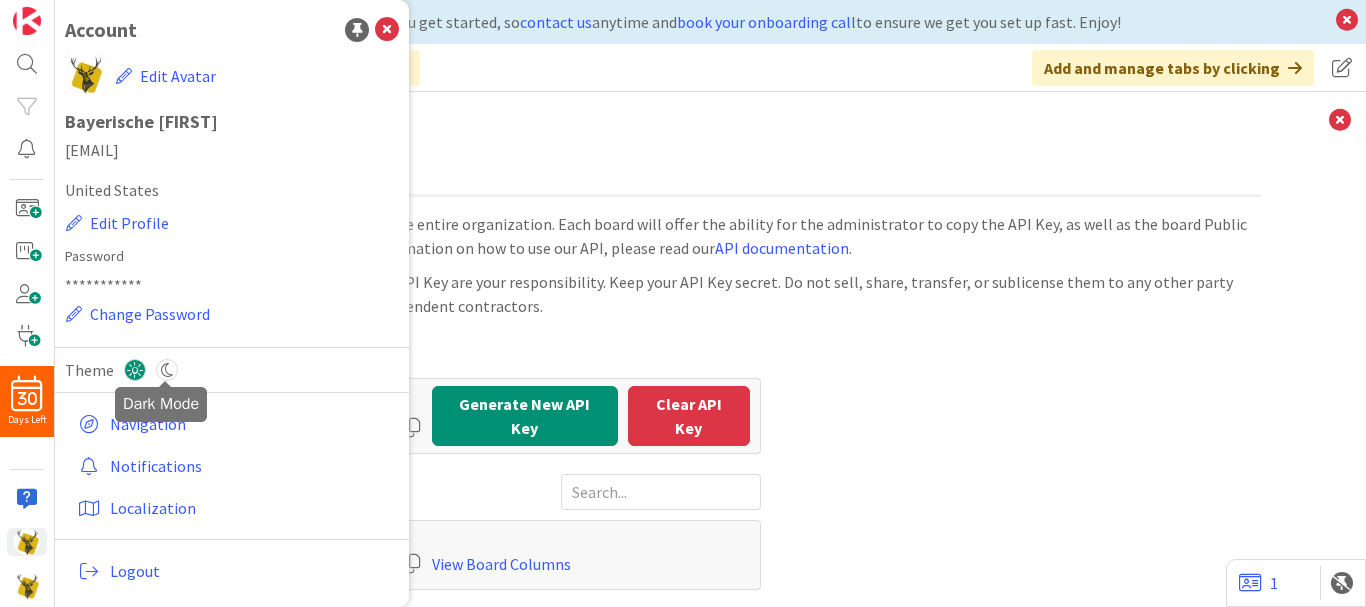 click at bounding box center [167, 370] 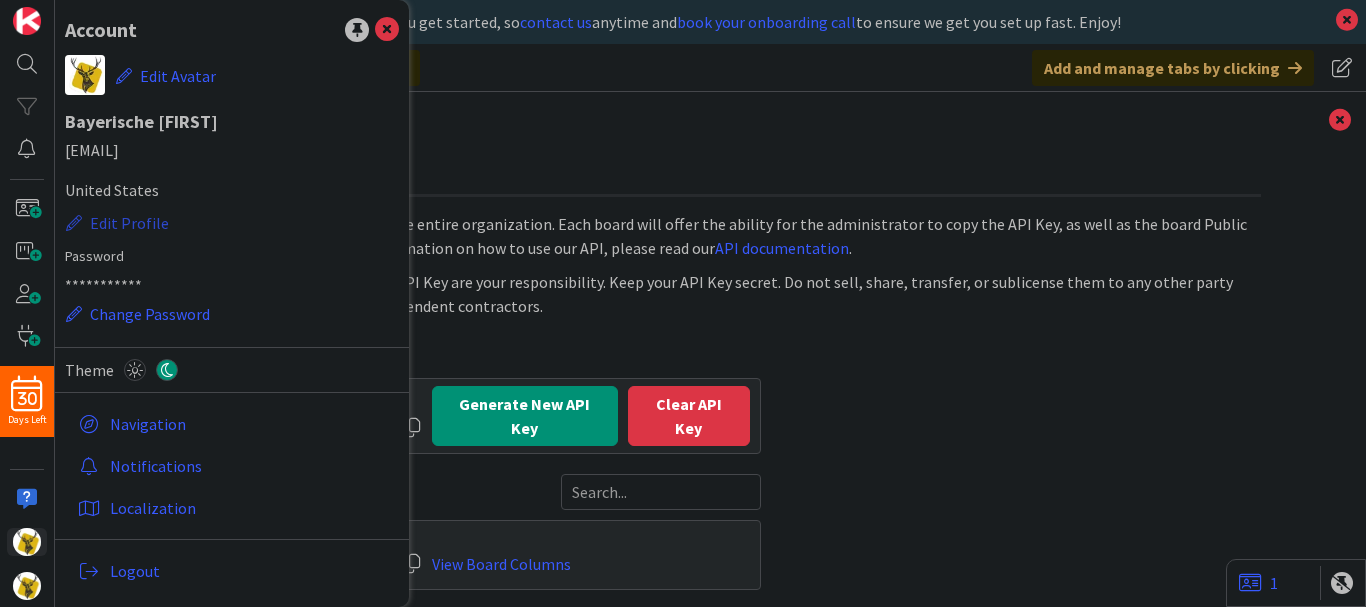 click on "Edit Profile" at bounding box center (117, 223) 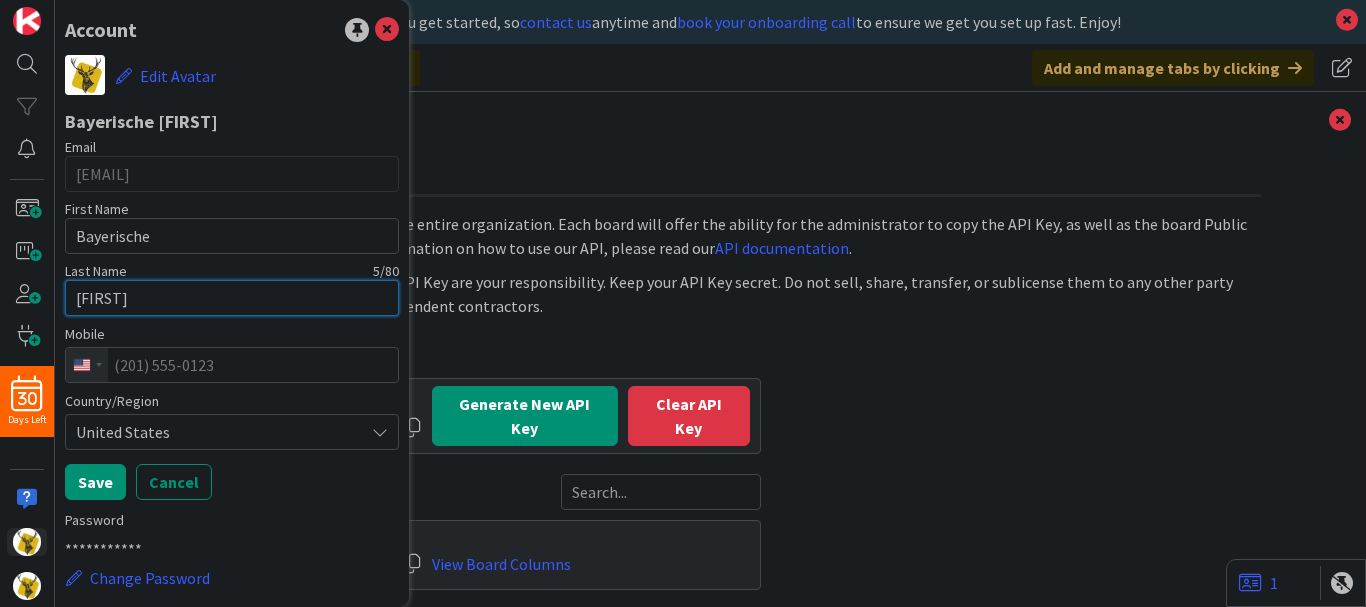 click on "[FIRST]" at bounding box center (232, 298) 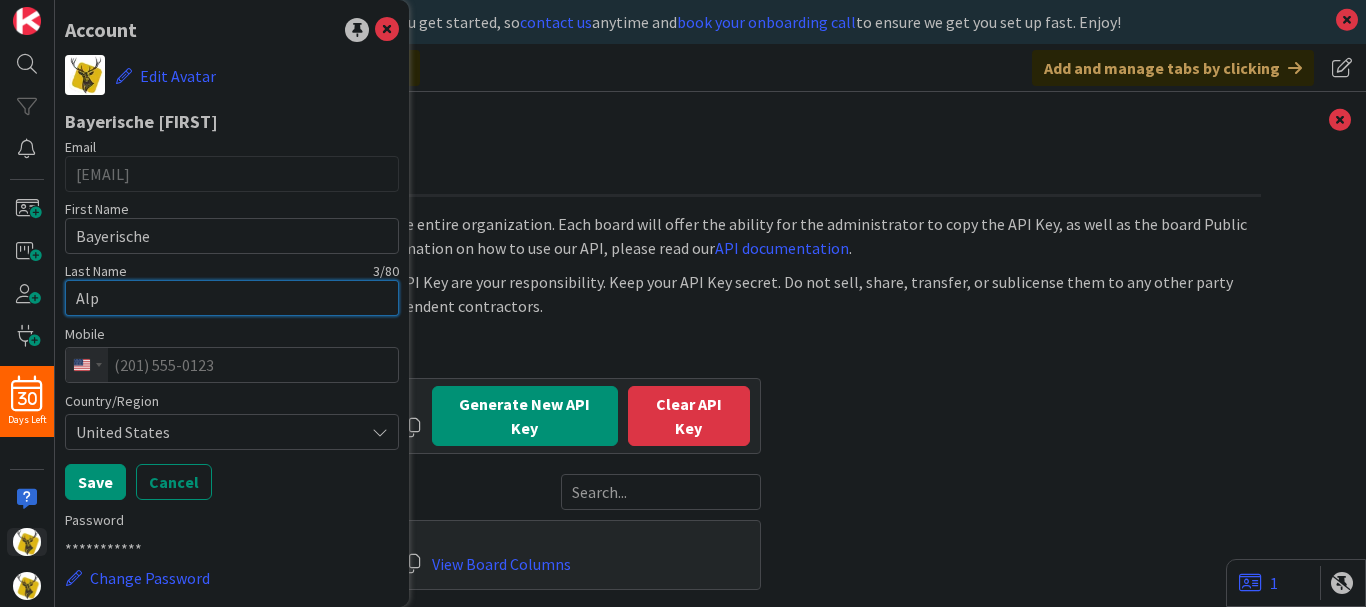 type on "Alpen" 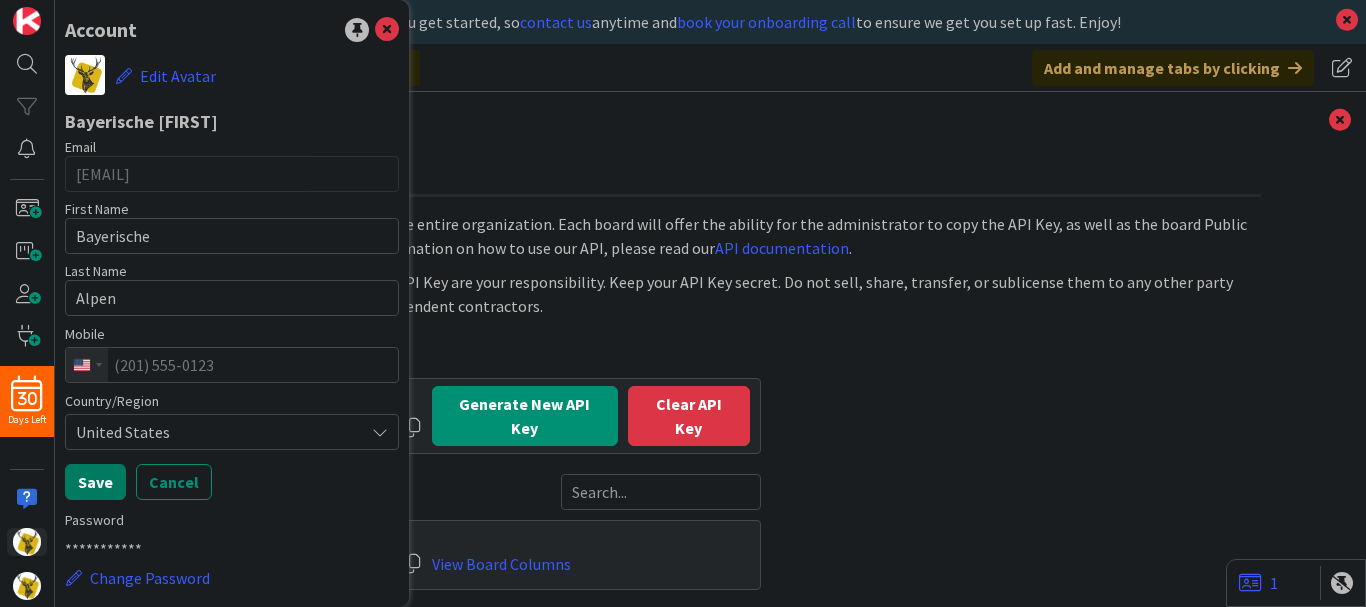click on "Save" at bounding box center [95, 482] 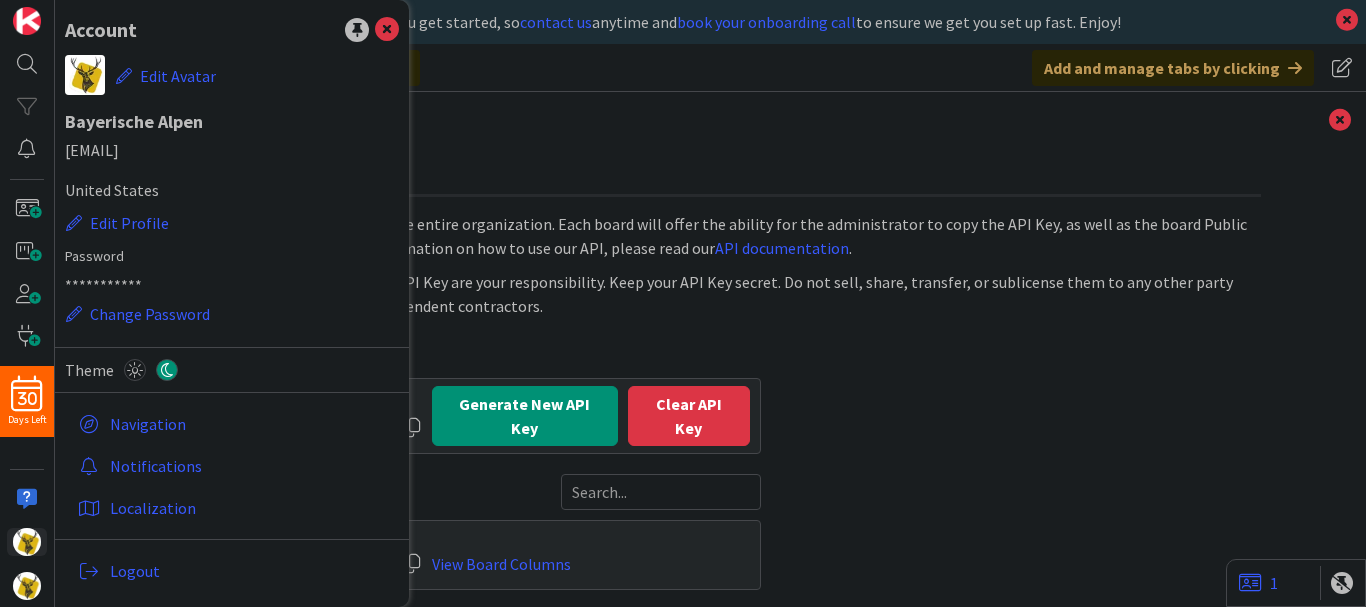 click on "The API key is generated here for the entire organization. Each board will offer the ability for the administrator to copy the API Key, as well as the board Public ID for that board. For detailed information on how to use our API, please read our  API documentation . All activities that occur using your API Key are your responsibility. Keep your API Key secret. Do not sell, share, transfer, or sublicense them to any other party other than your employees or independent contractors. API Key Organization API Key Generate New API Key Clear API Key Board list with Public ID My First Board View Board Columns" at bounding box center [711, 401] 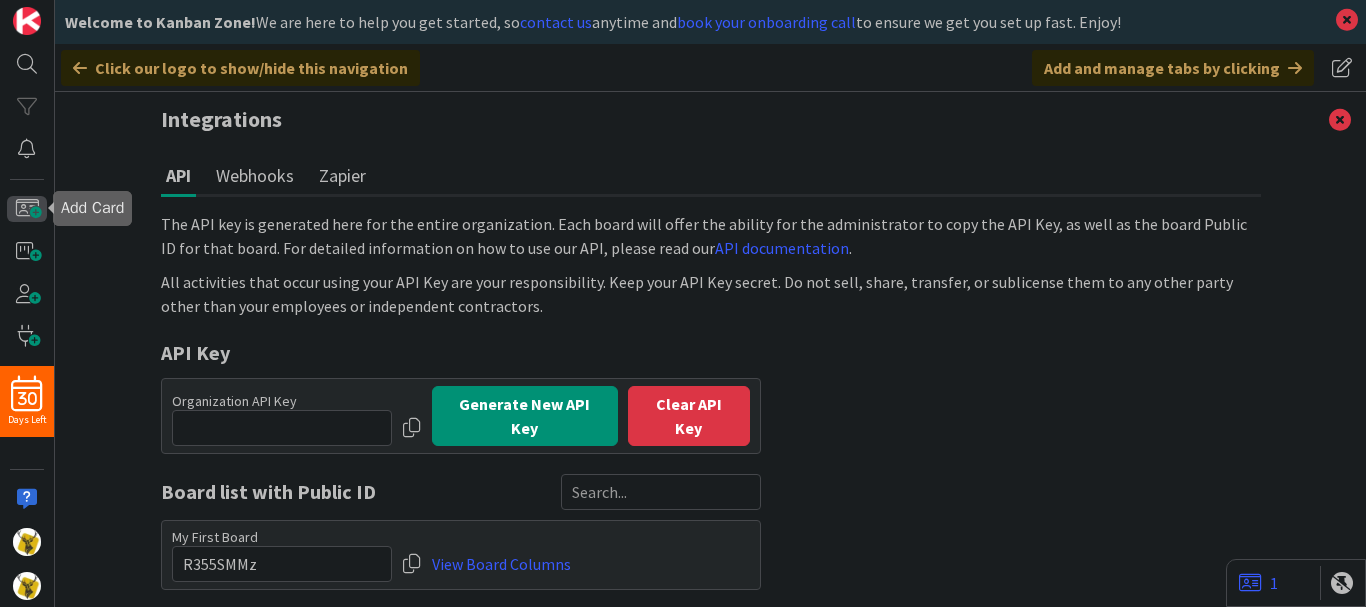 click at bounding box center [27, 209] 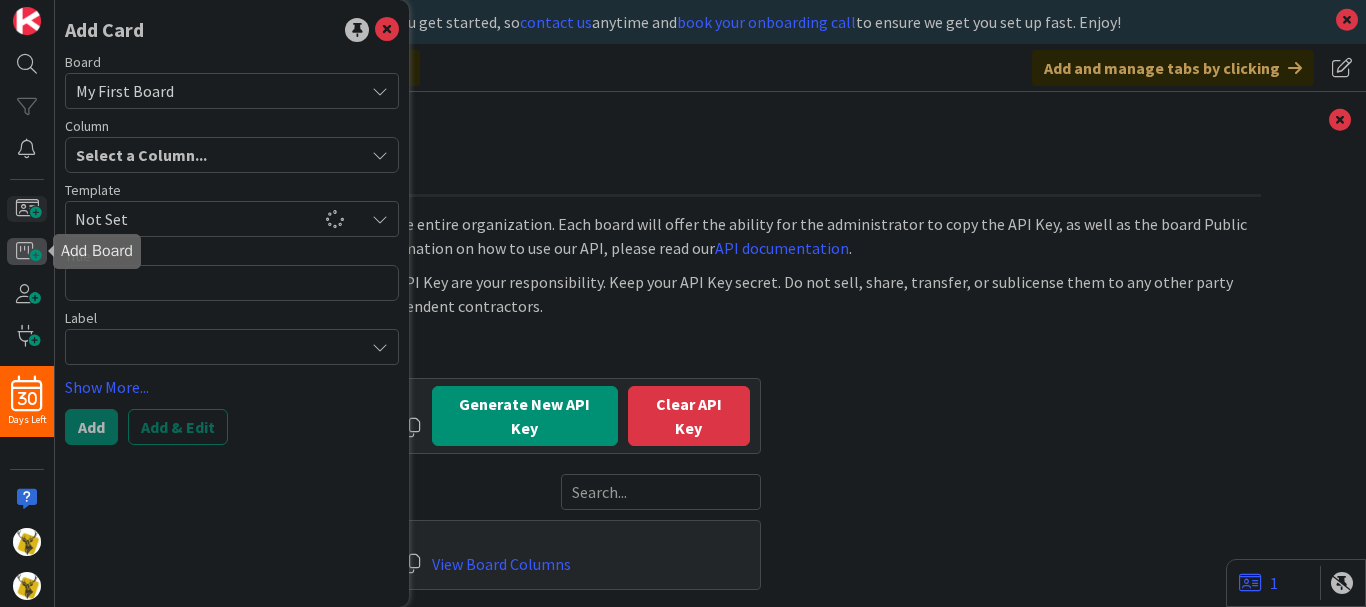 click at bounding box center (27, 251) 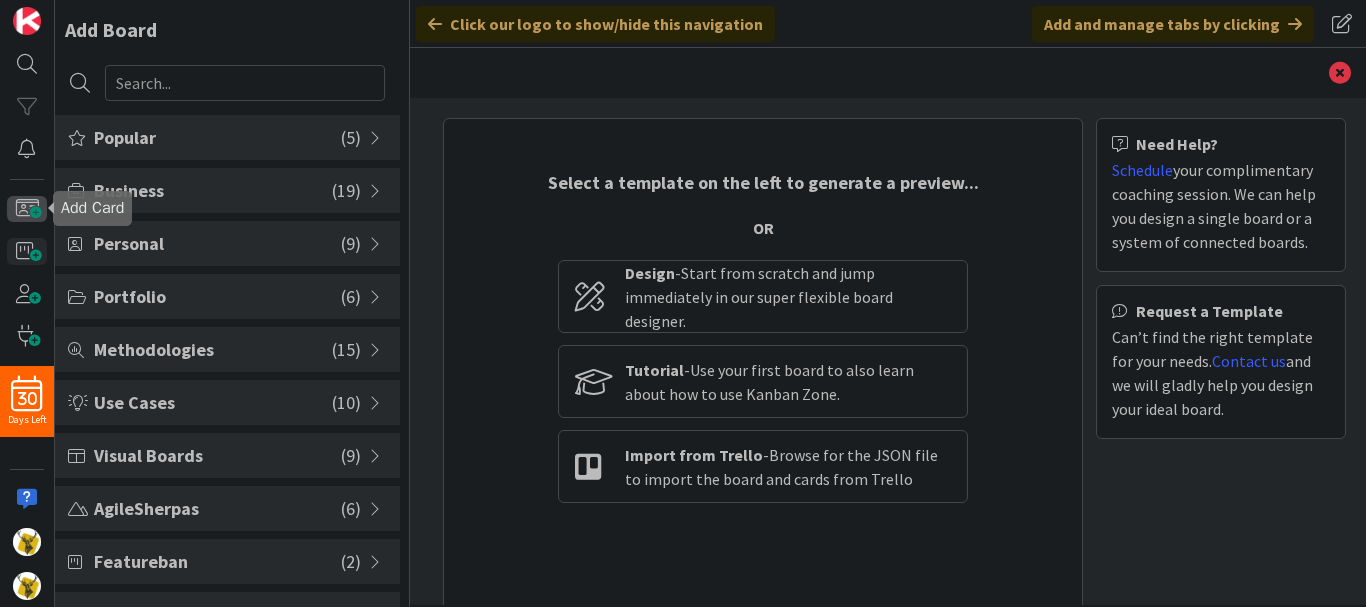 click at bounding box center [27, 209] 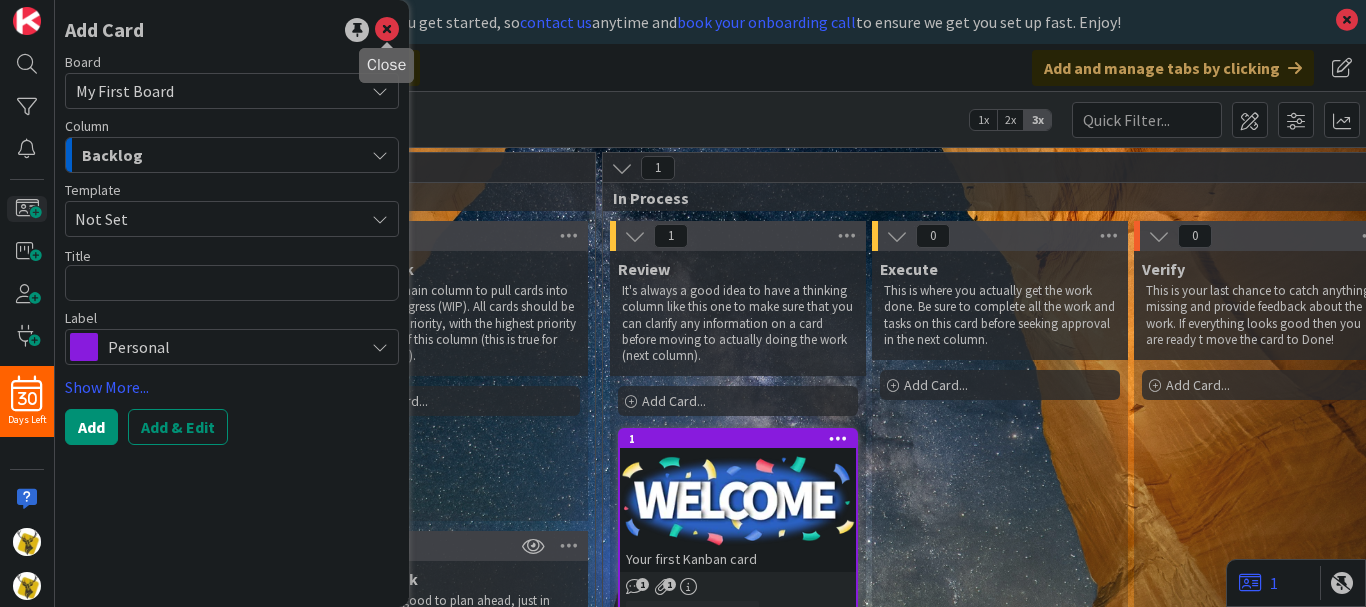 click at bounding box center [387, 30] 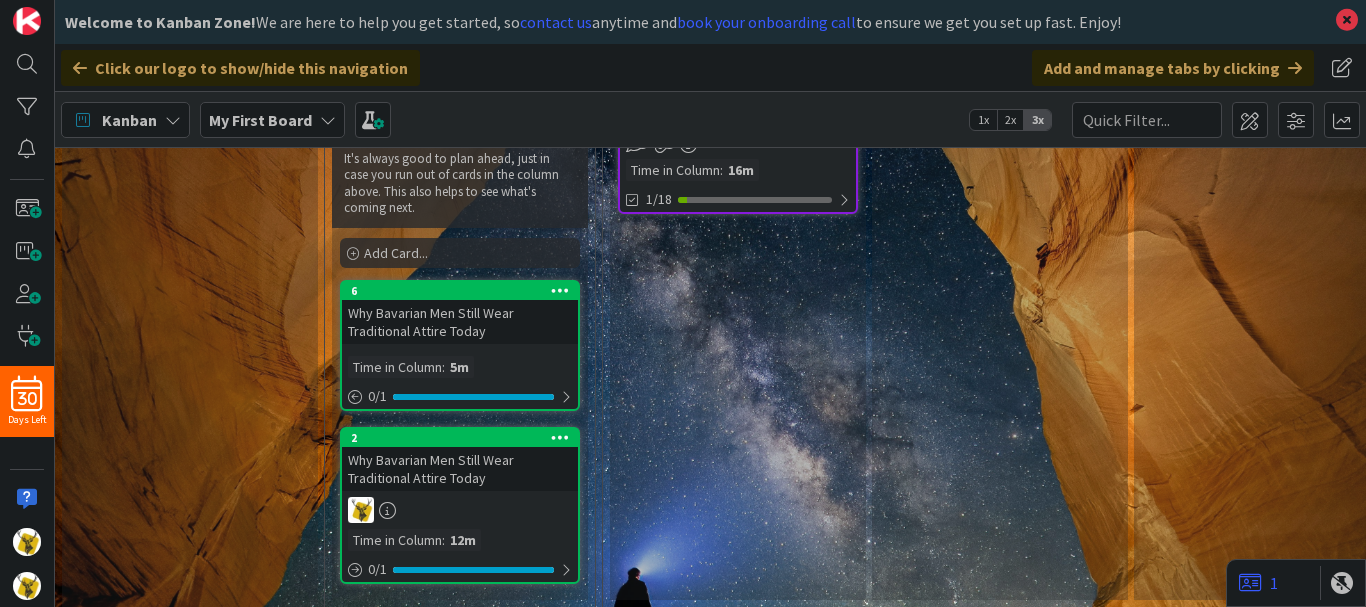 scroll, scrollTop: 455, scrollLeft: 0, axis: vertical 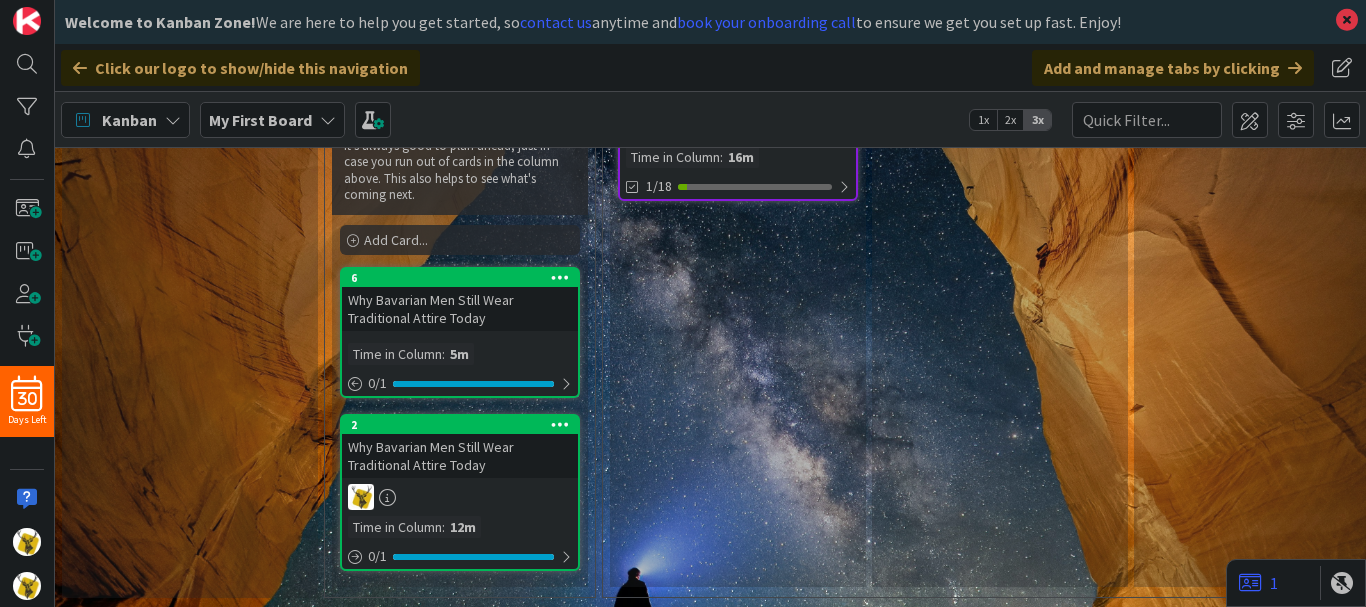 click on "2x" at bounding box center [1010, 120] 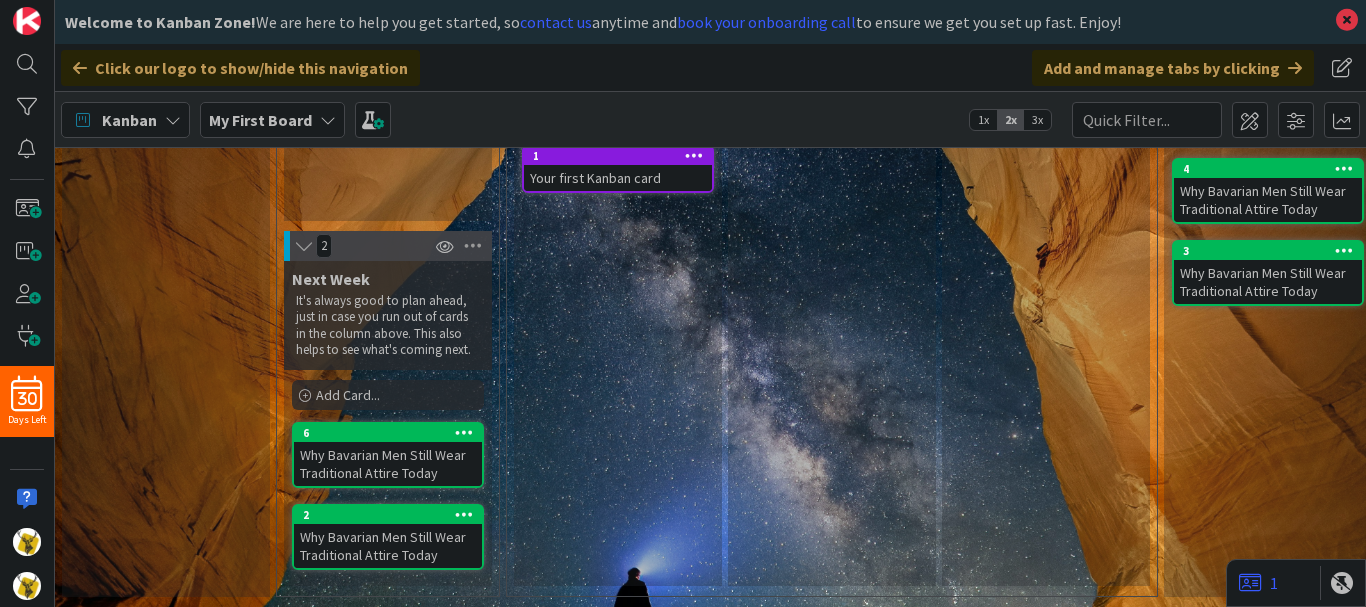 scroll, scrollTop: 315, scrollLeft: 0, axis: vertical 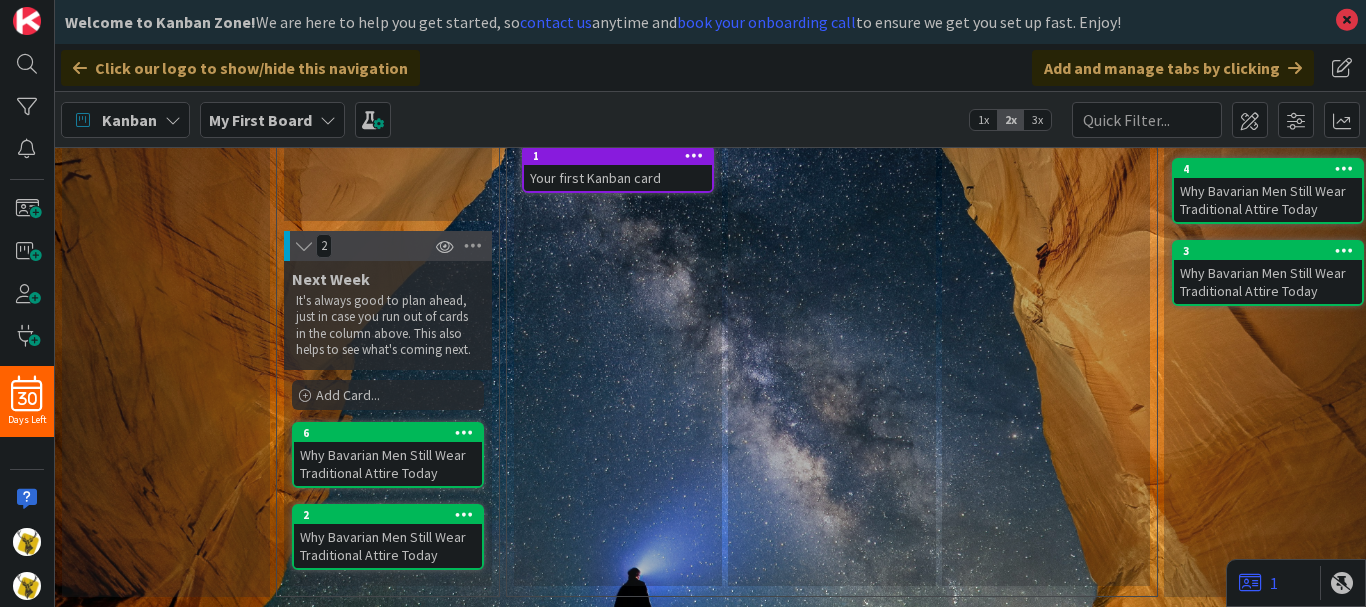 click on "3x" at bounding box center [1037, 120] 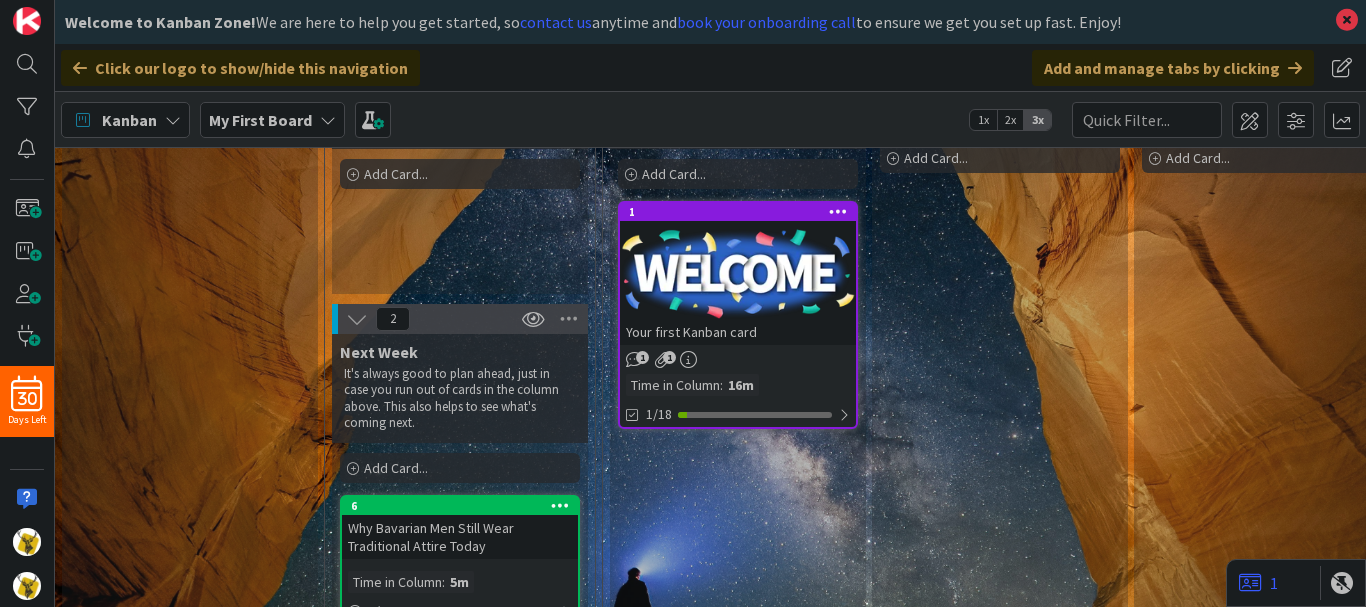 scroll, scrollTop: 168, scrollLeft: 0, axis: vertical 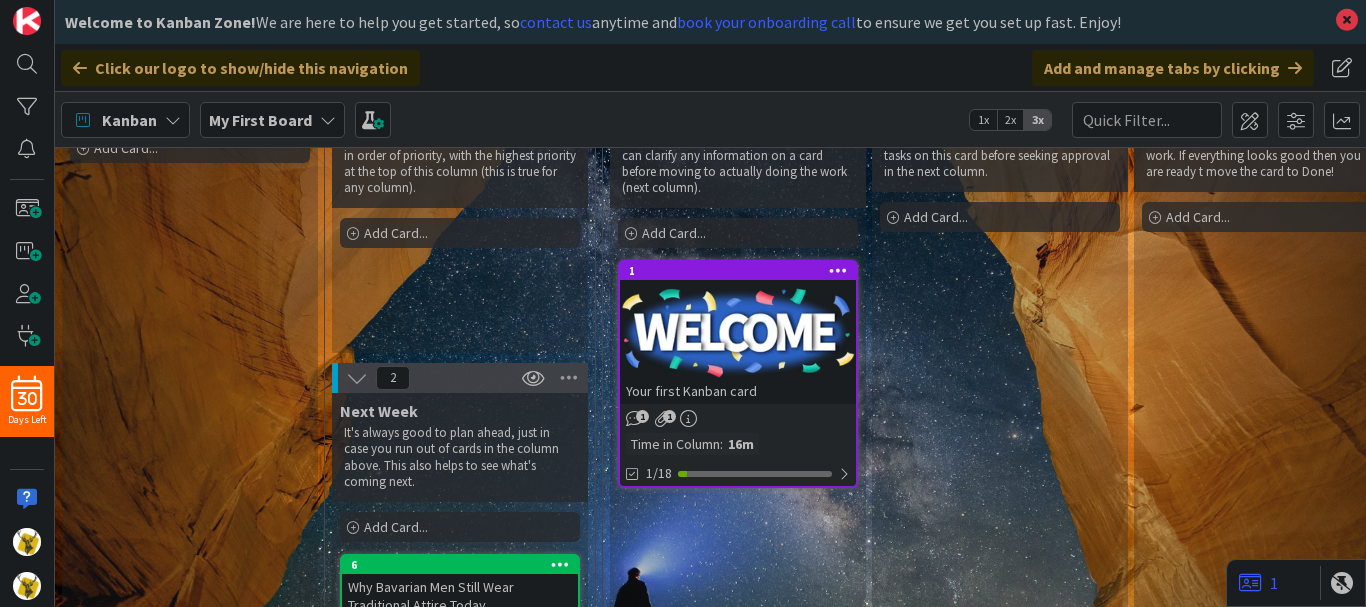 click at bounding box center [738, 333] 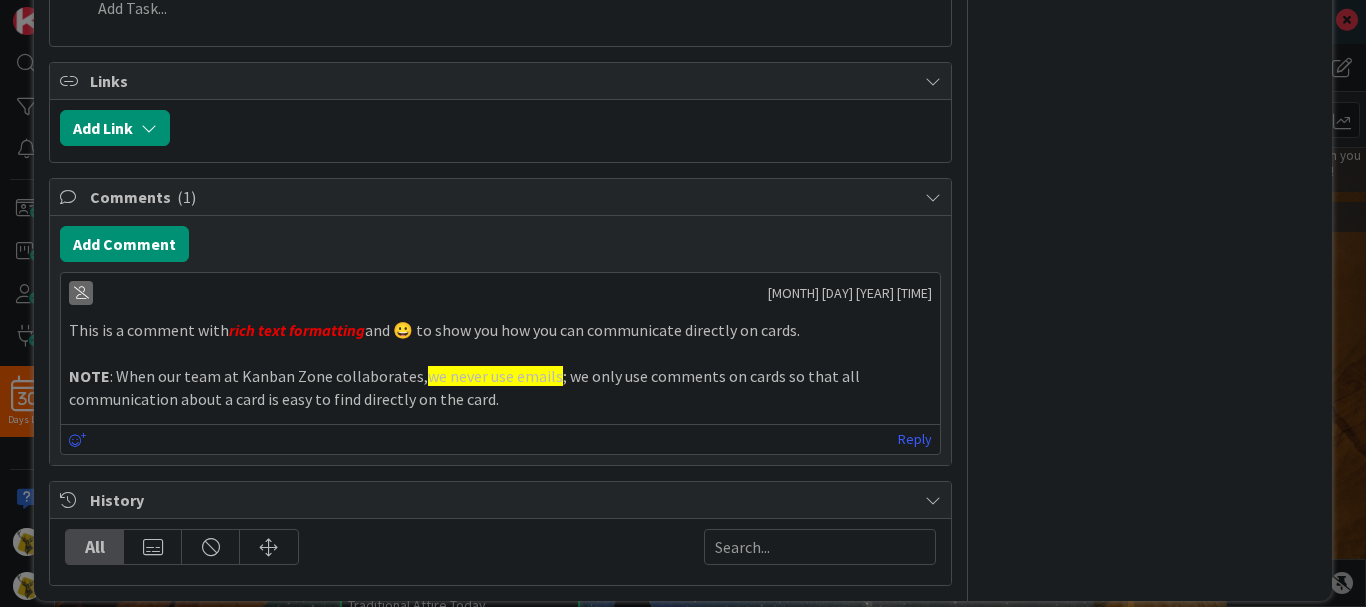 scroll, scrollTop: 0, scrollLeft: 0, axis: both 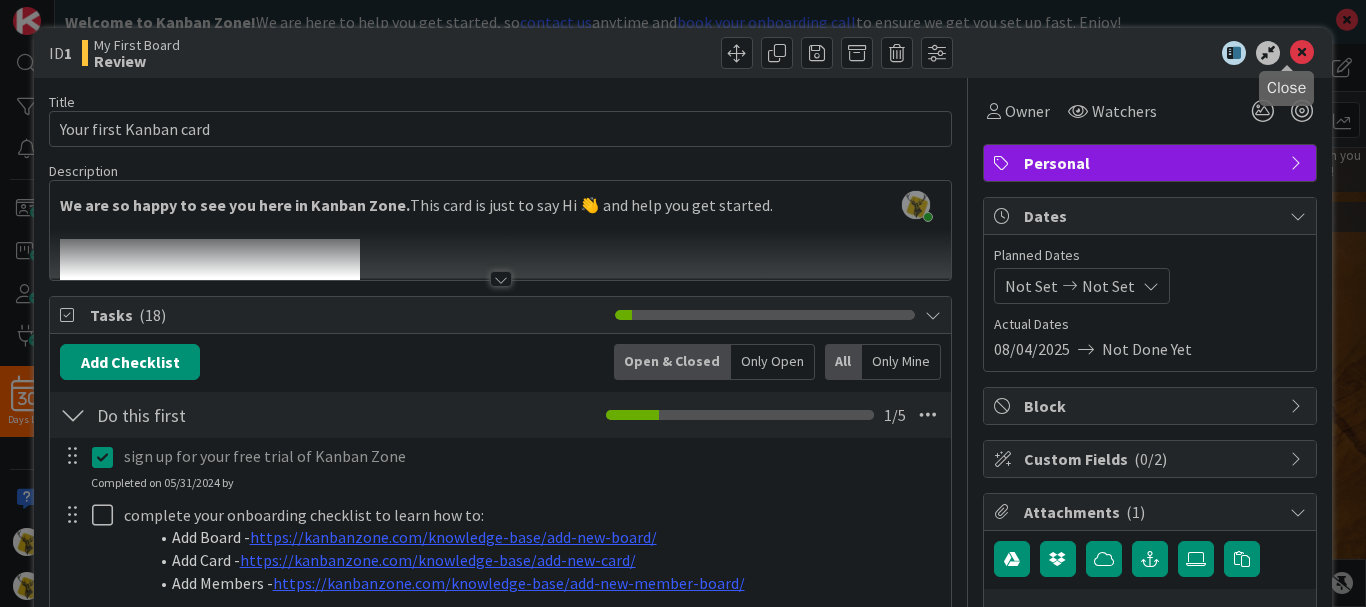 click at bounding box center [1302, 53] 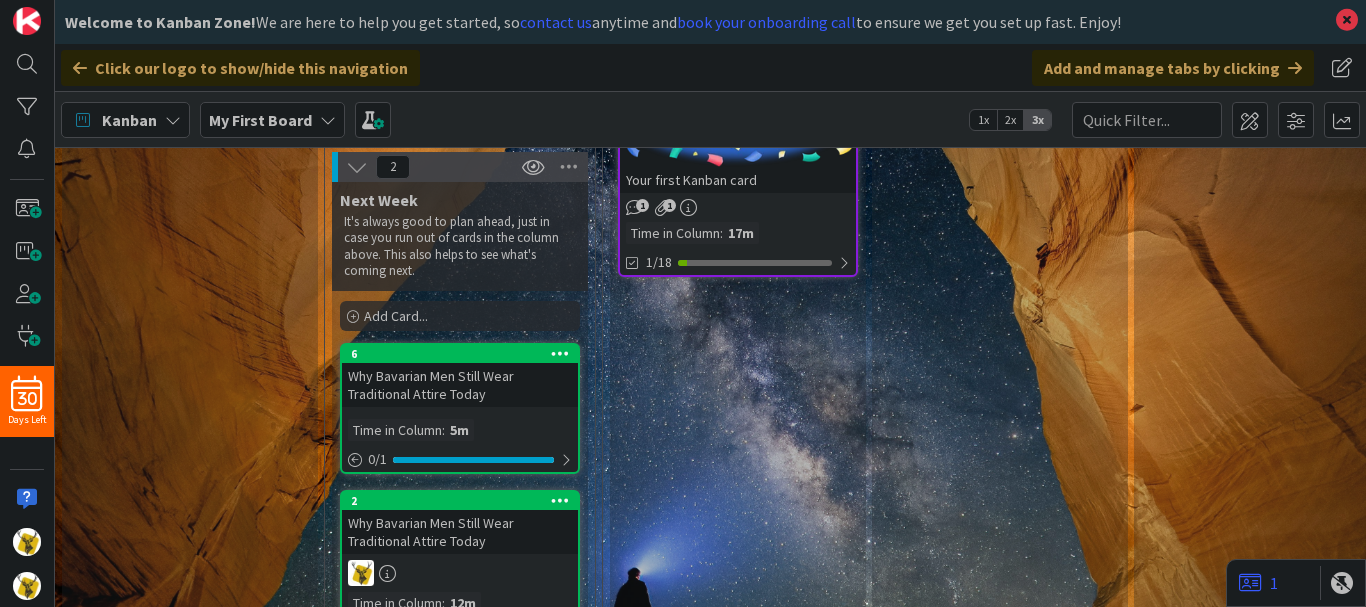 scroll, scrollTop: 422, scrollLeft: 0, axis: vertical 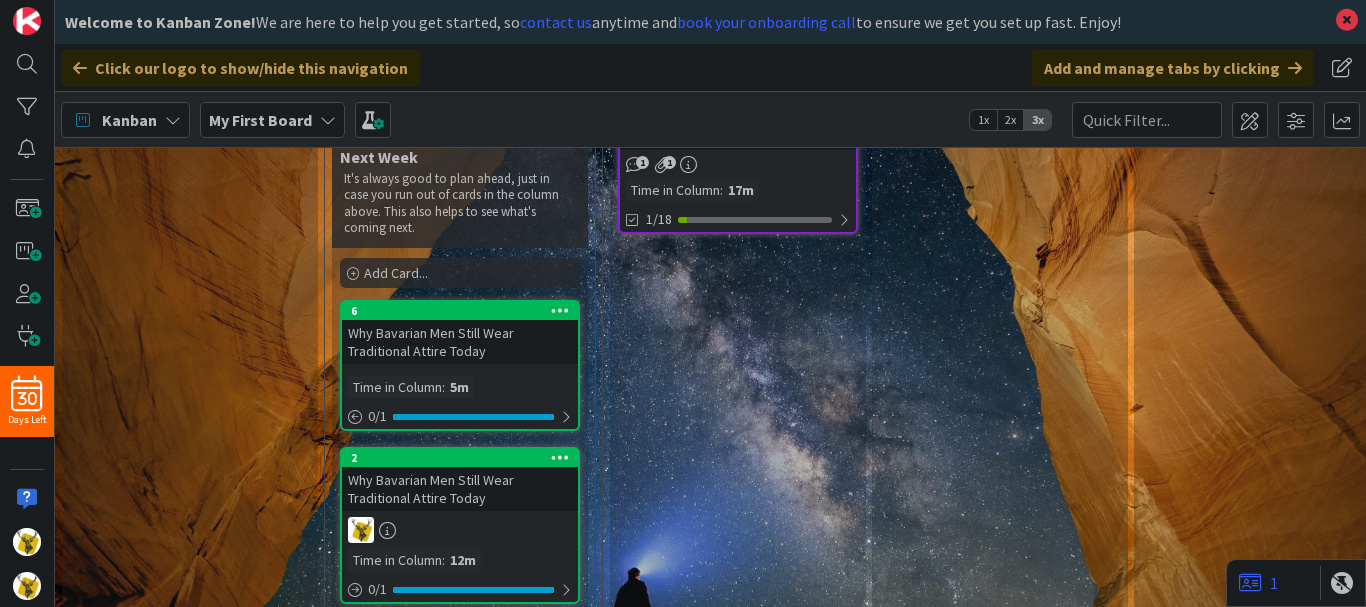 drag, startPoint x: 659, startPoint y: 164, endPoint x: 758, endPoint y: 488, distance: 338.78754 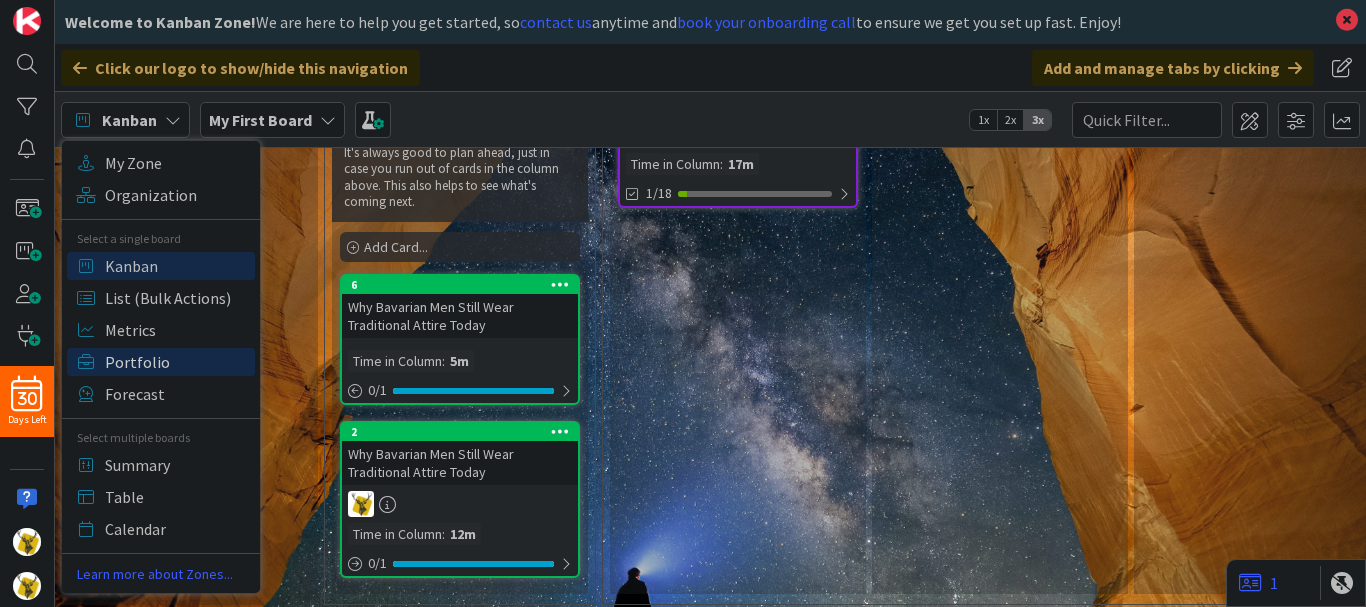 scroll, scrollTop: 455, scrollLeft: 0, axis: vertical 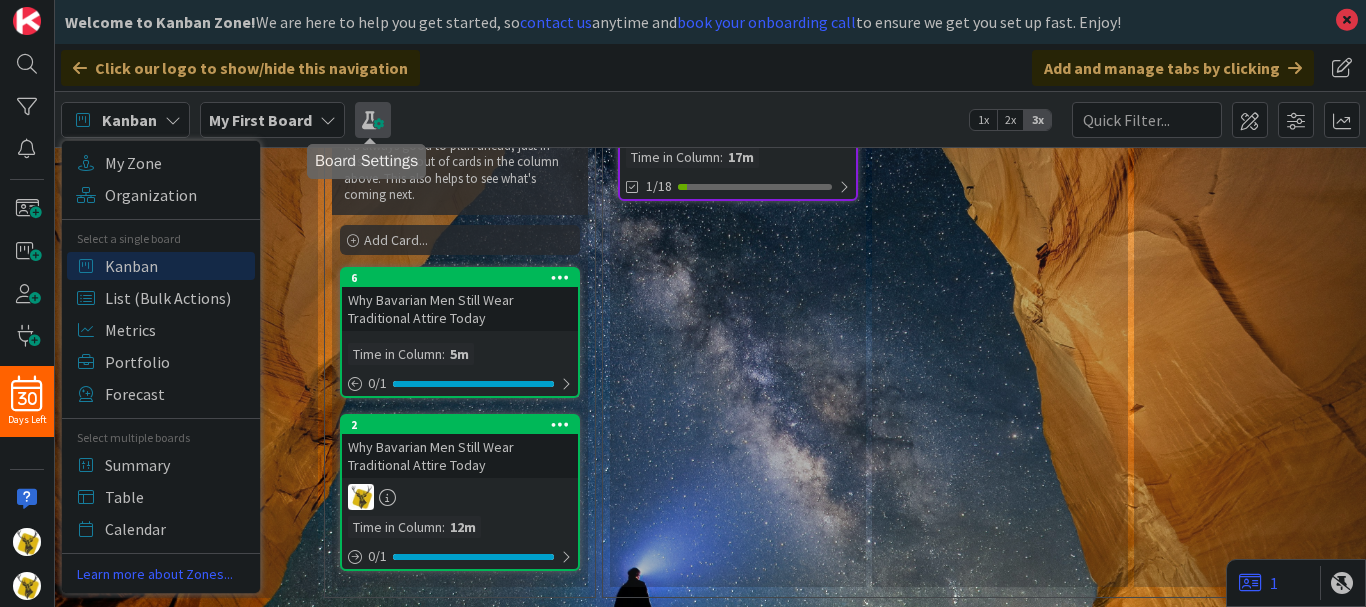 click at bounding box center (373, 120) 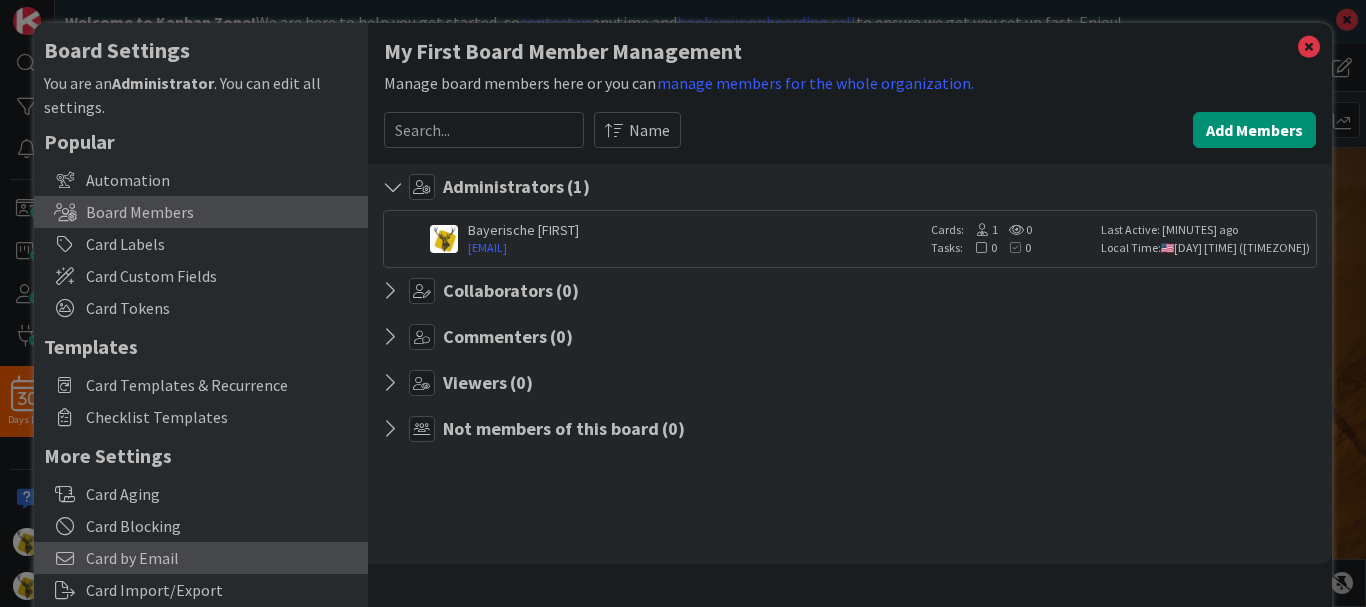 scroll, scrollTop: 0, scrollLeft: 0, axis: both 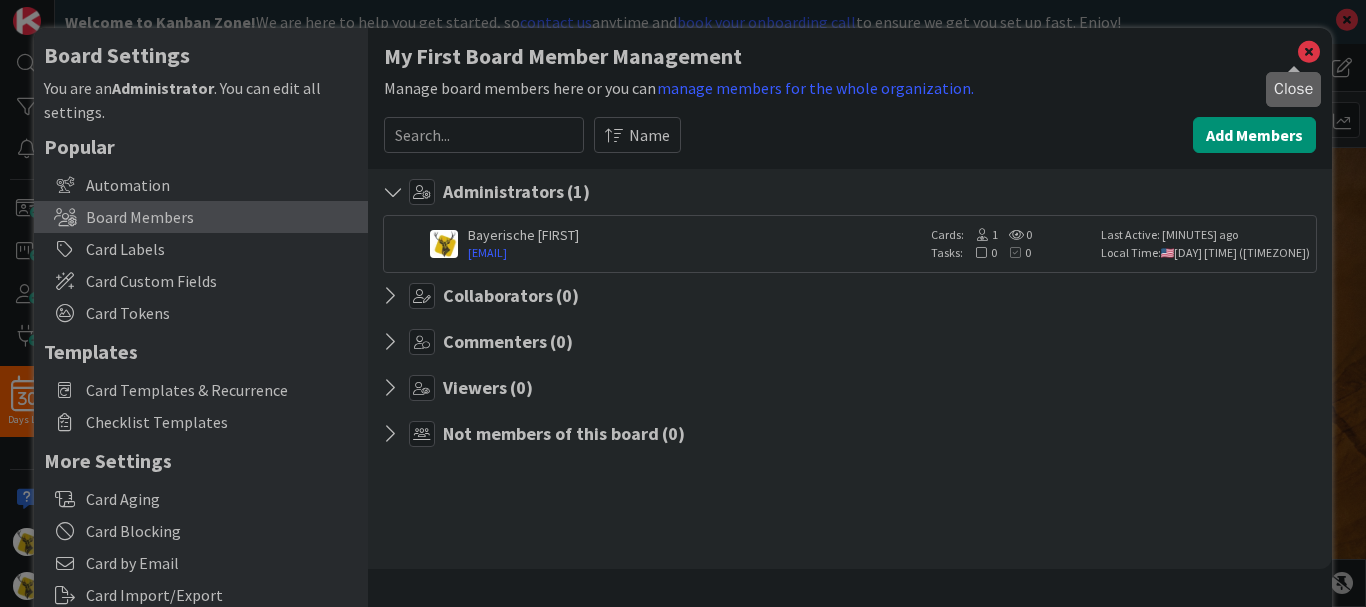 click at bounding box center (1309, 52) 